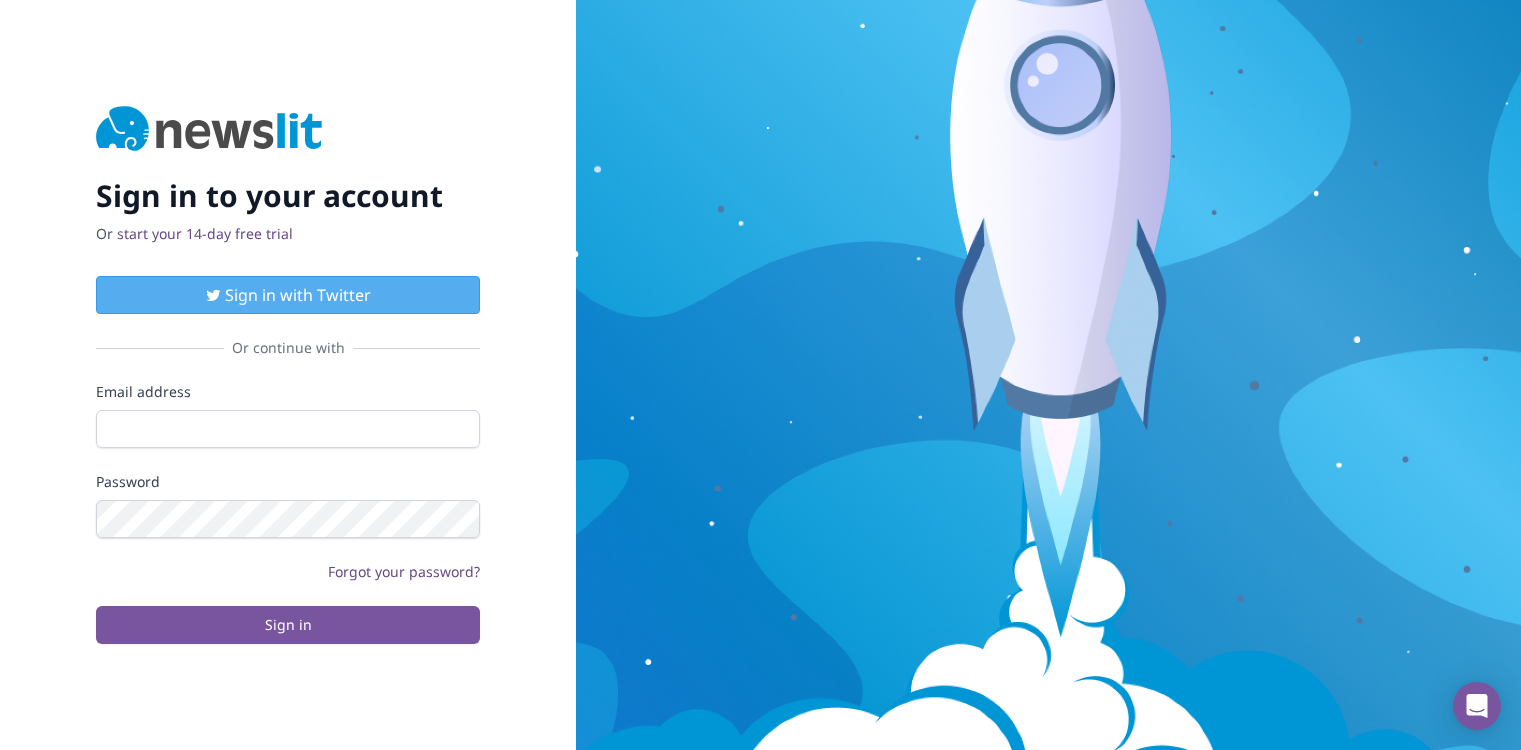scroll, scrollTop: 0, scrollLeft: 0, axis: both 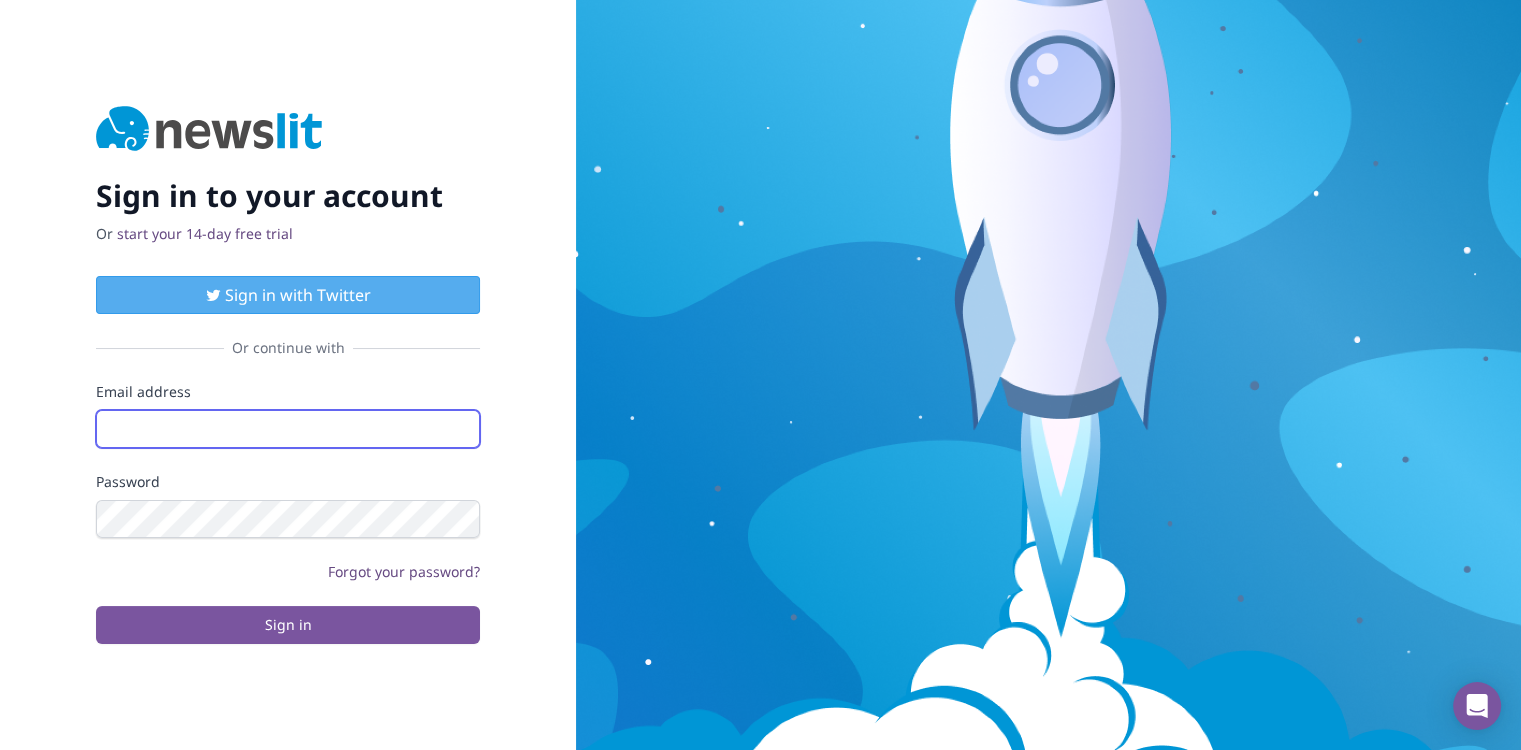 click on "Email address" at bounding box center [288, 429] 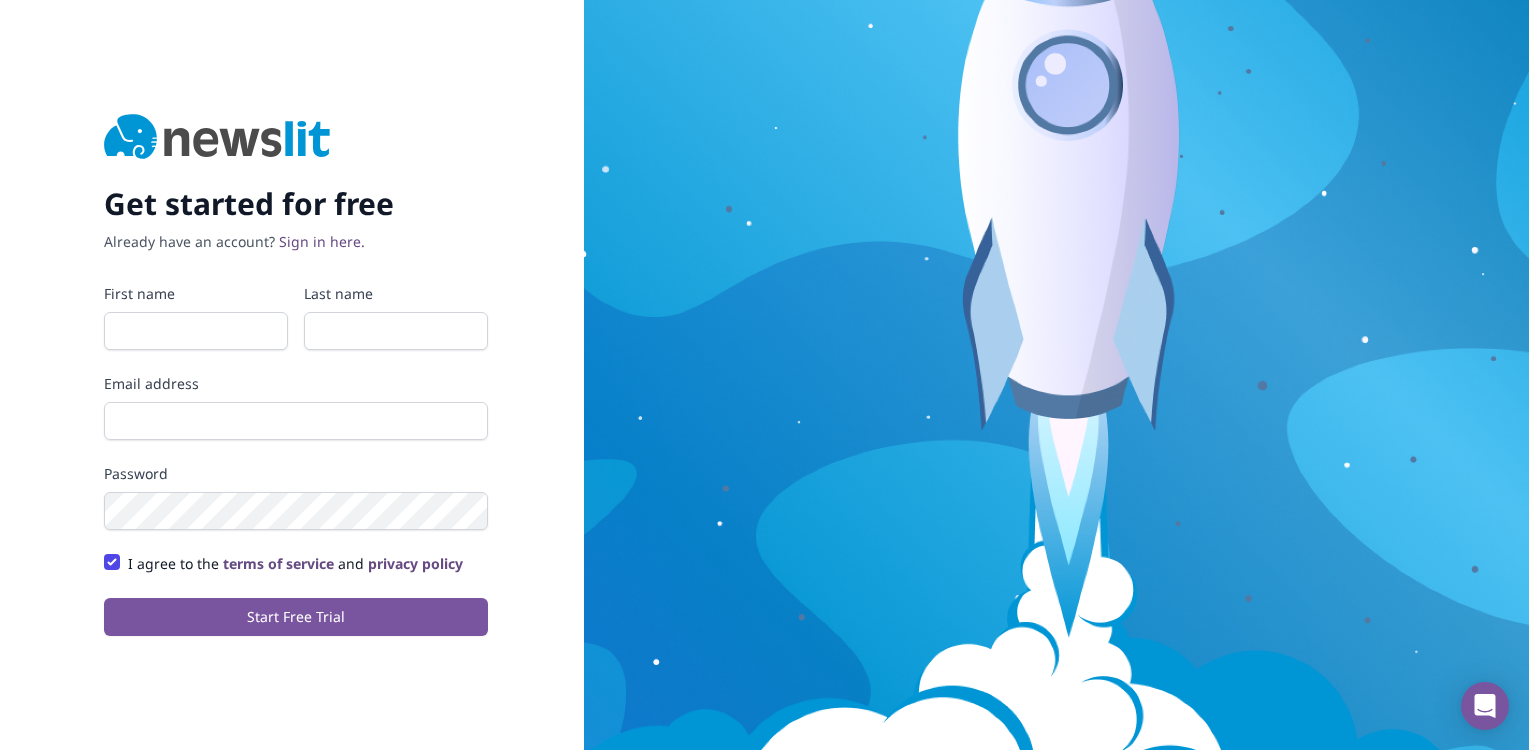scroll, scrollTop: 0, scrollLeft: 0, axis: both 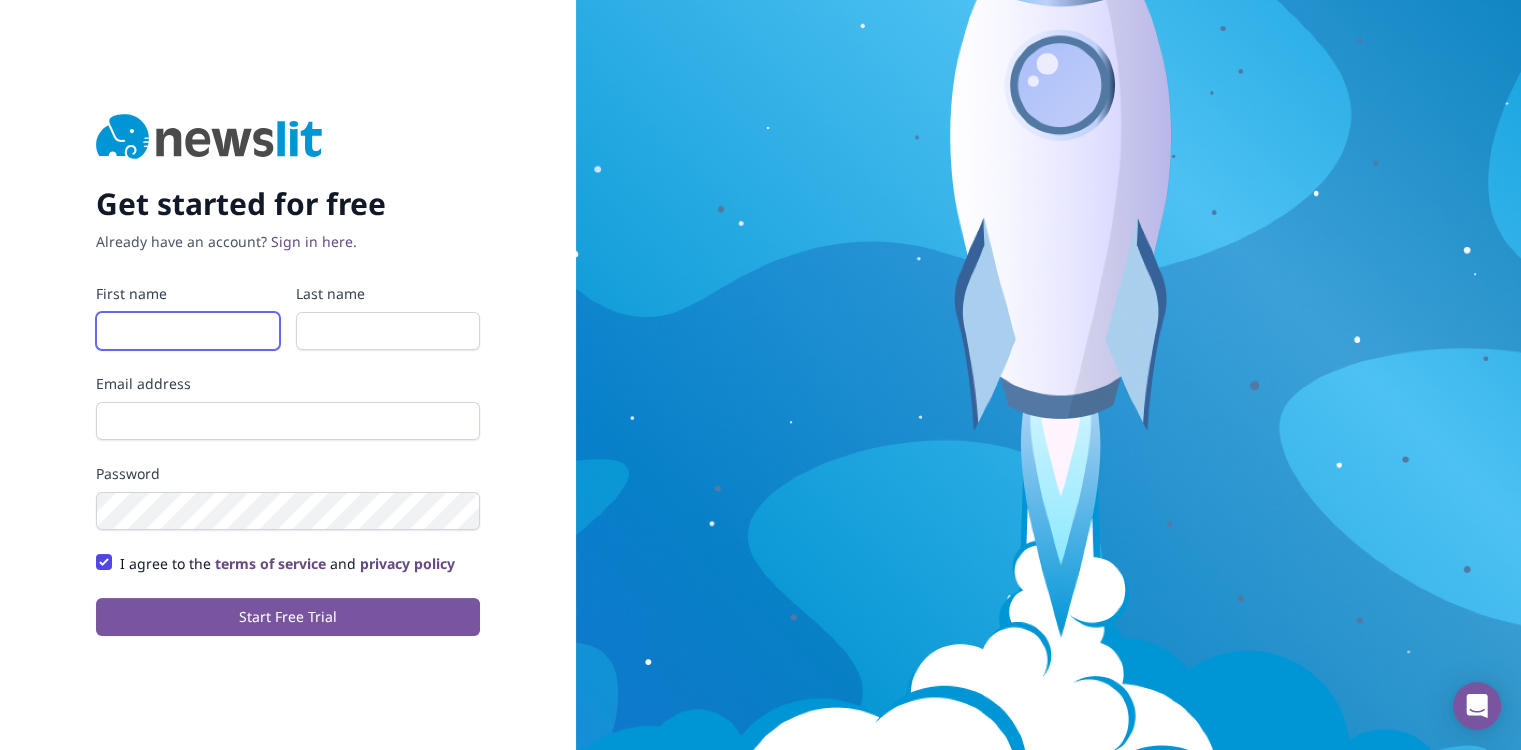 click on "First name" at bounding box center [188, 331] 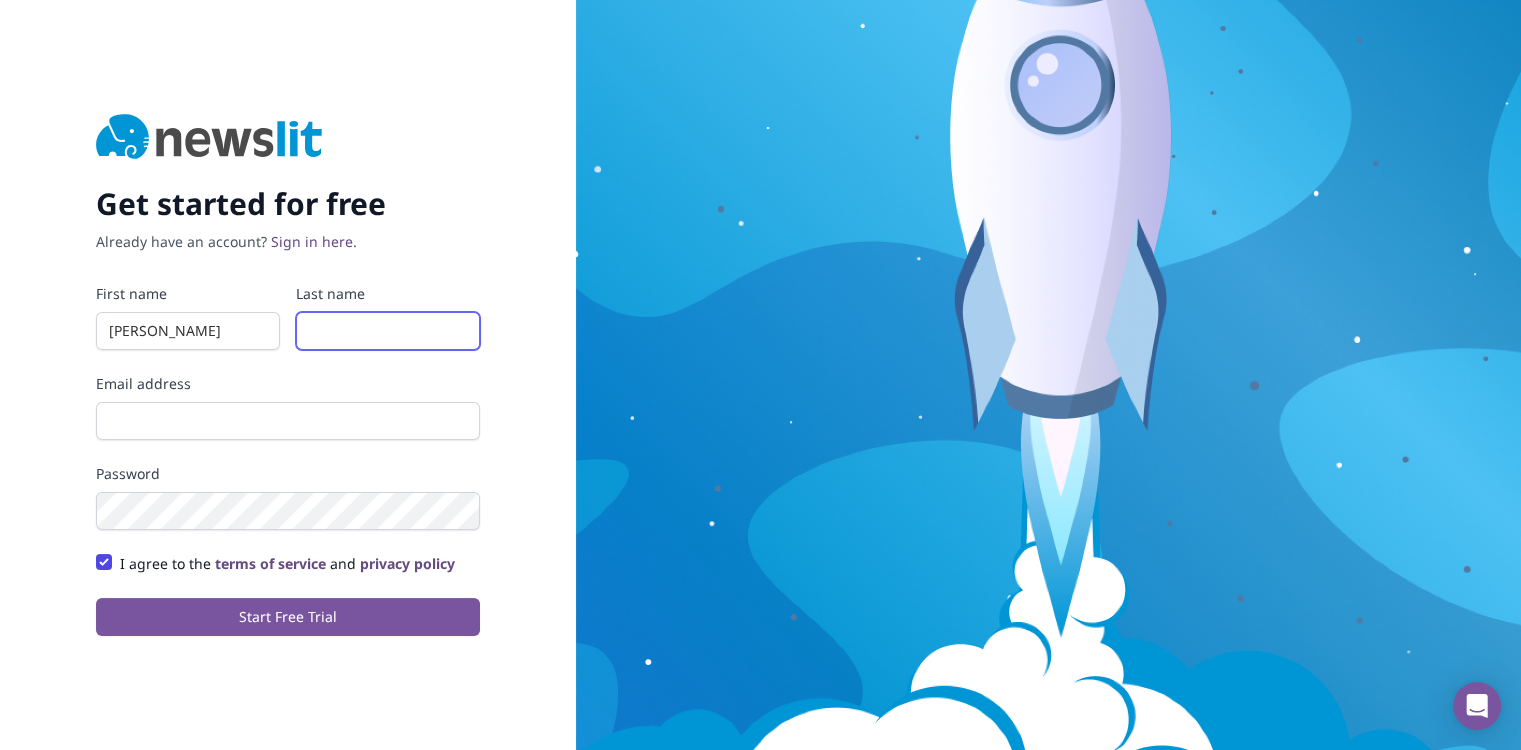 type on "[PERSON_NAME]" 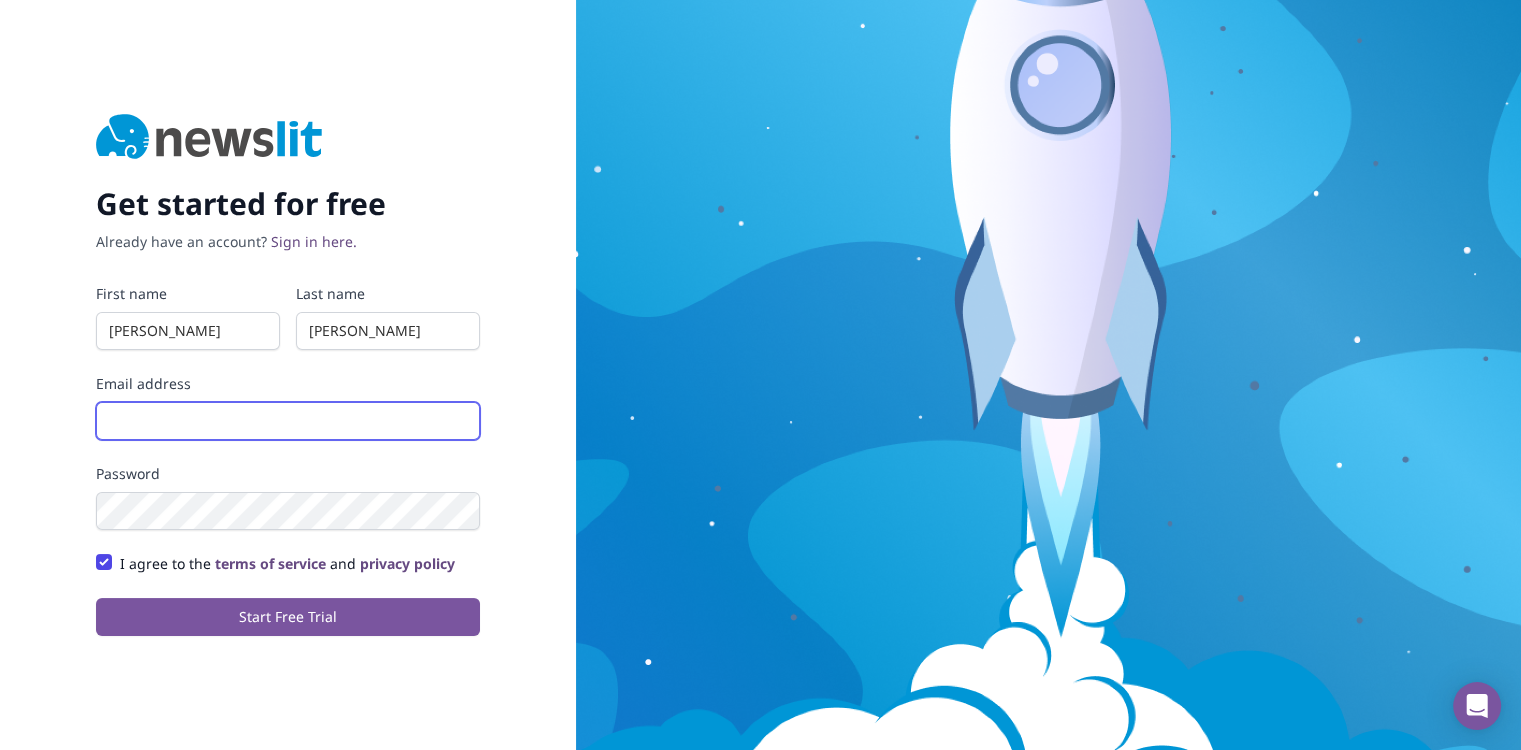 type on "[EMAIL_ADDRESS][DOMAIN_NAME]" 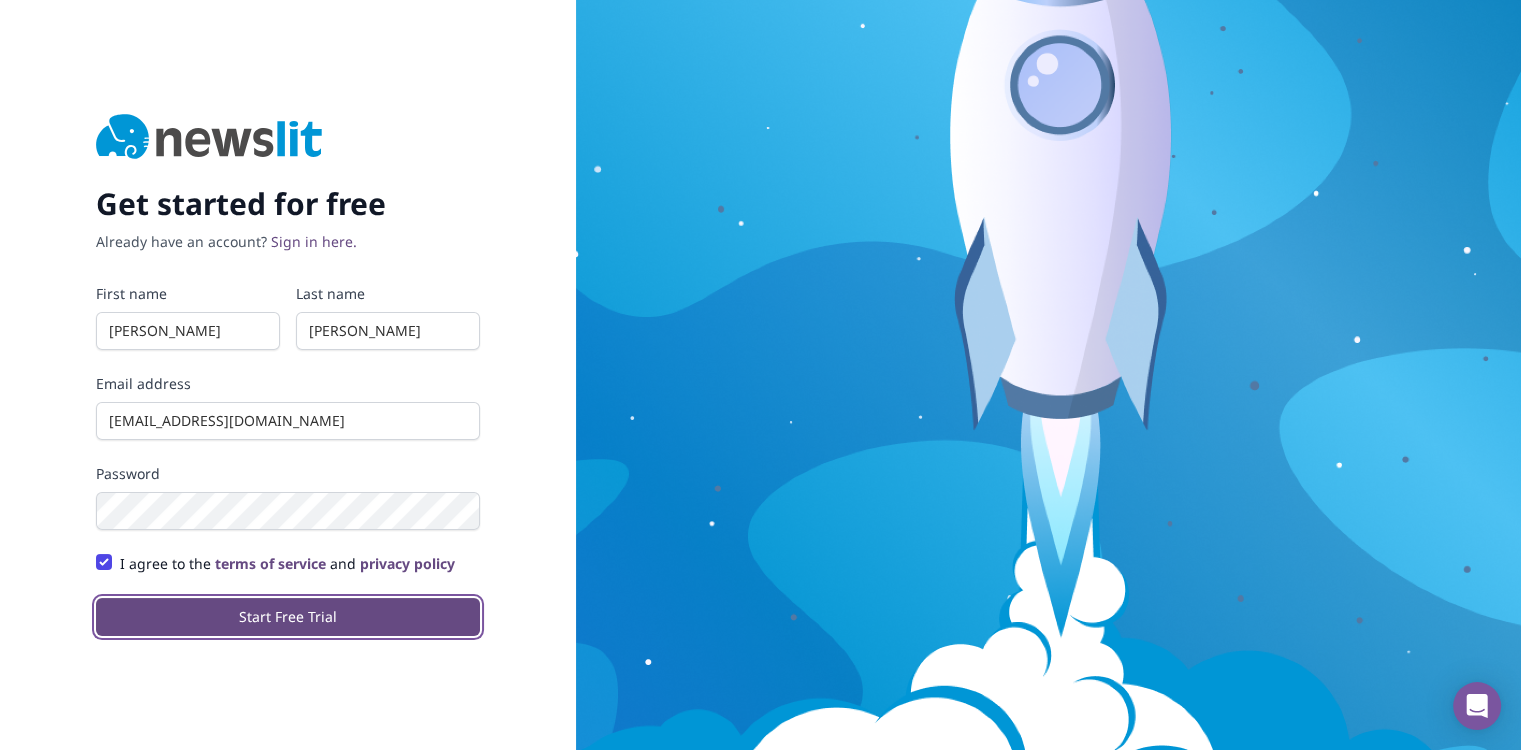 click on "Start Free Trial" at bounding box center (288, 617) 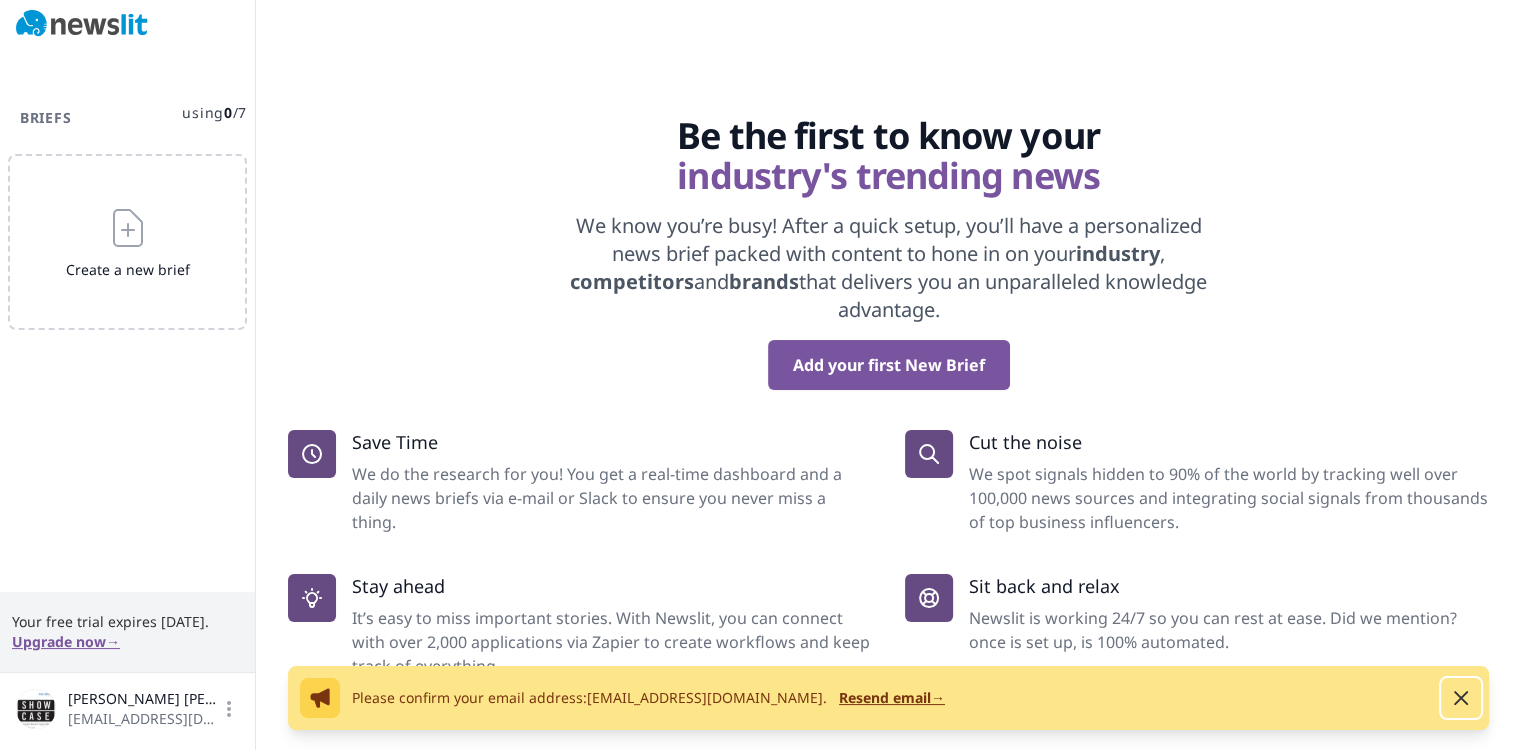click 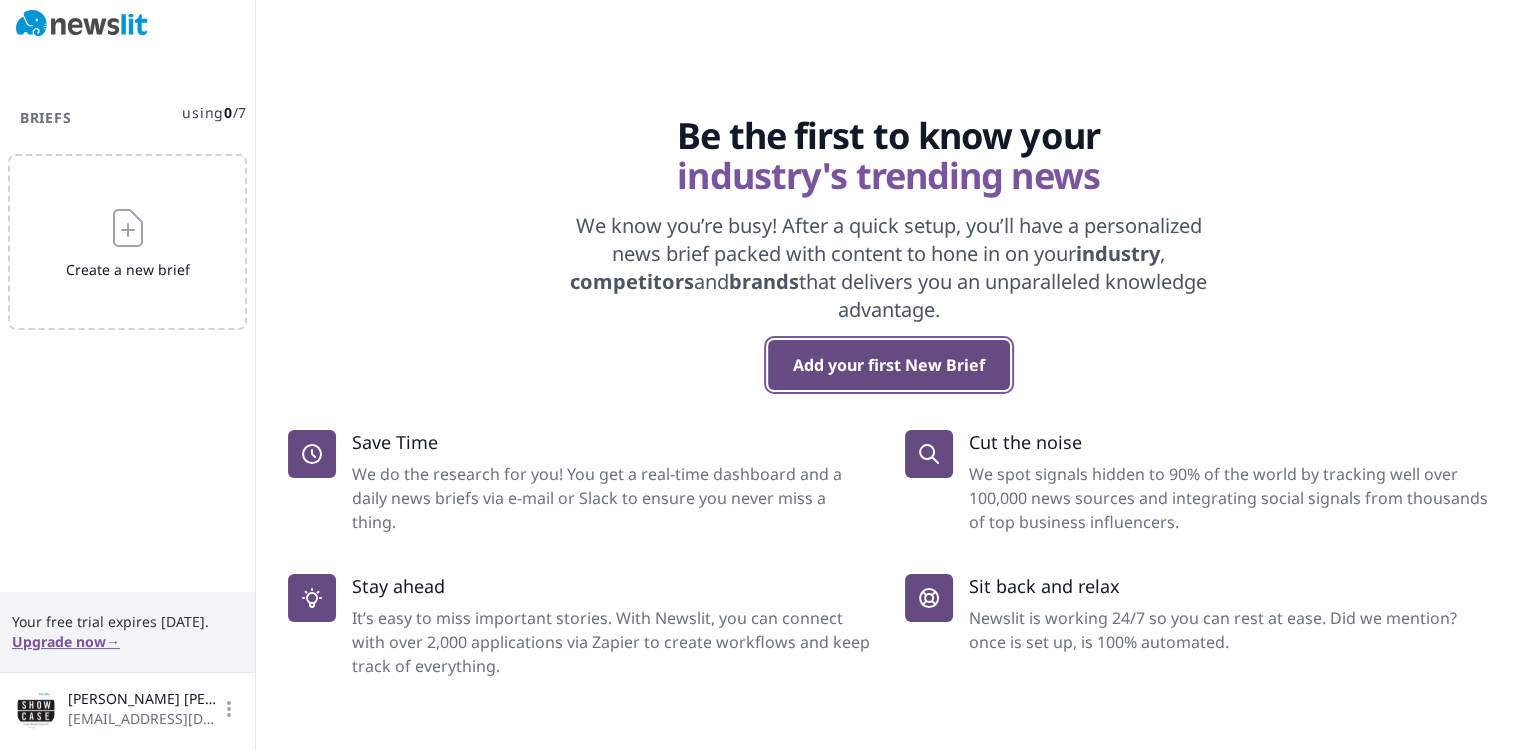 click on "Add your first New Brief" at bounding box center [889, 365] 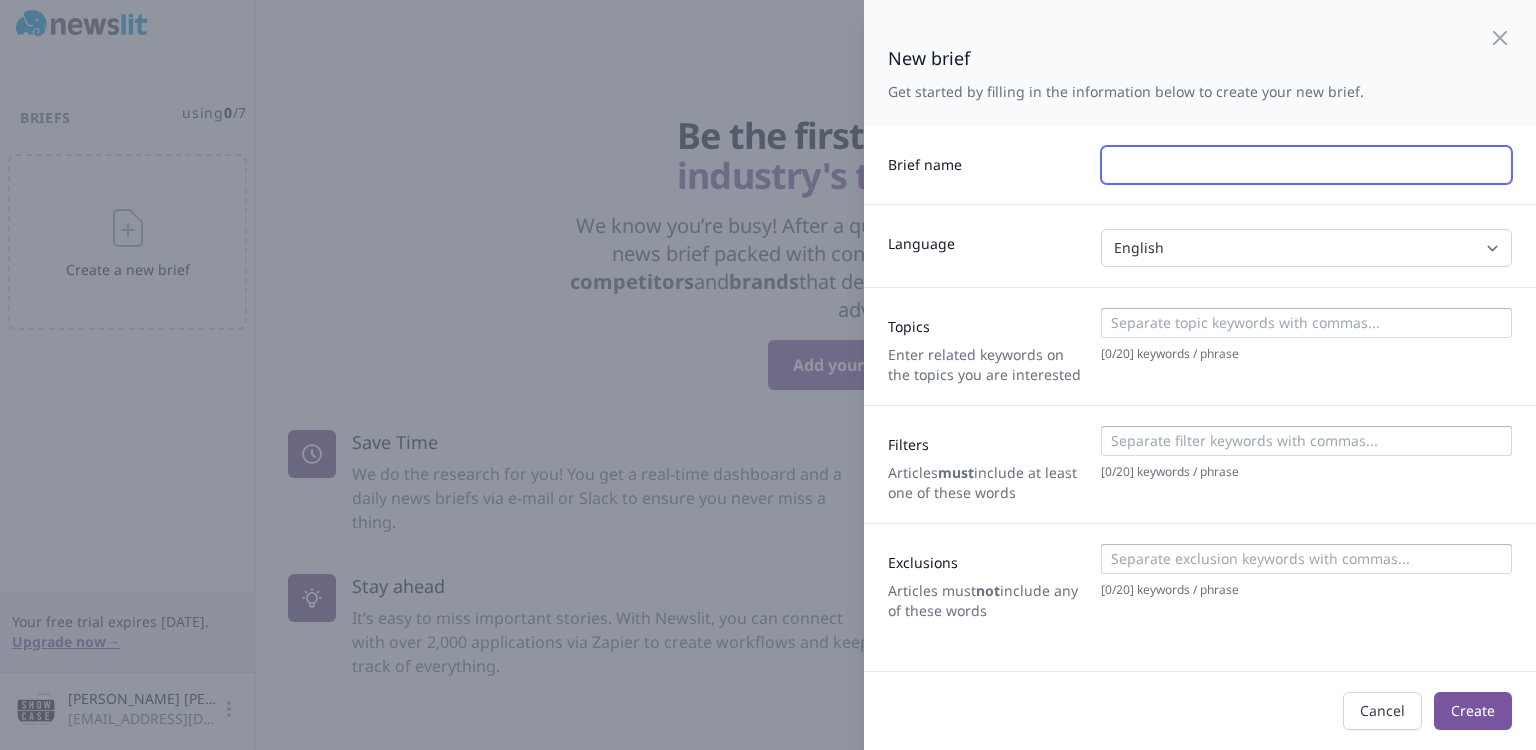 click at bounding box center (1306, 165) 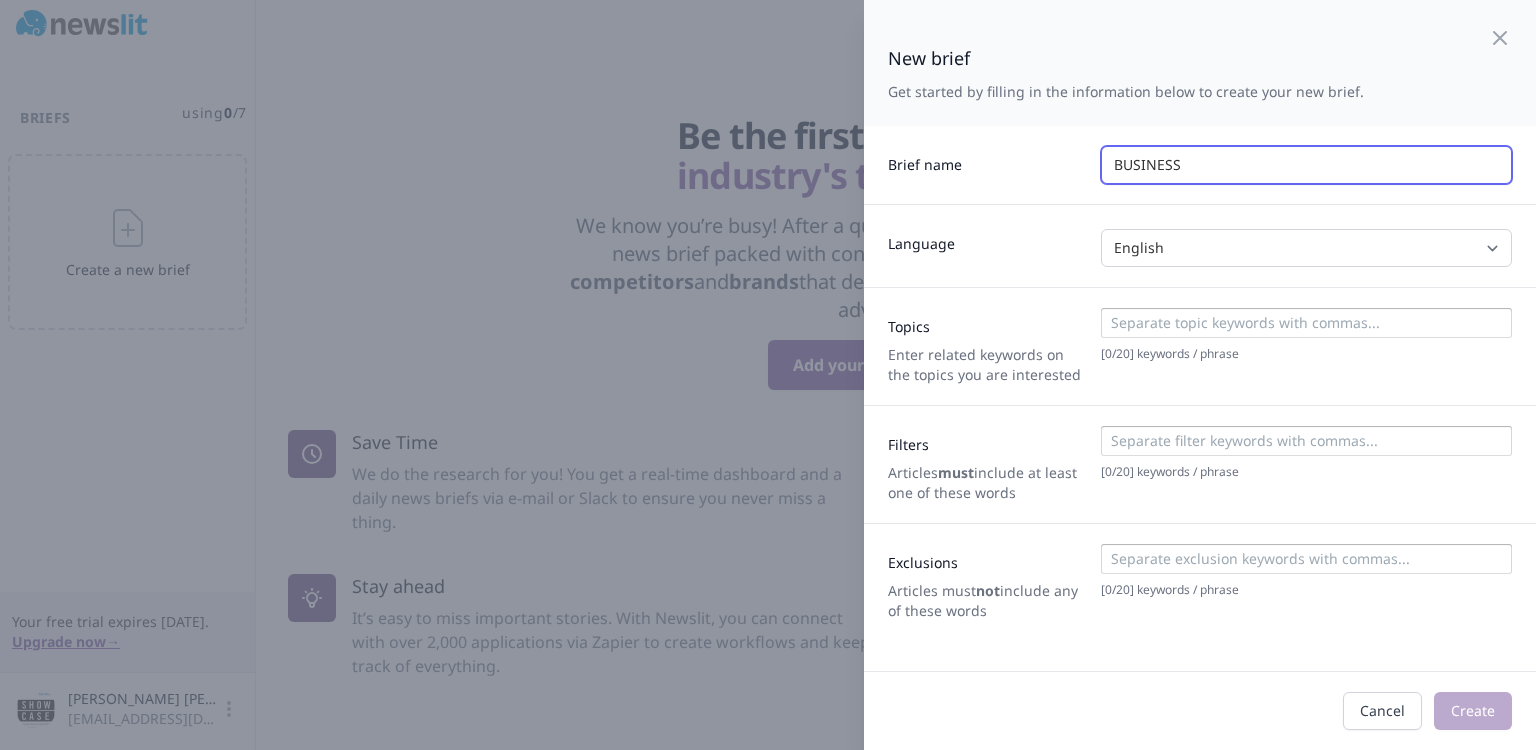 type on "BUSINESS" 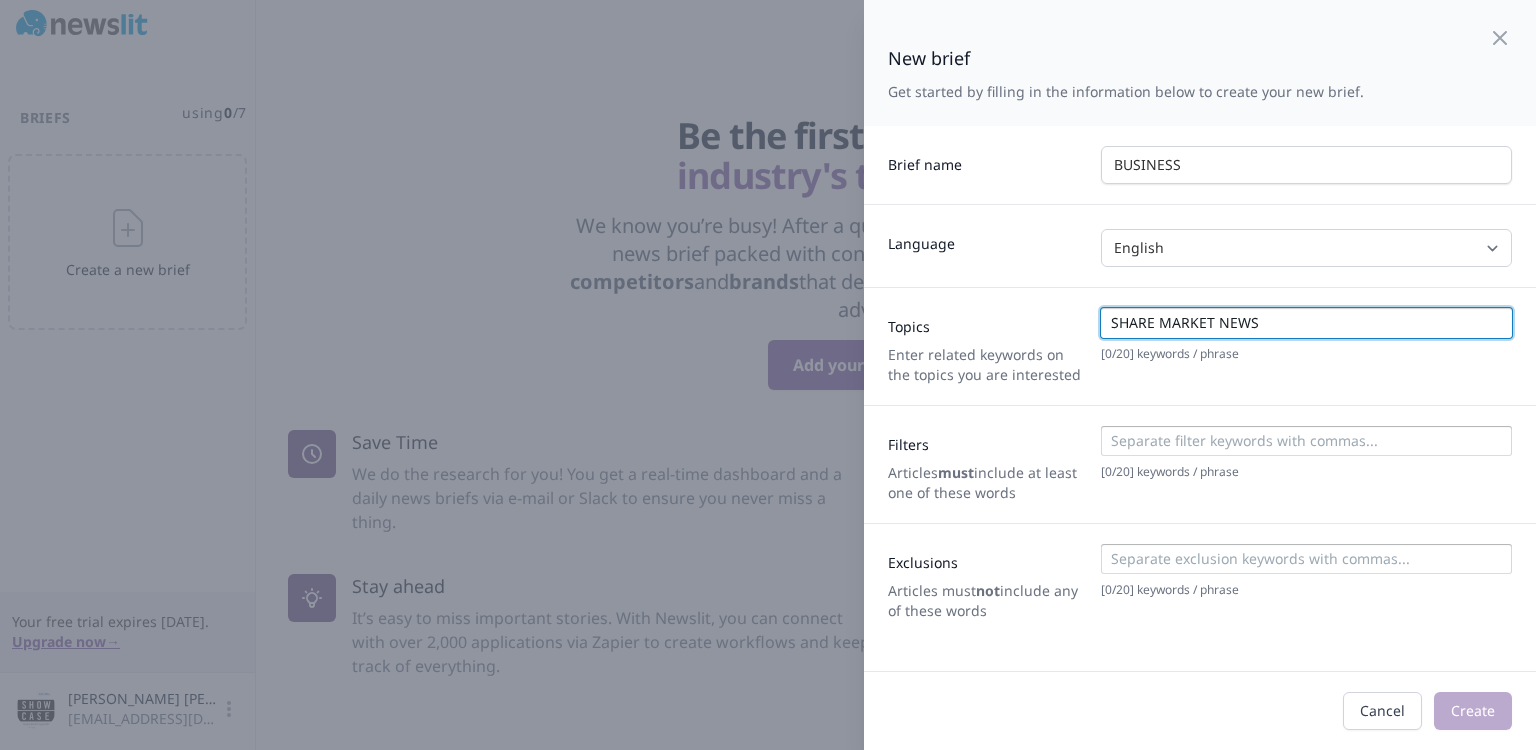 type on "SHARE MARKET NEWS" 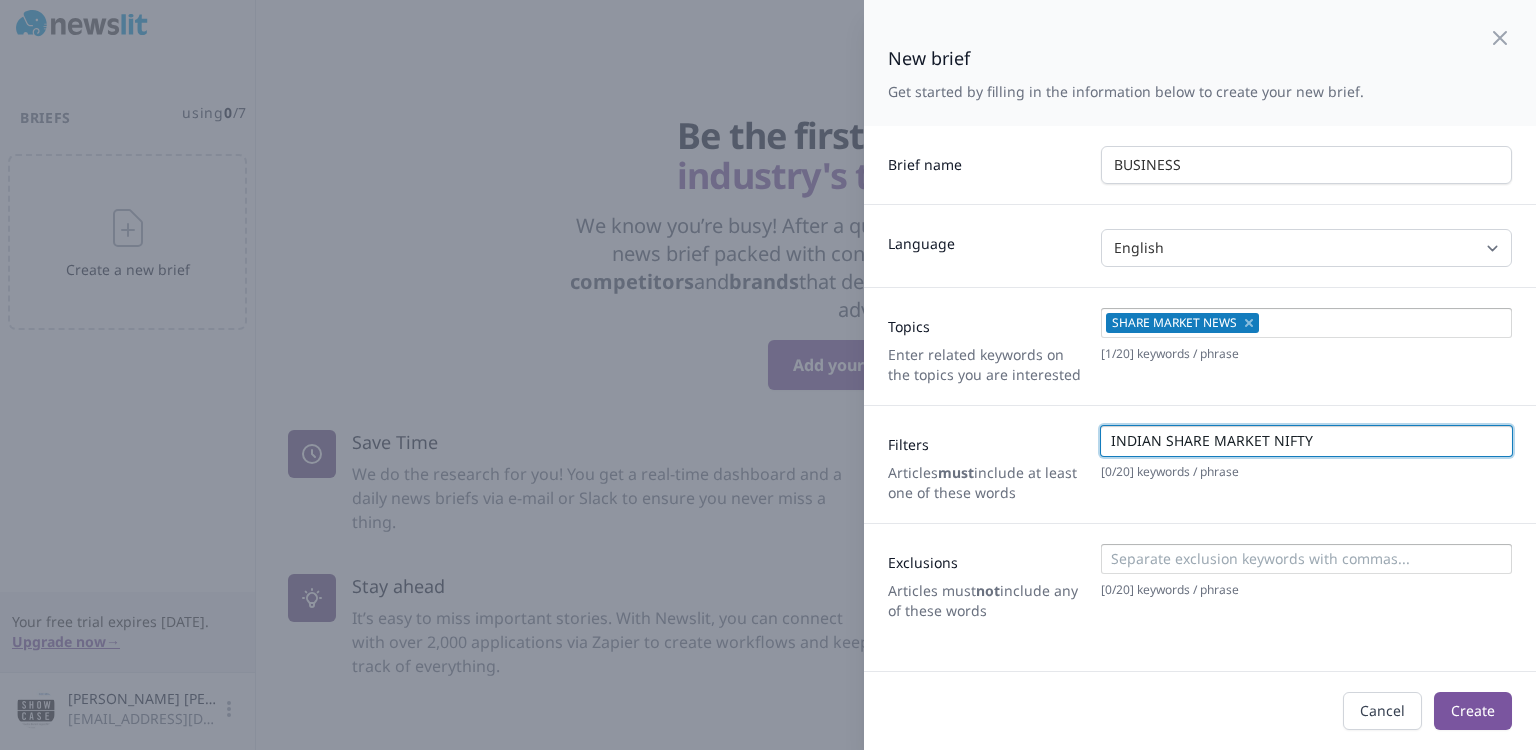 type on "INDIAN SHARE MARKET NIFTY" 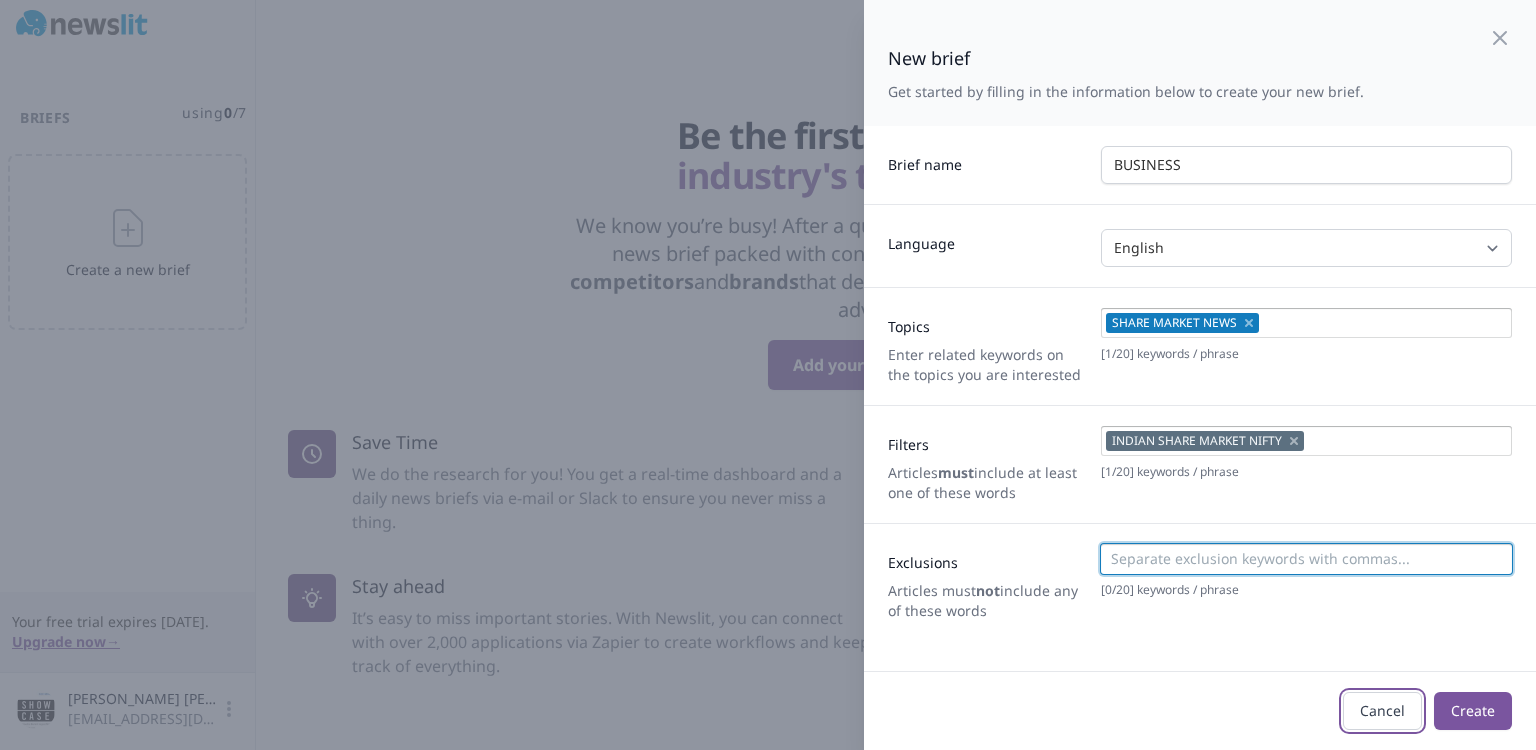 type 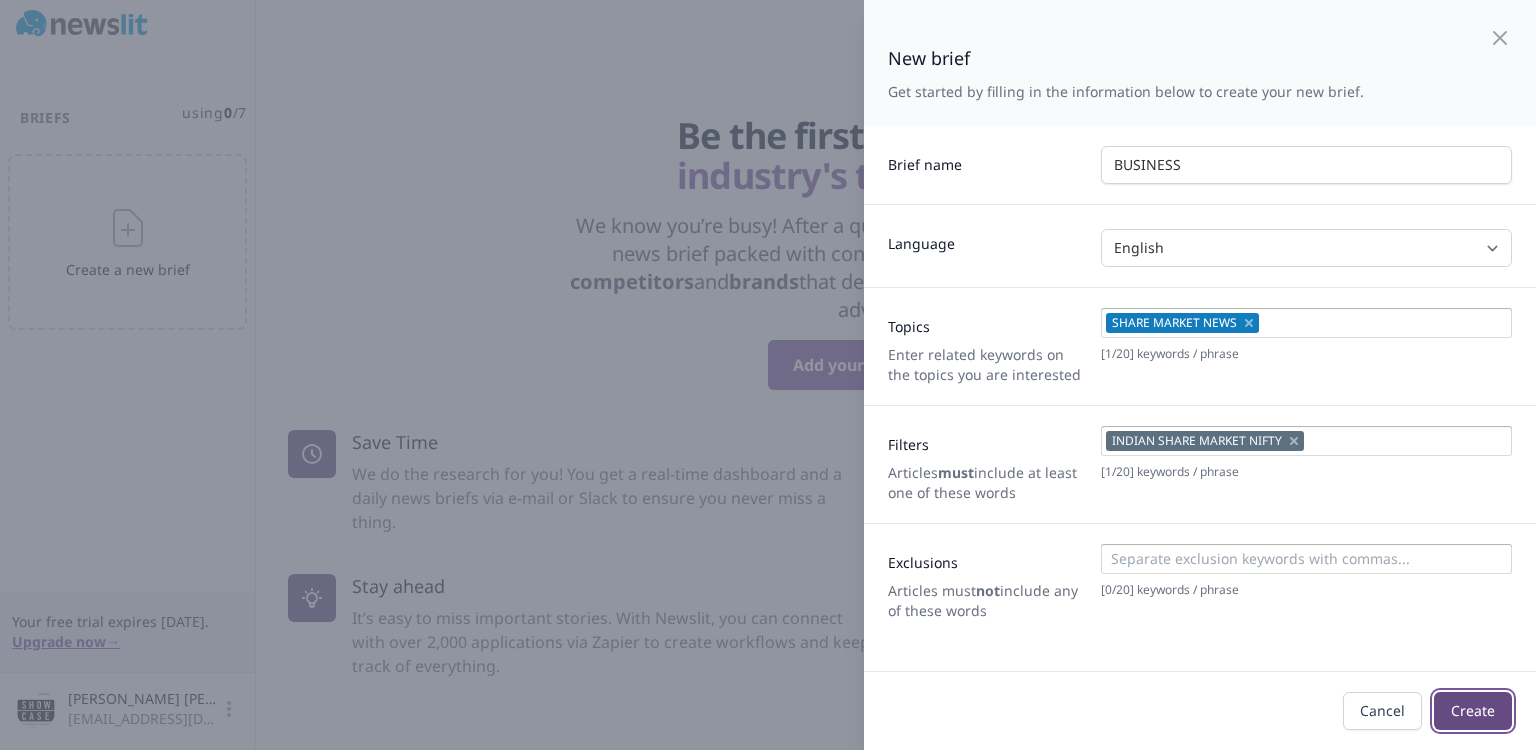 click on "Create" at bounding box center (1473, 711) 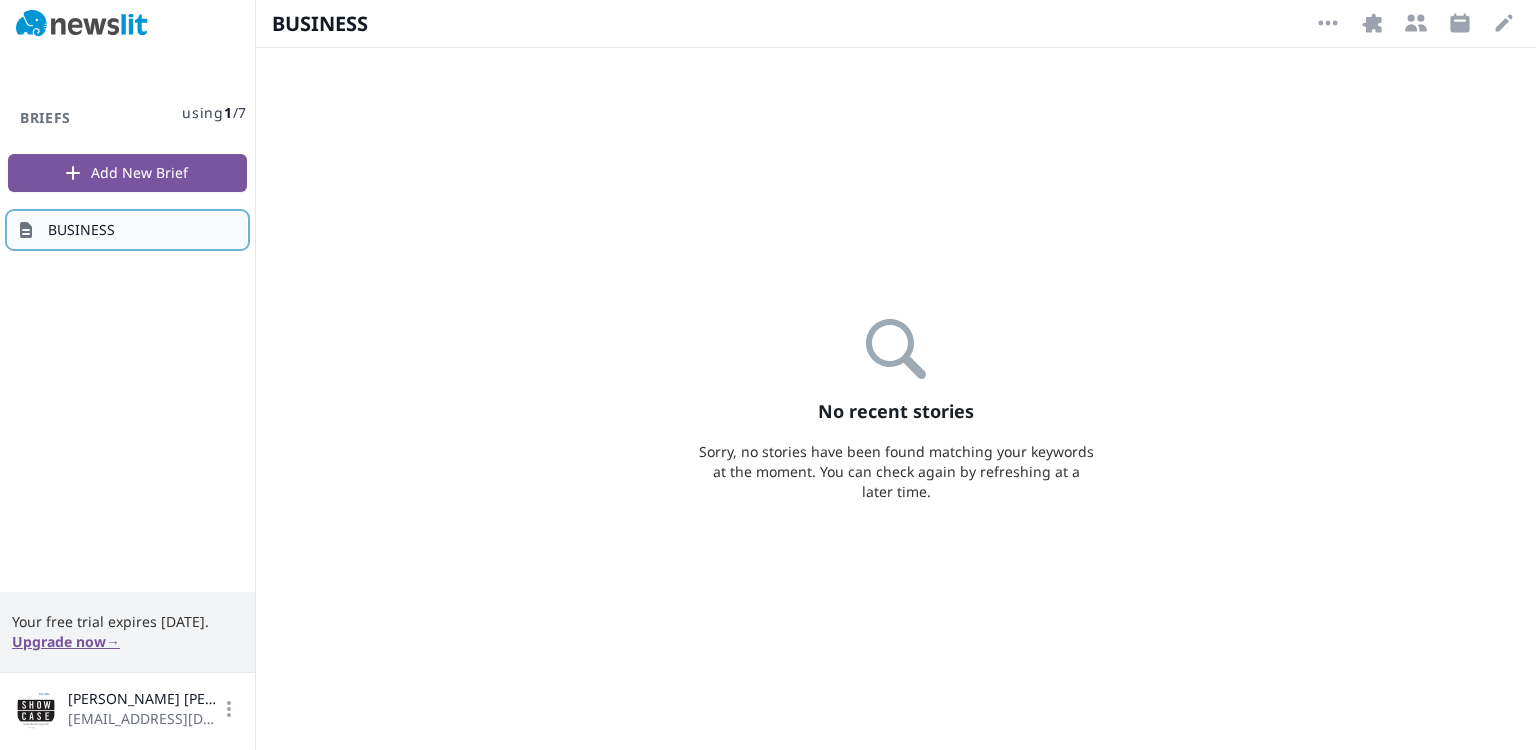 click on "BUSINESS" at bounding box center [127, 230] 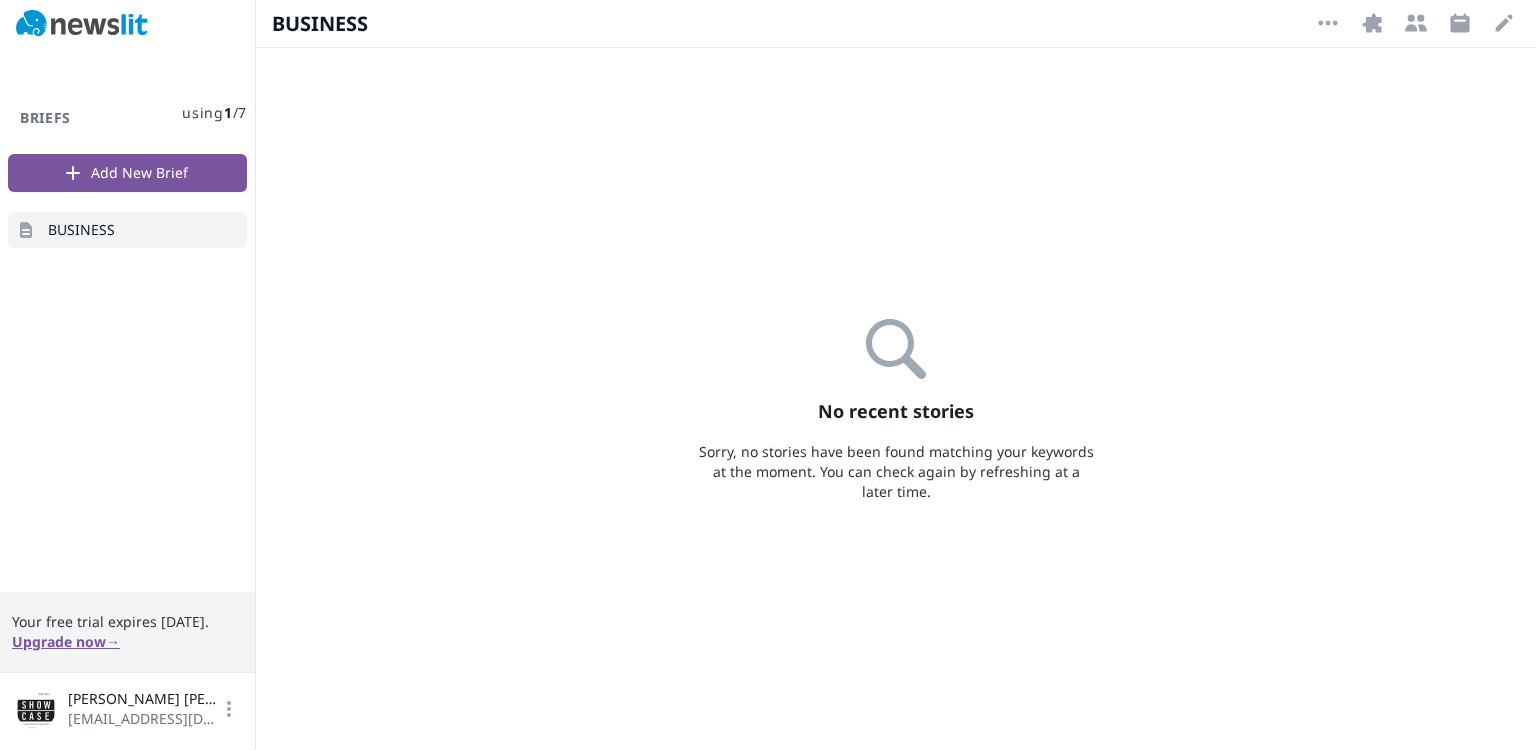 click on "No recent stories Sorry, no stories have been found matching your keywords at the moment. You can check again by refreshing at a later time." at bounding box center [896, 399] 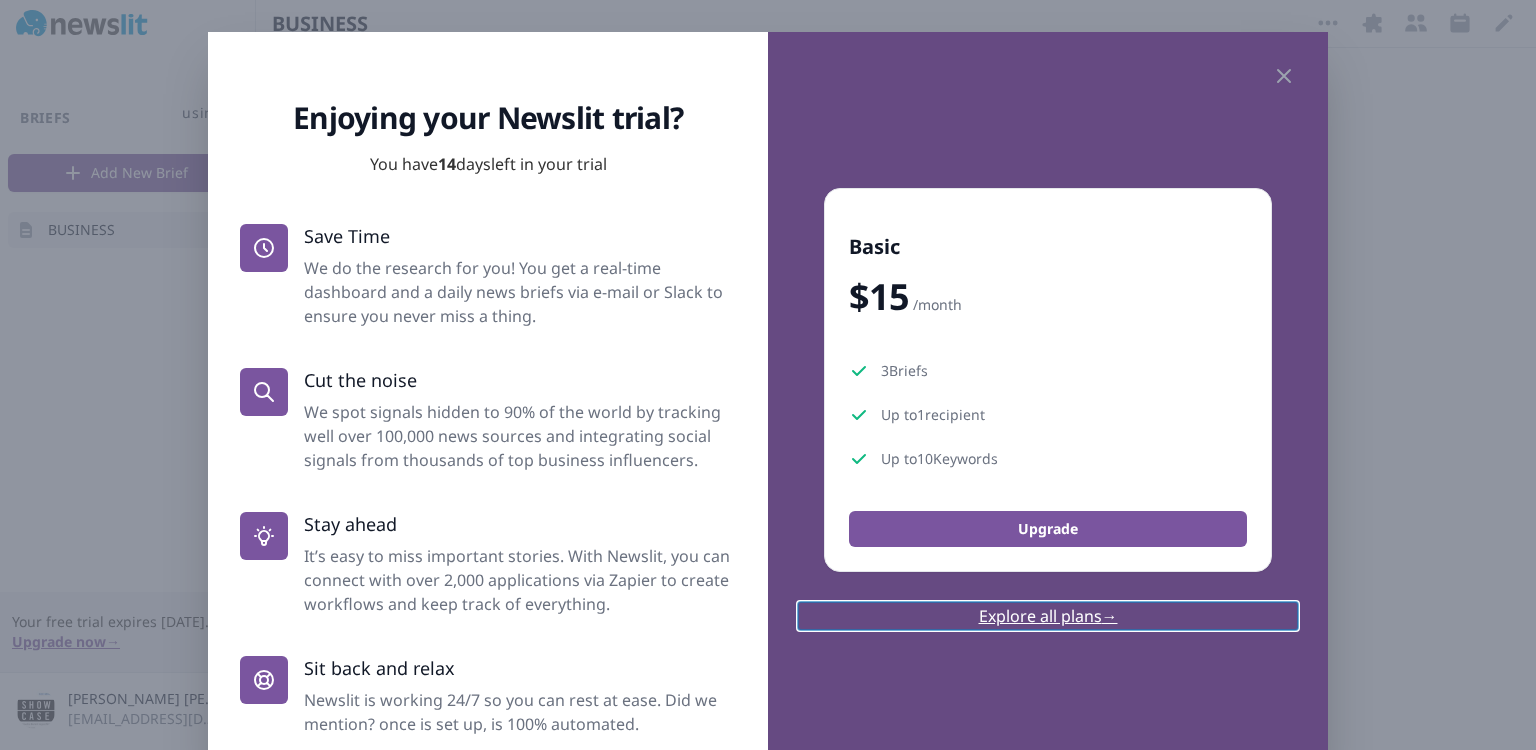 click on "Explore all plans  →" at bounding box center (1048, 616) 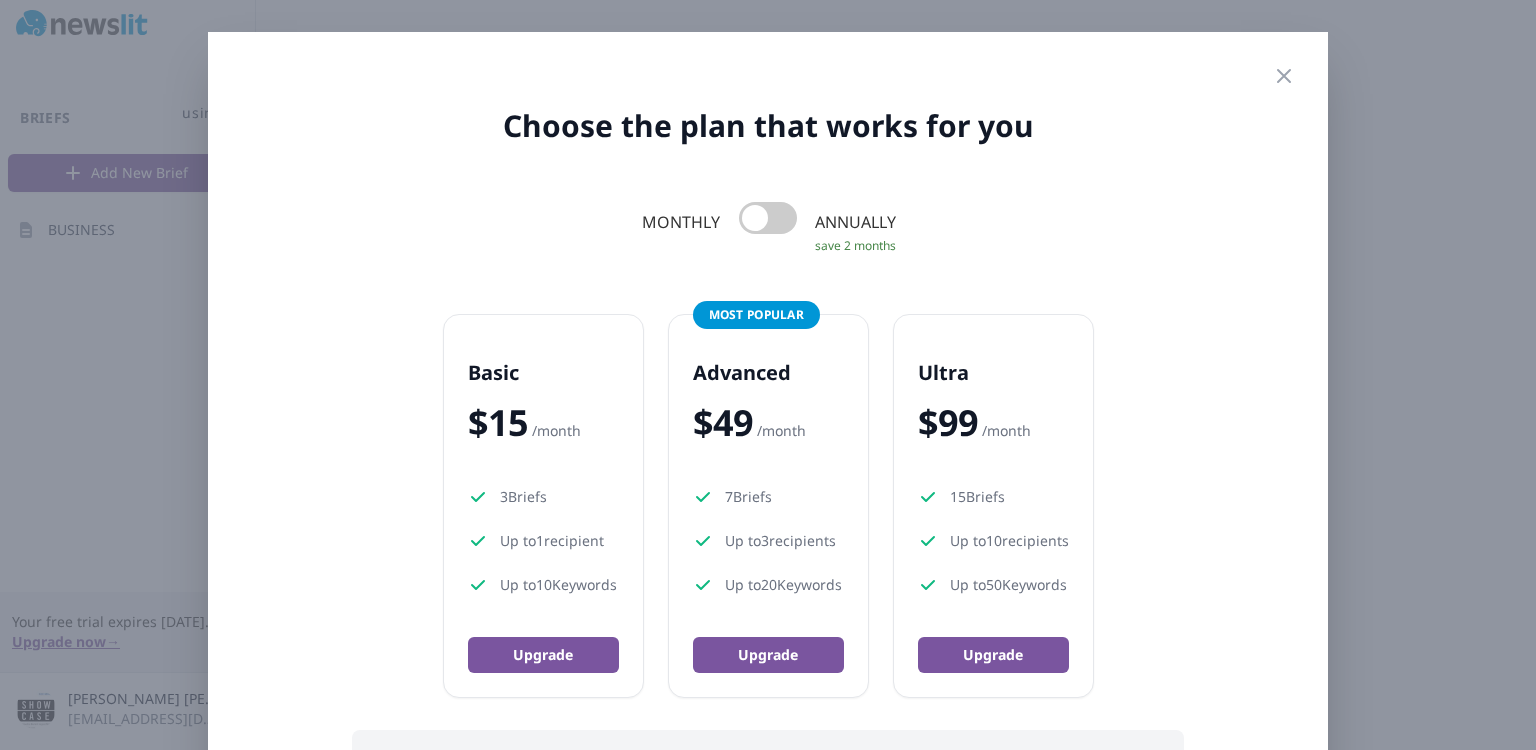 click at bounding box center (768, 218) 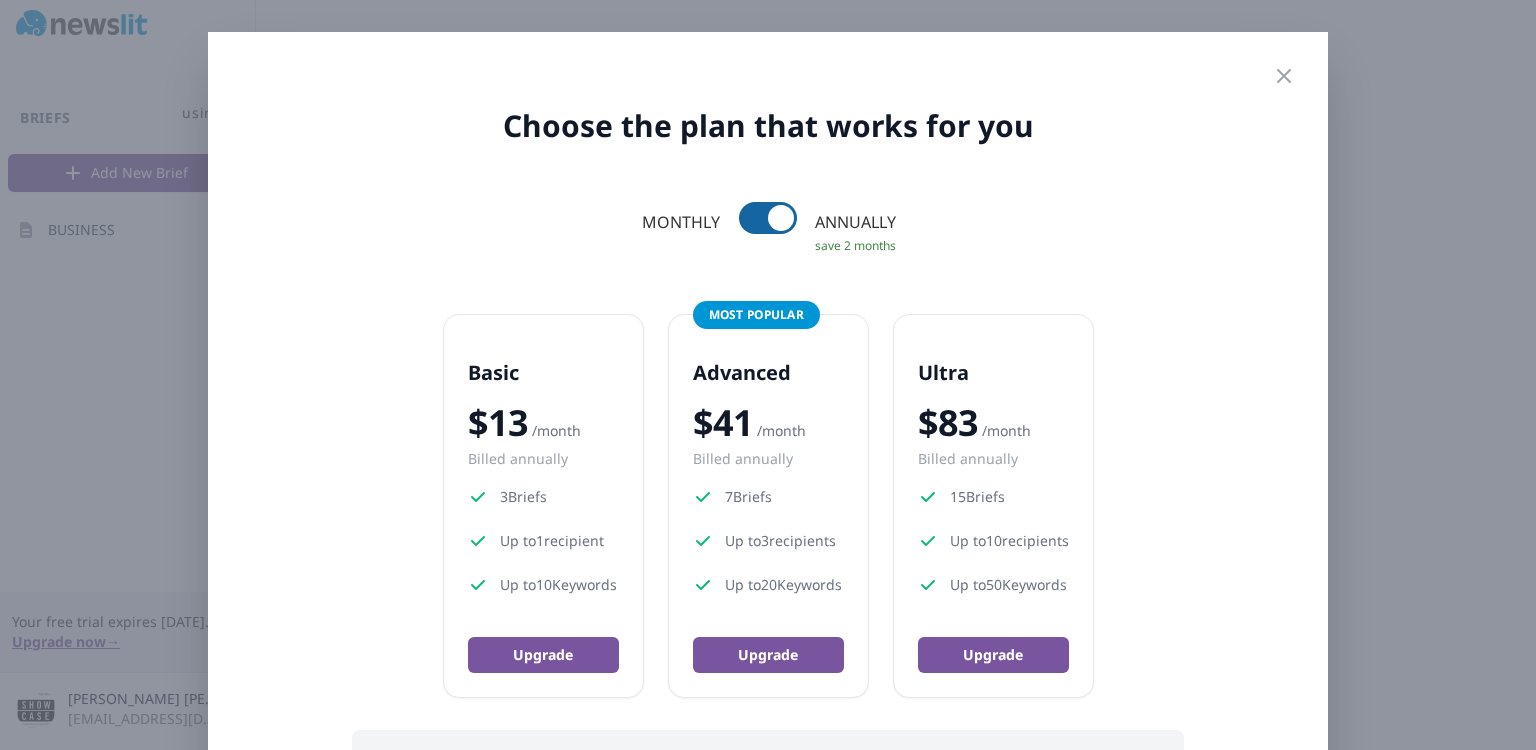 click at bounding box center [768, 218] 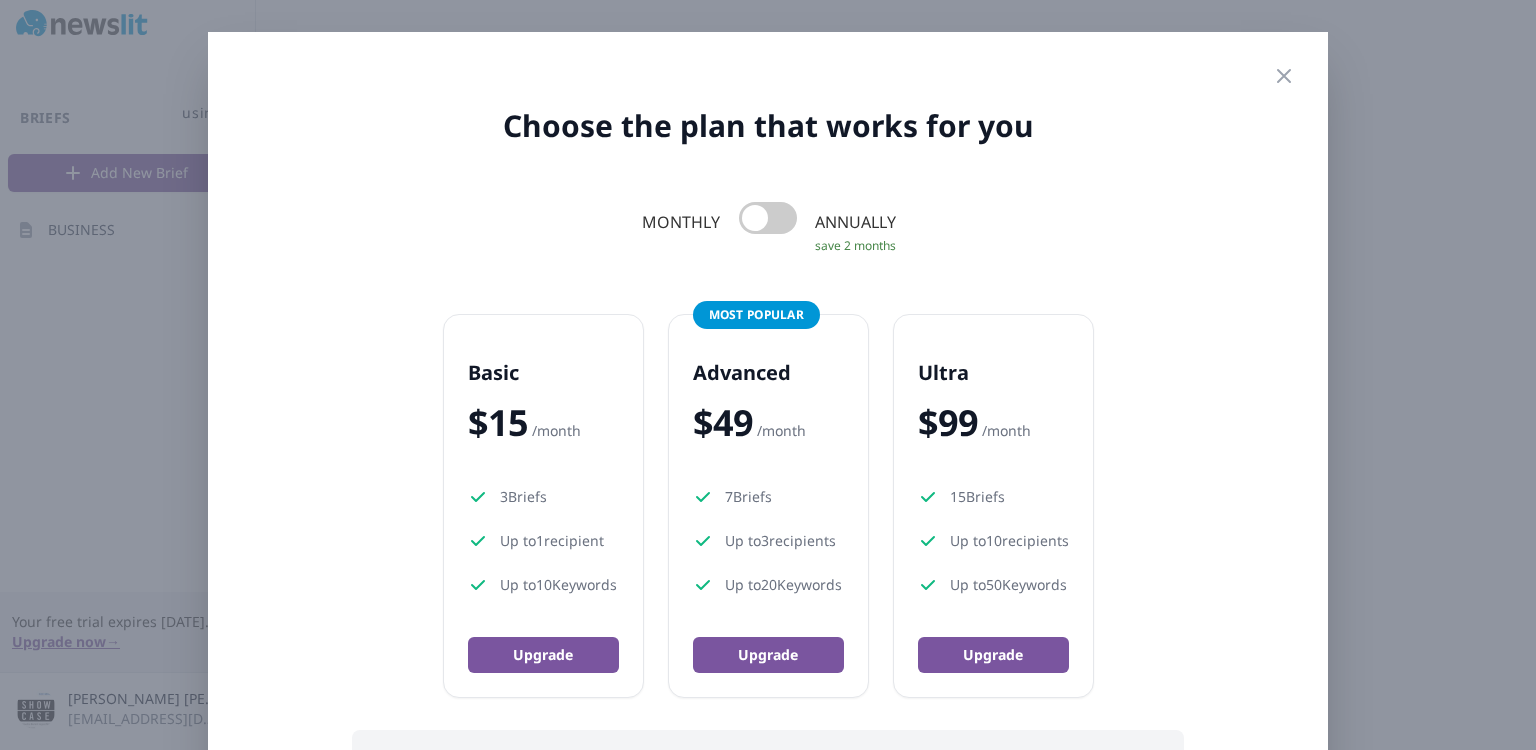 click at bounding box center (768, 218) 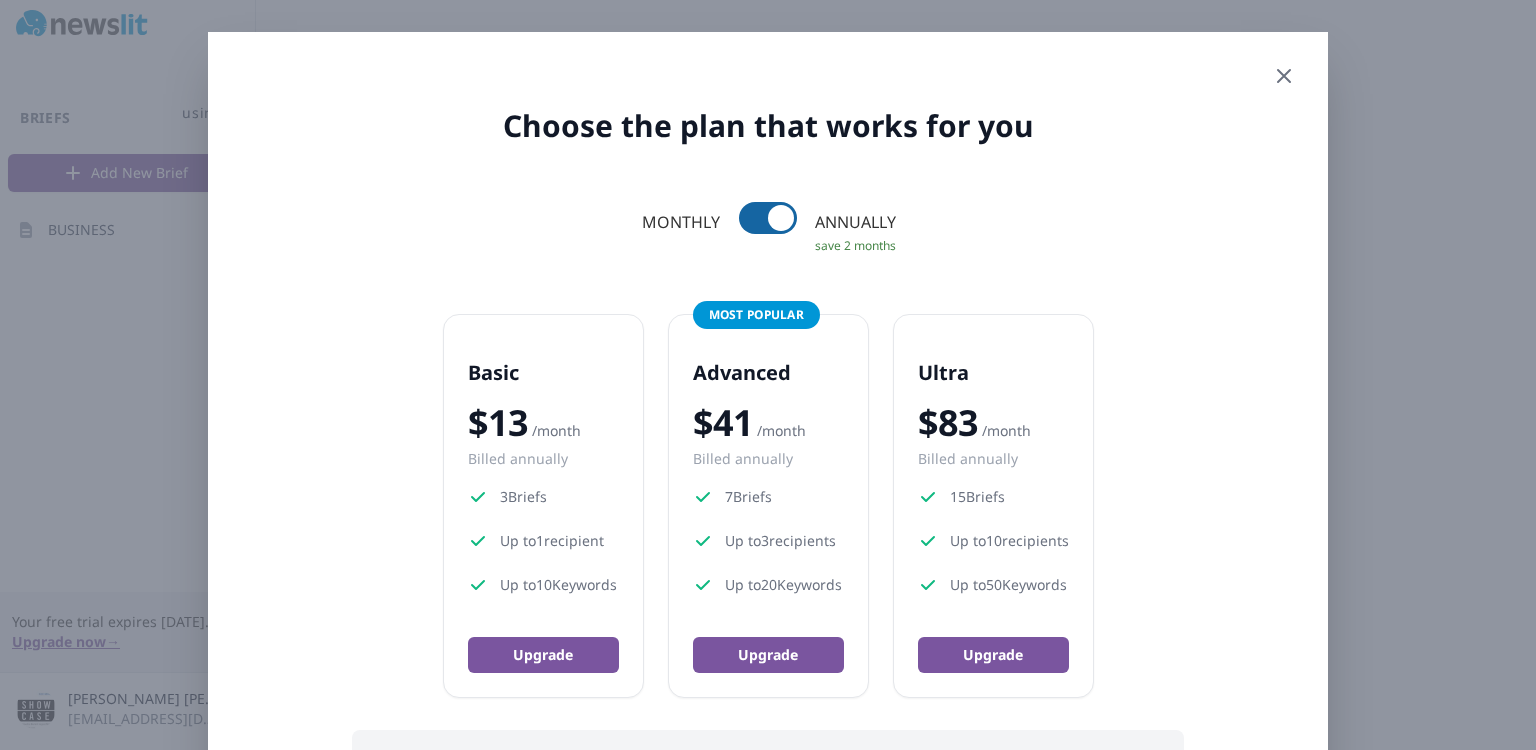 click 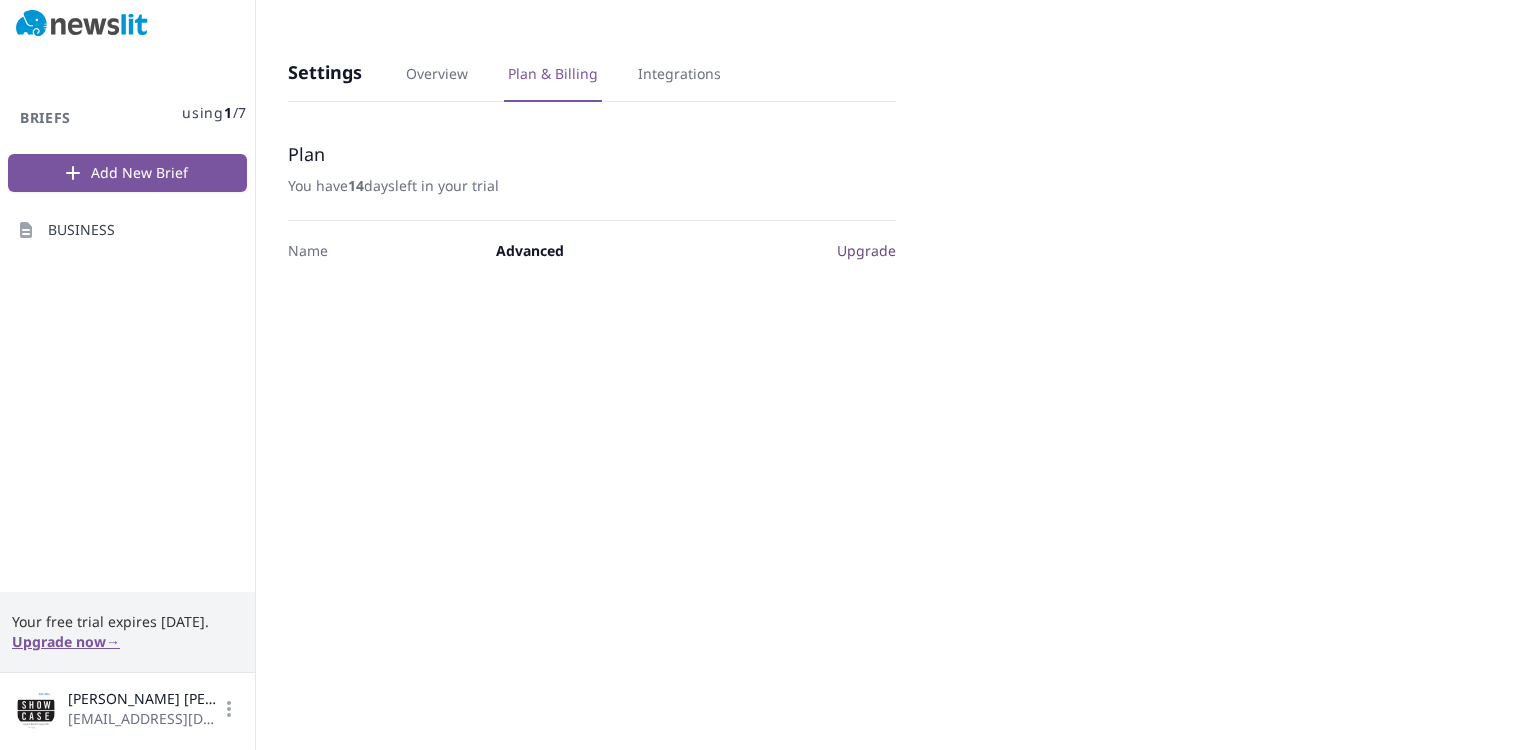 click on "Settings Overview Plan & Billing Integrations Plan You have  14  day s  left in your trial Name Advanced Upgrade" at bounding box center (896, 375) 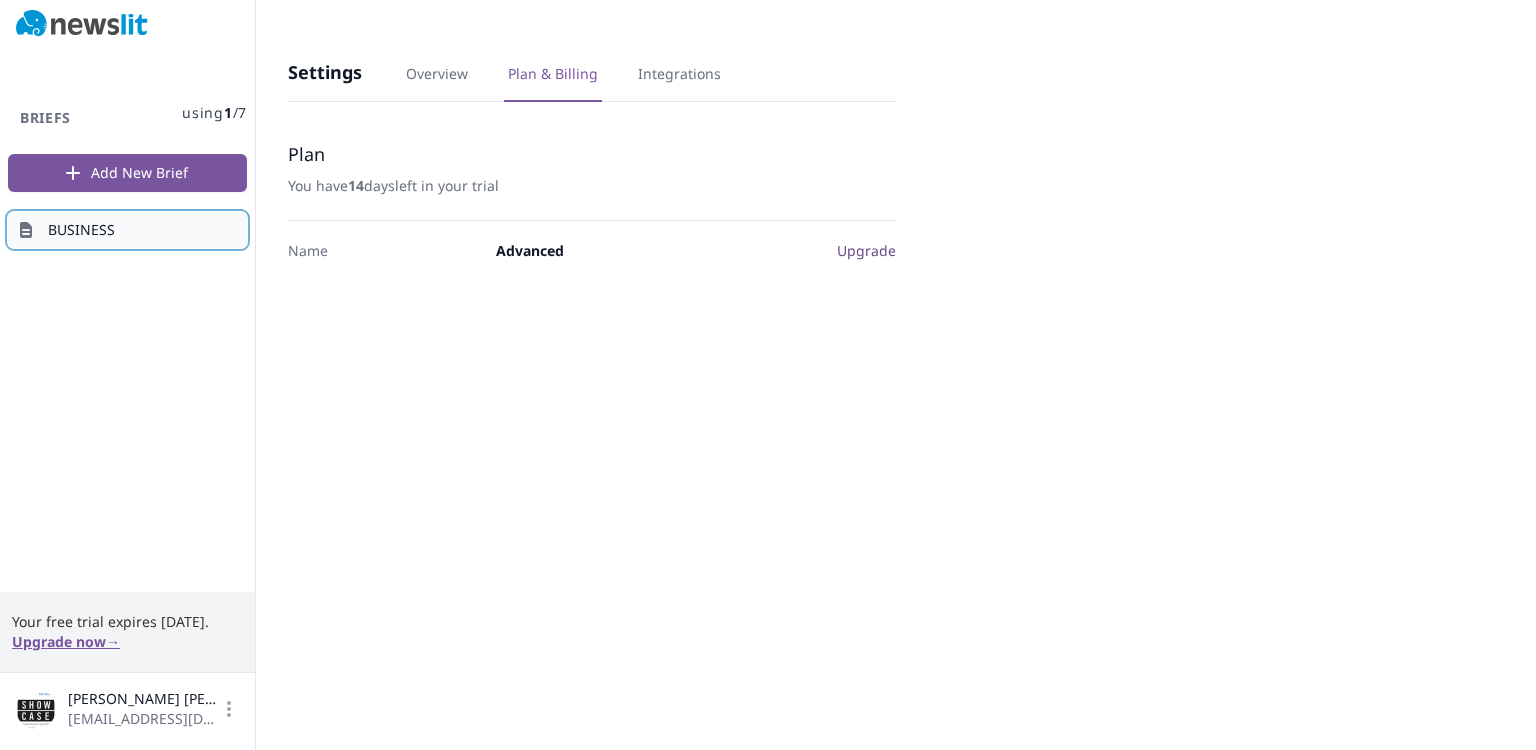 click on "BUSINESS" at bounding box center (81, 230) 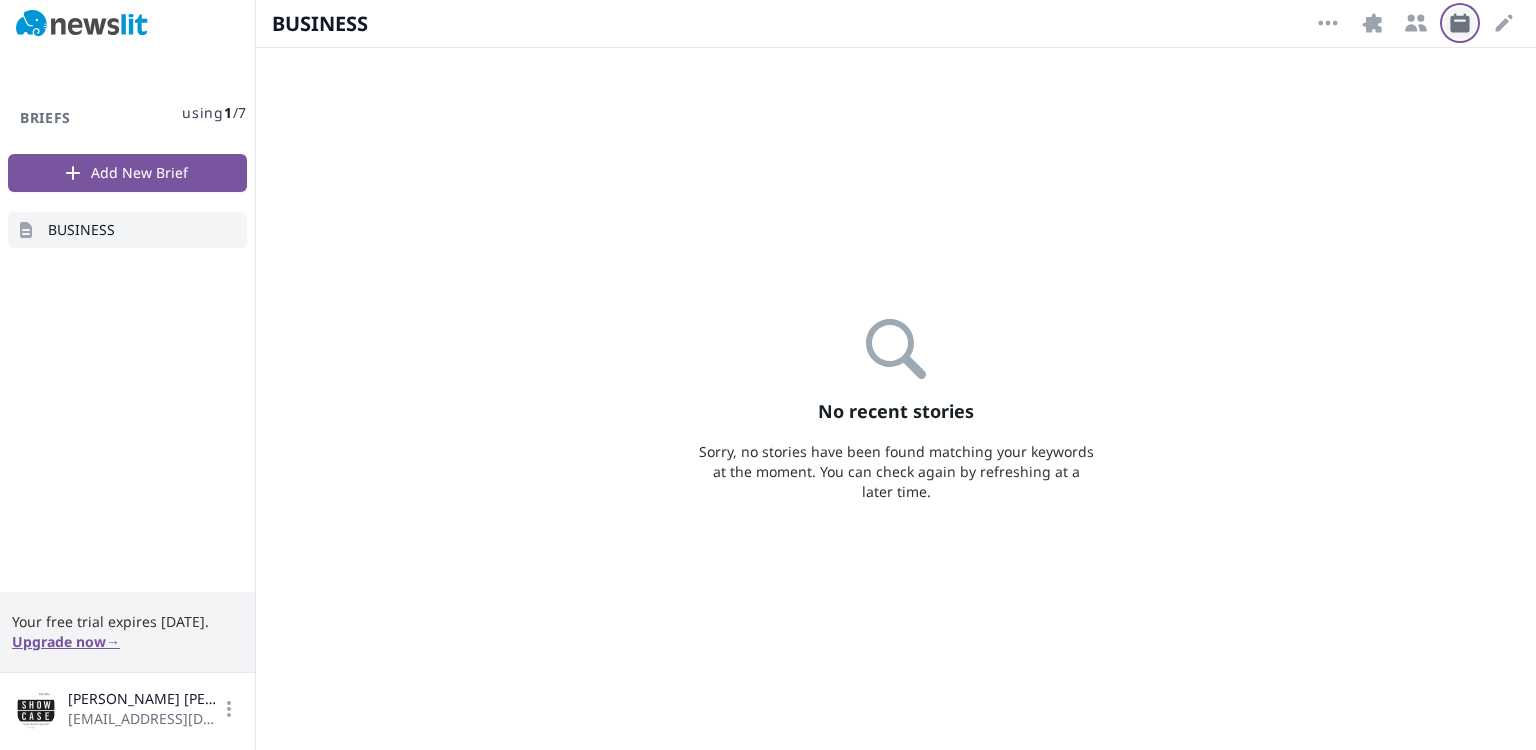 click on "Schedule" at bounding box center [1460, 23] 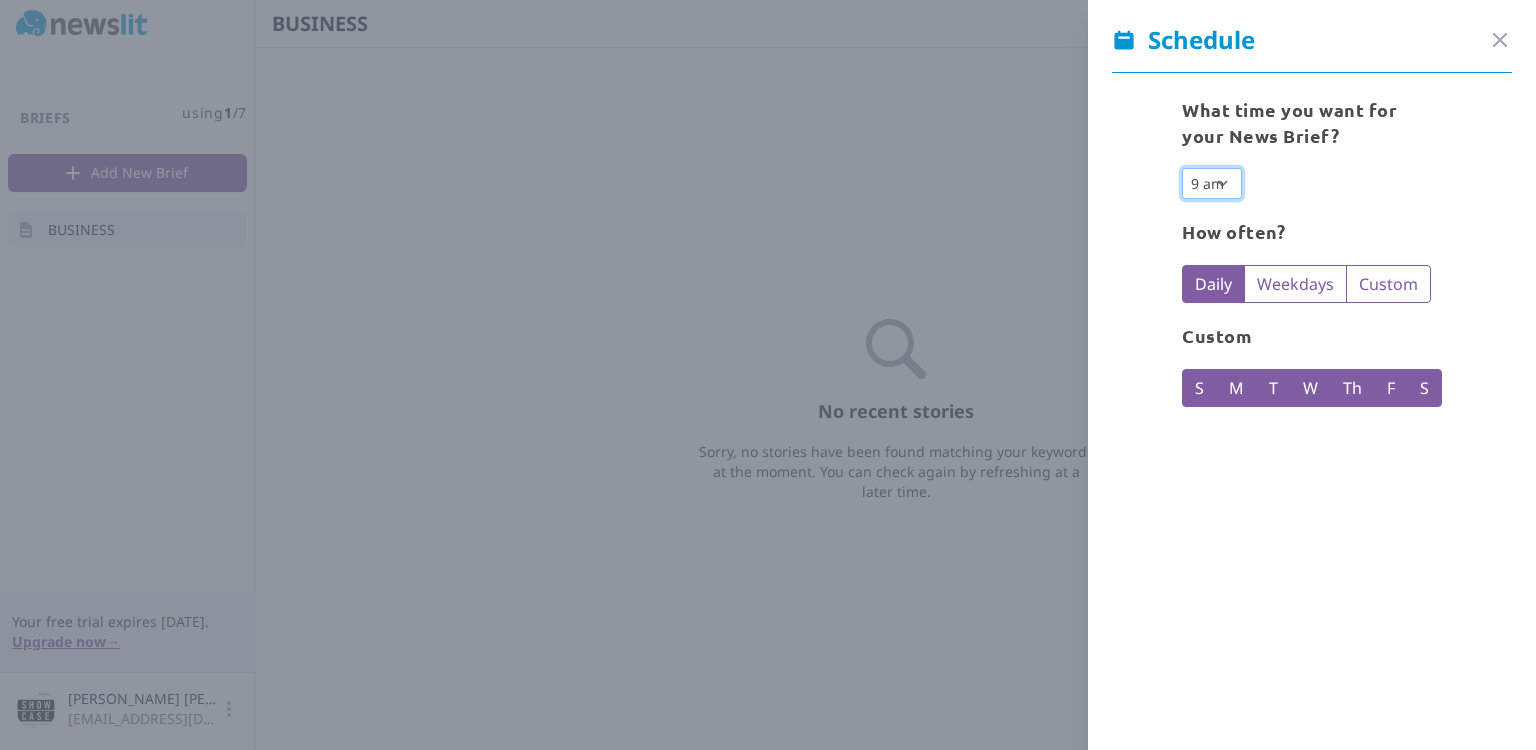 click on "12 am 1 am 2 am 3 am 4 am 5 am 6 am 7 am 8 am 9 am 10 am 11 am 12 pm 1 pm 2 pm 3 pm 4 pm 5 pm 6 pm 7 pm 8 pm 9 pm 10 pm 11 pm" at bounding box center (1212, 183) 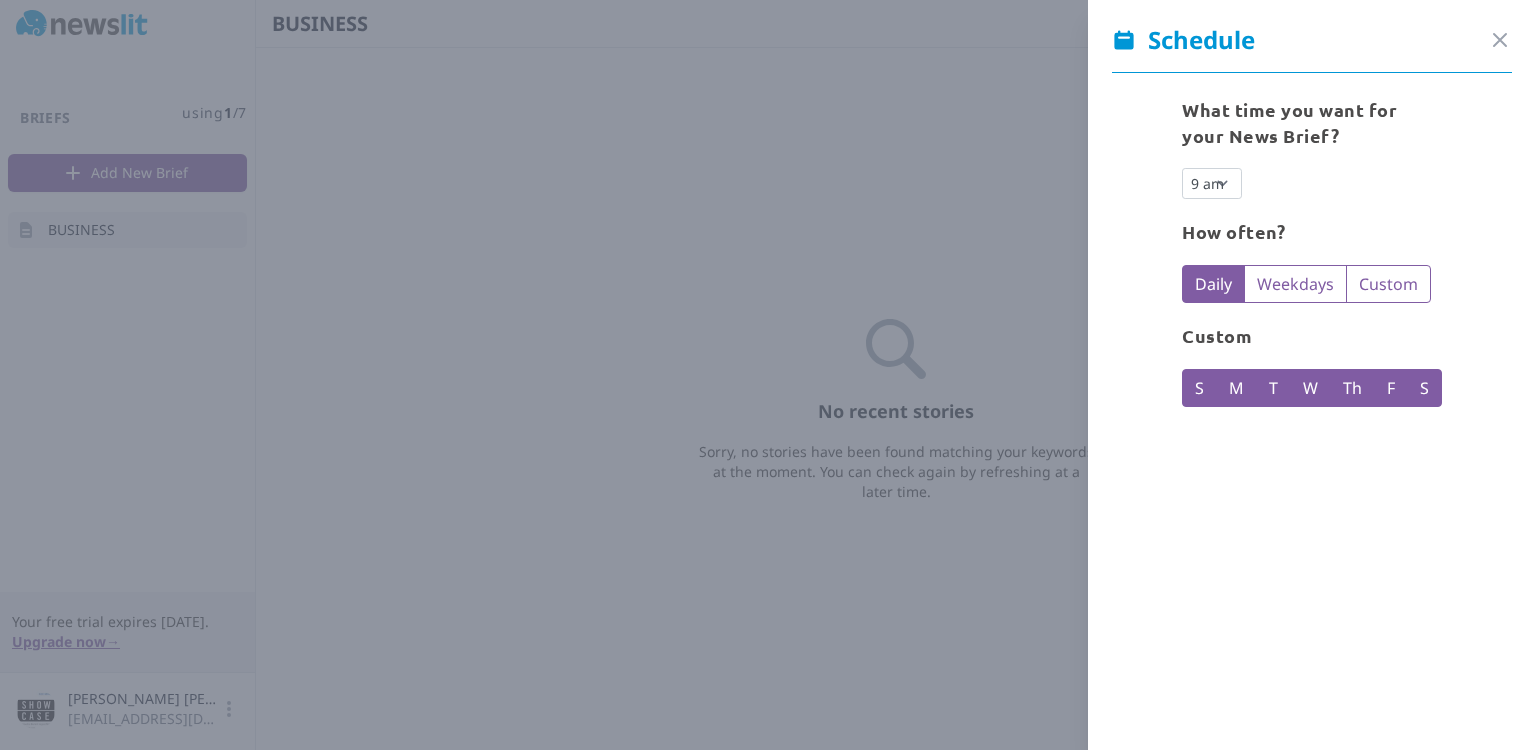 click on "What time you want for your News Brief? 12 am 1 am 2 am 3 am 4 am 5 am 6 am 7 am 8 am 9 am 10 am 11 am 12 pm 1 pm 2 pm 3 pm 4 pm 5 pm 6 pm 7 pm 8 pm 9 pm 10 pm 11 pm How often? Daily Weekdays Custom Custom S M T W Th F S" at bounding box center (1312, 262) 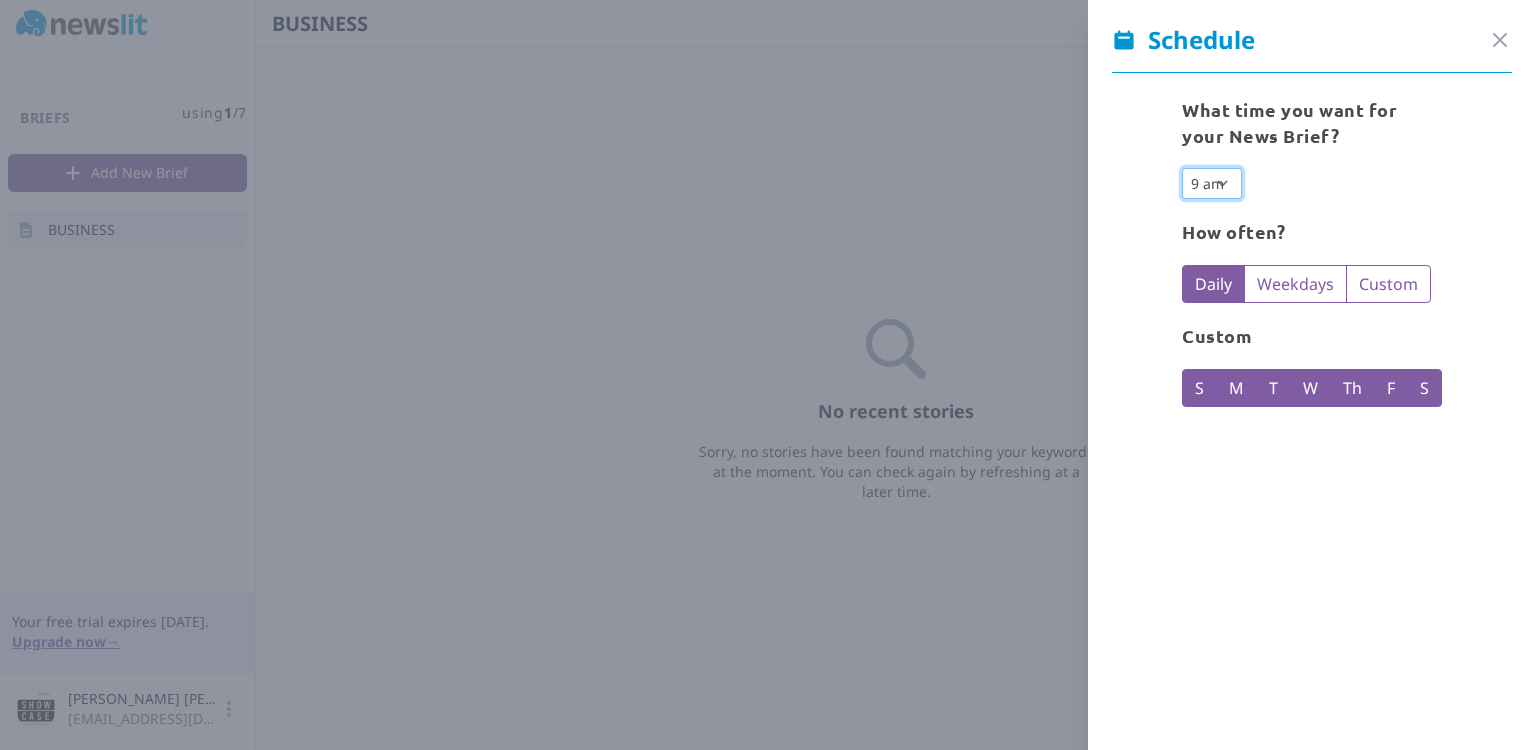 click on "12 am 1 am 2 am 3 am 4 am 5 am 6 am 7 am 8 am 9 am 10 am 11 am 12 pm 1 pm 2 pm 3 pm 4 pm 5 pm 6 pm 7 pm 8 pm 9 pm 10 pm 11 pm" at bounding box center (1212, 183) 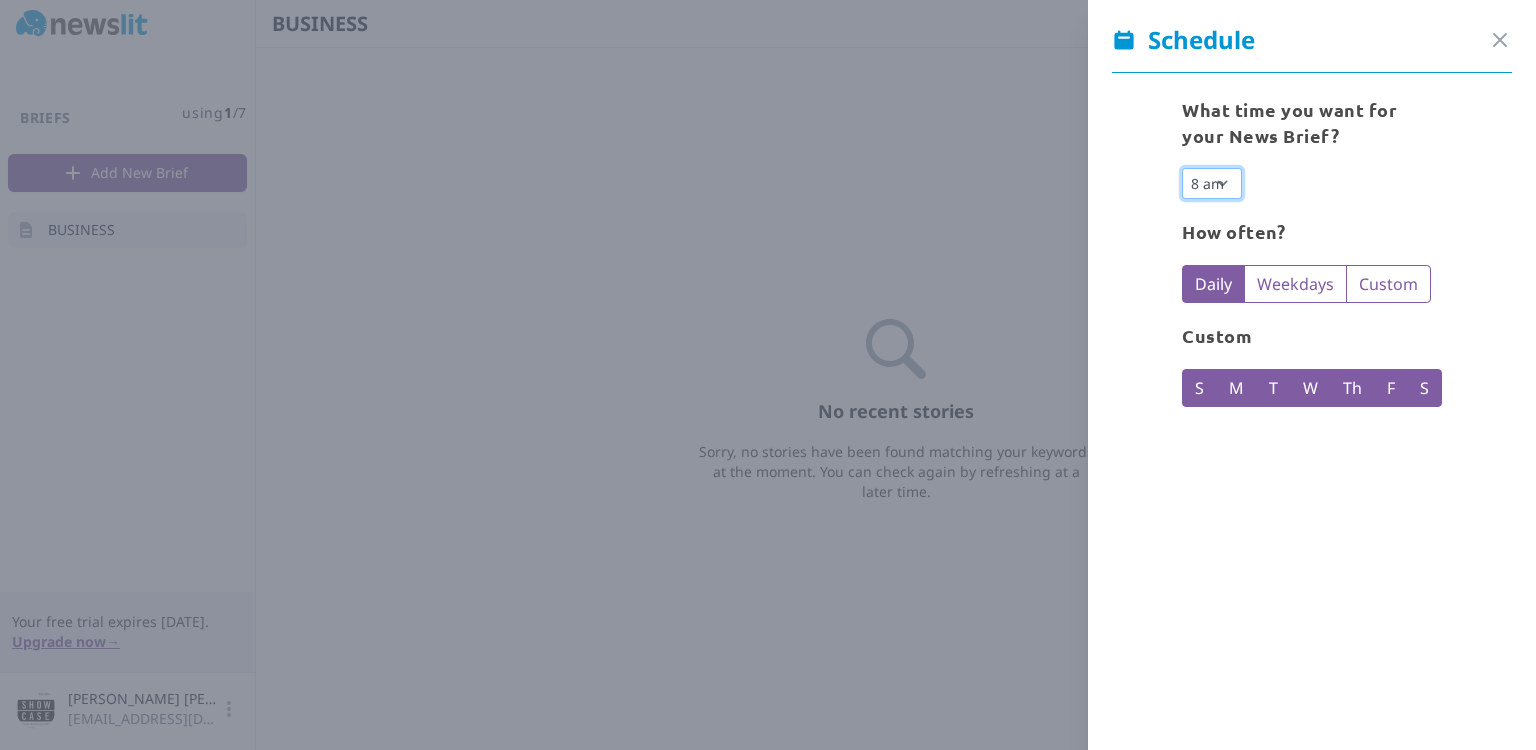 click on "12 am 1 am 2 am 3 am 4 am 5 am 6 am 7 am 8 am 9 am 10 am 11 am 12 pm 1 pm 2 pm 3 pm 4 pm 5 pm 6 pm 7 pm 8 pm 9 pm 10 pm 11 pm" at bounding box center (1212, 183) 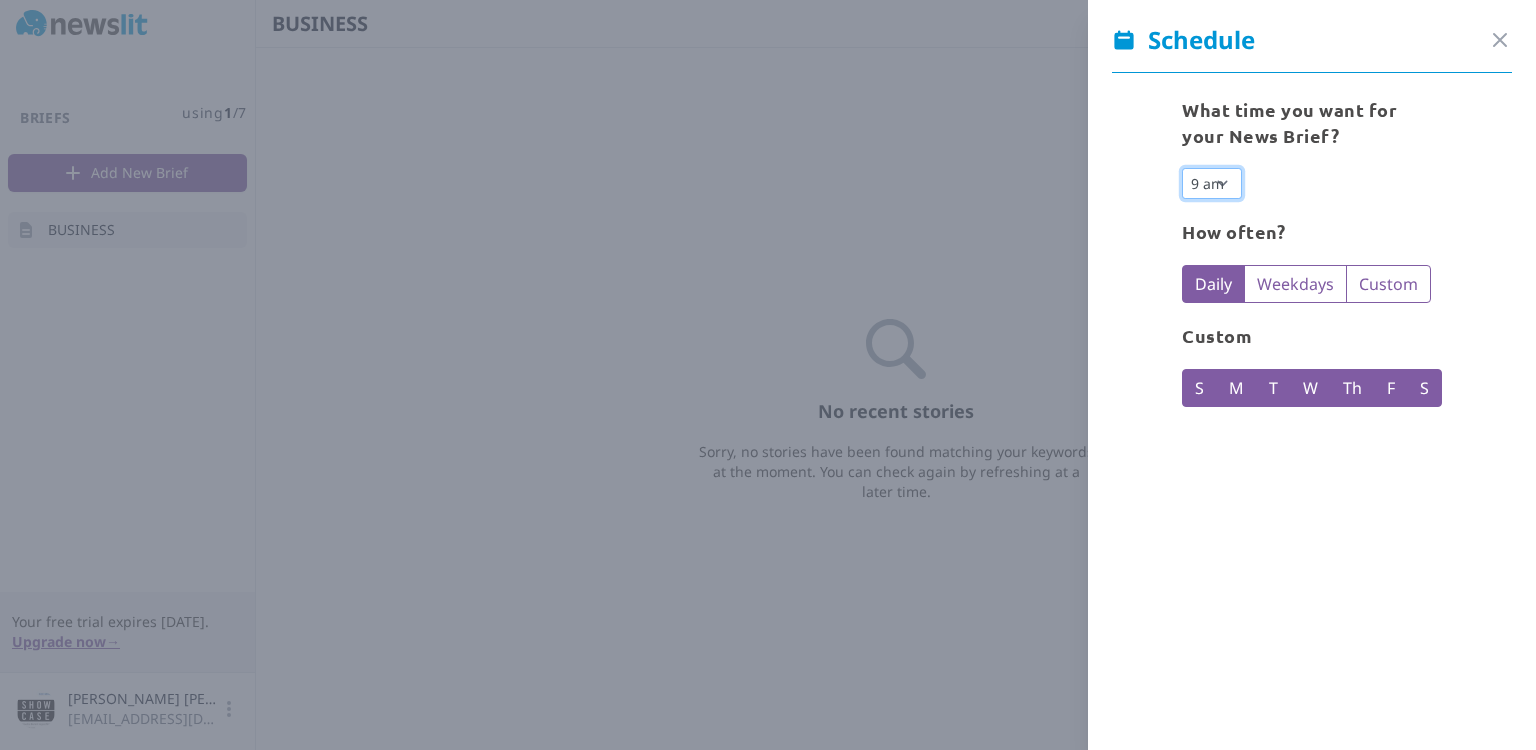 select on "8" 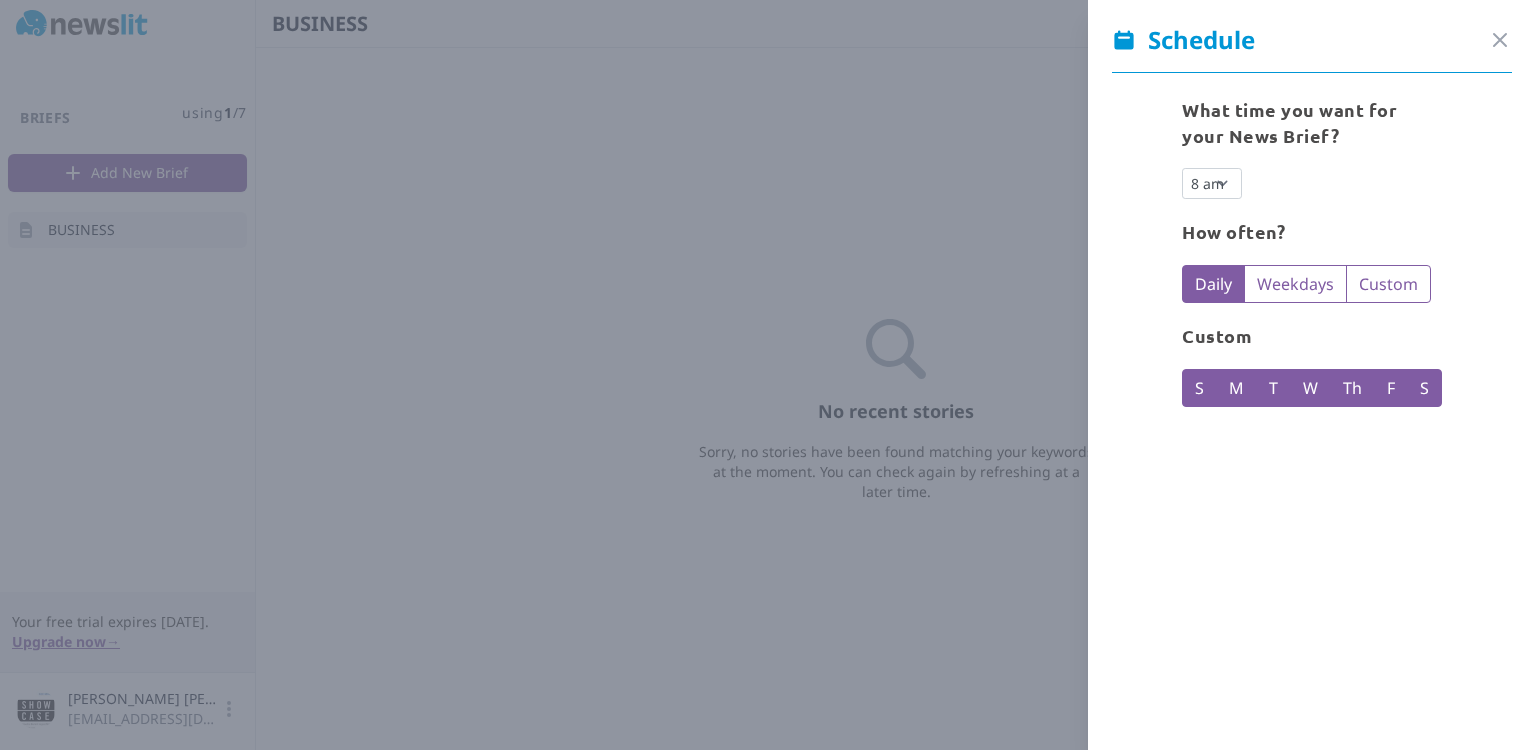 click on "What time you want for your News Brief? 12 am 1 am 2 am 3 am 4 am 5 am 6 am 7 am 8 am 9 am 10 am 11 am 12 pm 1 pm 2 pm 3 pm 4 pm 5 pm 6 pm 7 pm 8 pm 9 pm 10 pm 11 pm How often? Daily Weekdays Custom Custom S M T W Th F S" at bounding box center [1312, 262] 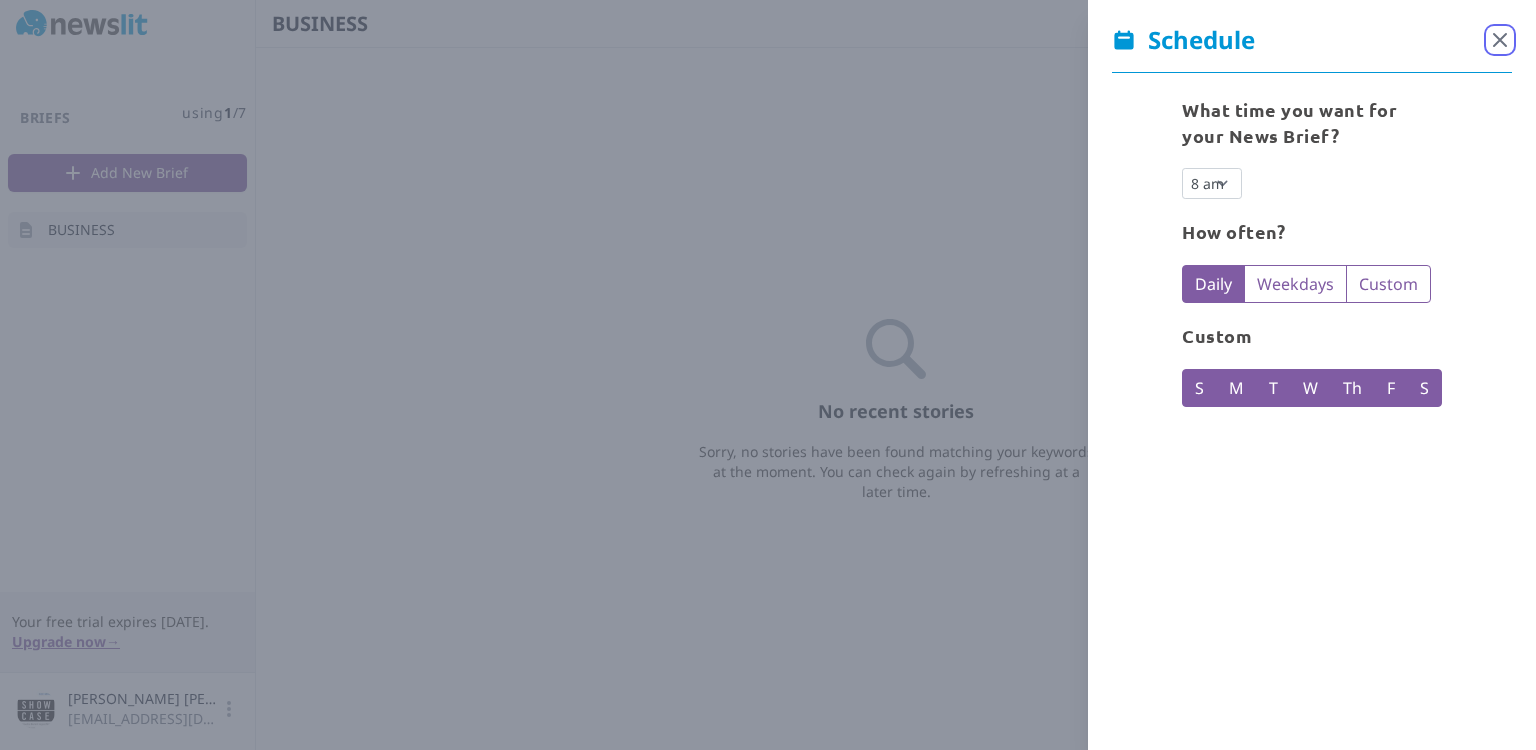 click 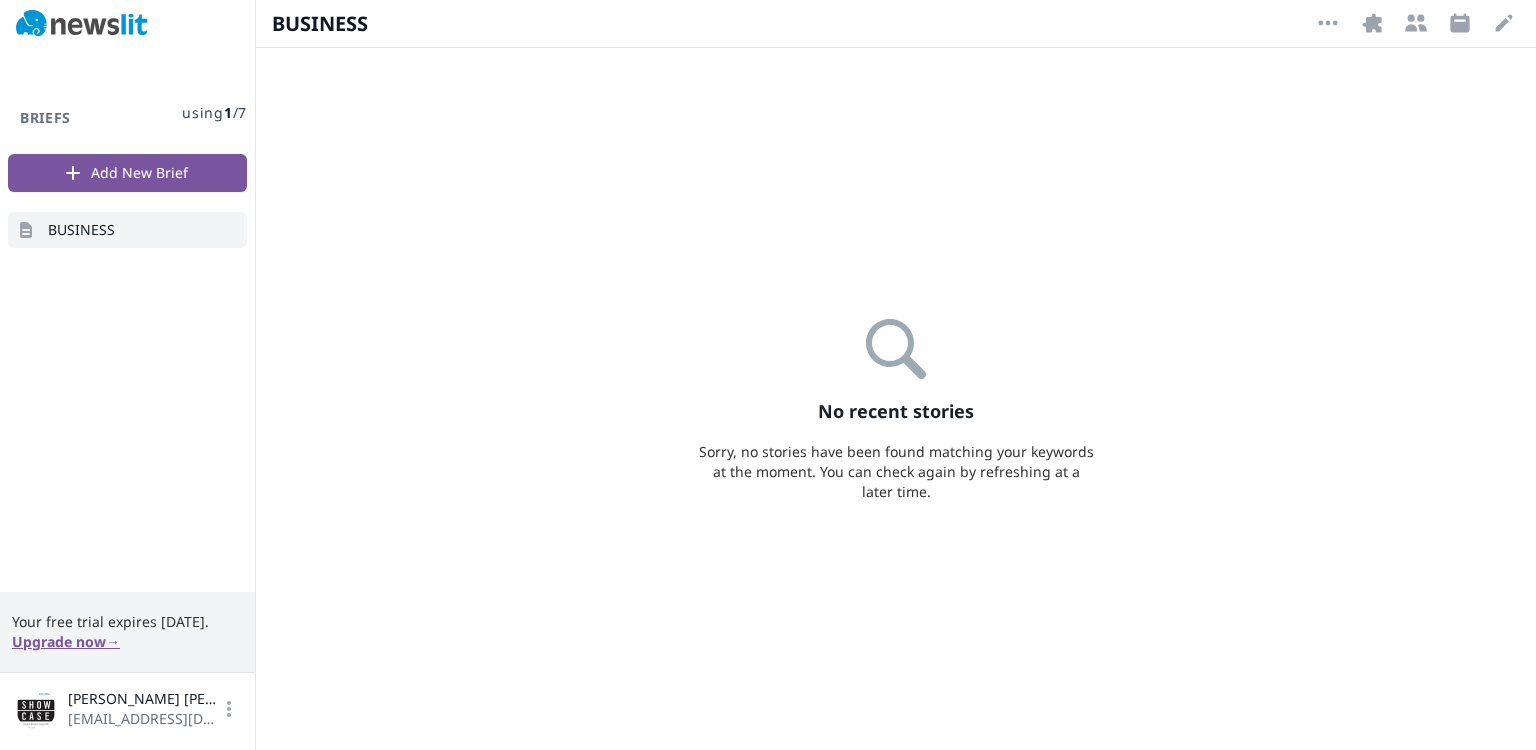 click on "No recent stories Sorry, no stories have been found matching your keywords at the moment. You can check again by refreshing at a later time." at bounding box center [896, 399] 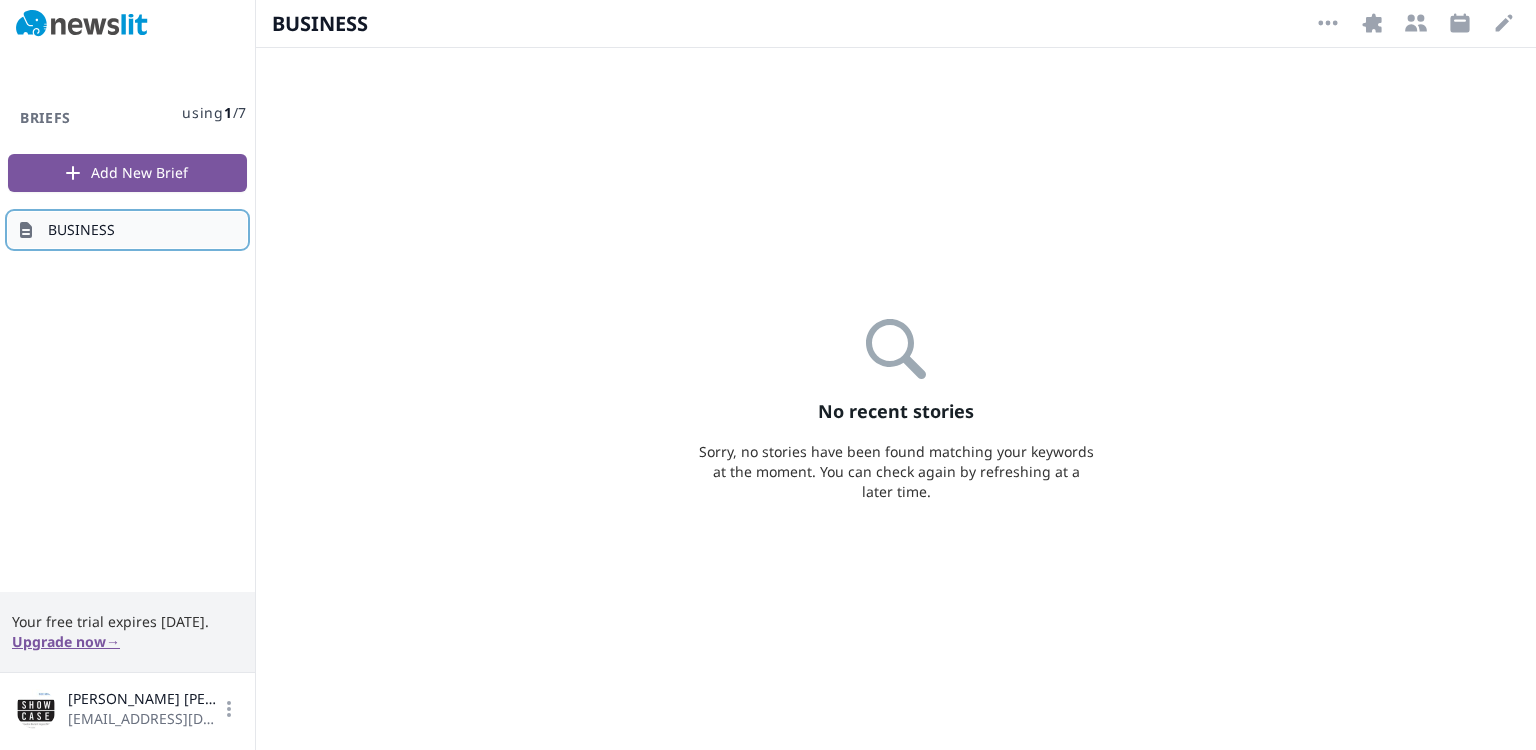 click on "BUSINESS" at bounding box center [81, 230] 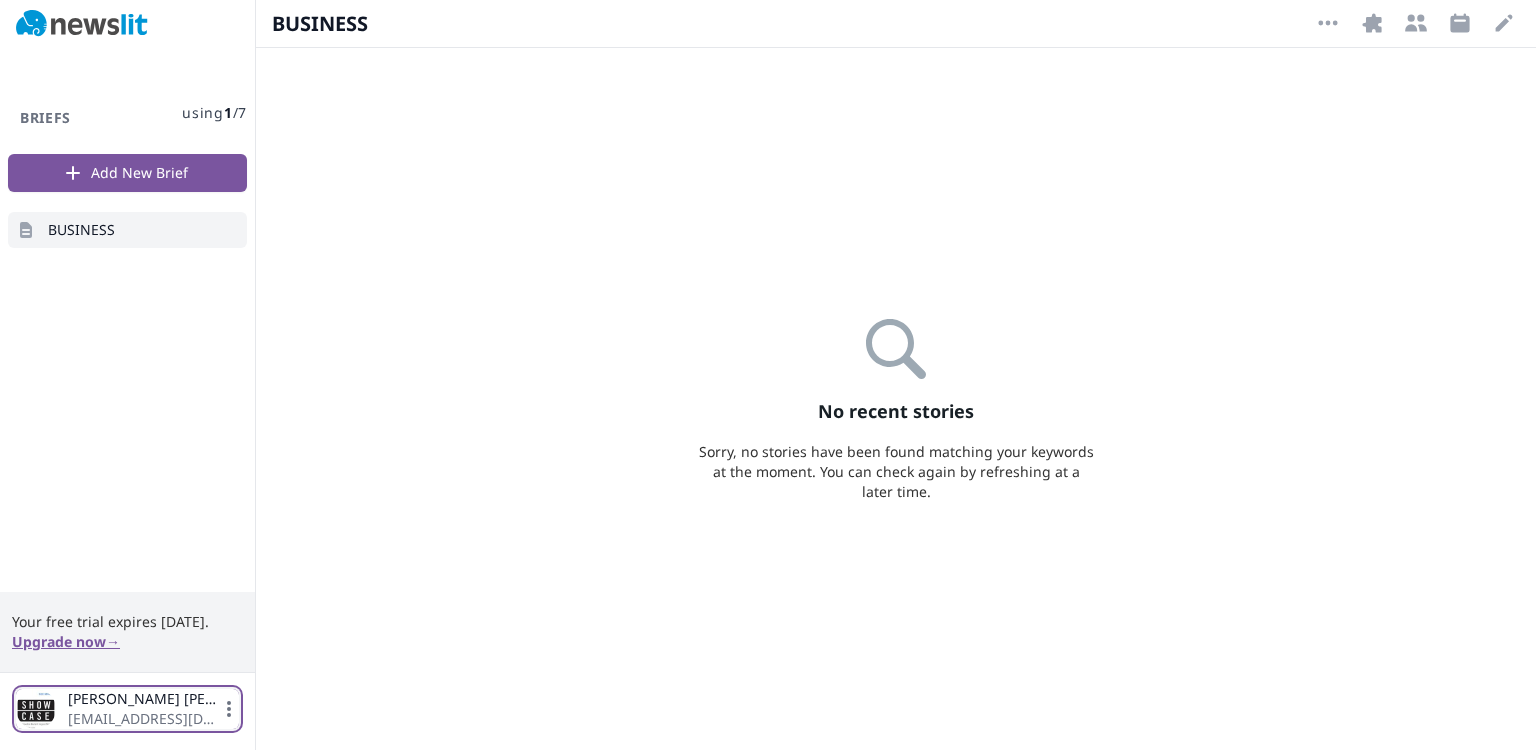 click 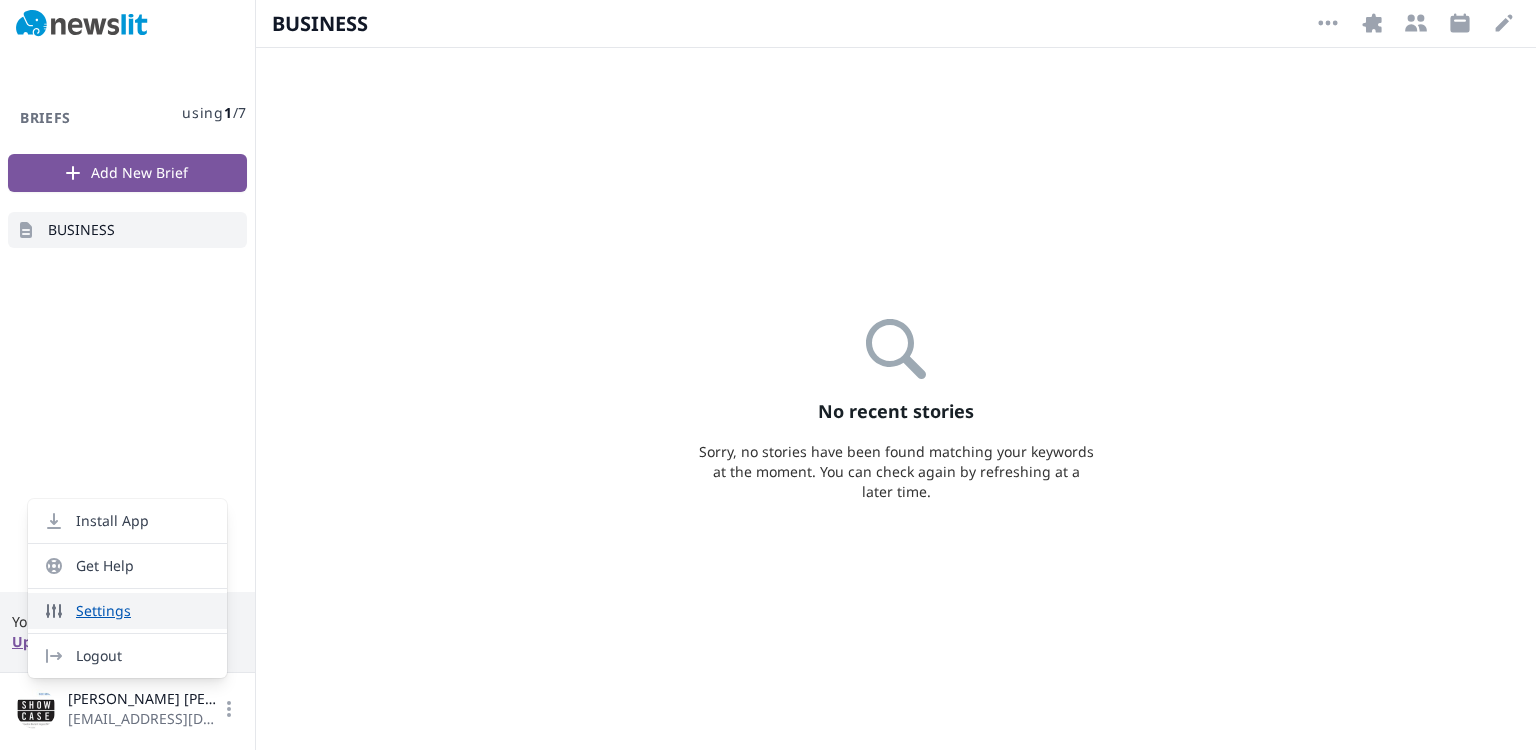 click on "Settings" at bounding box center [127, 611] 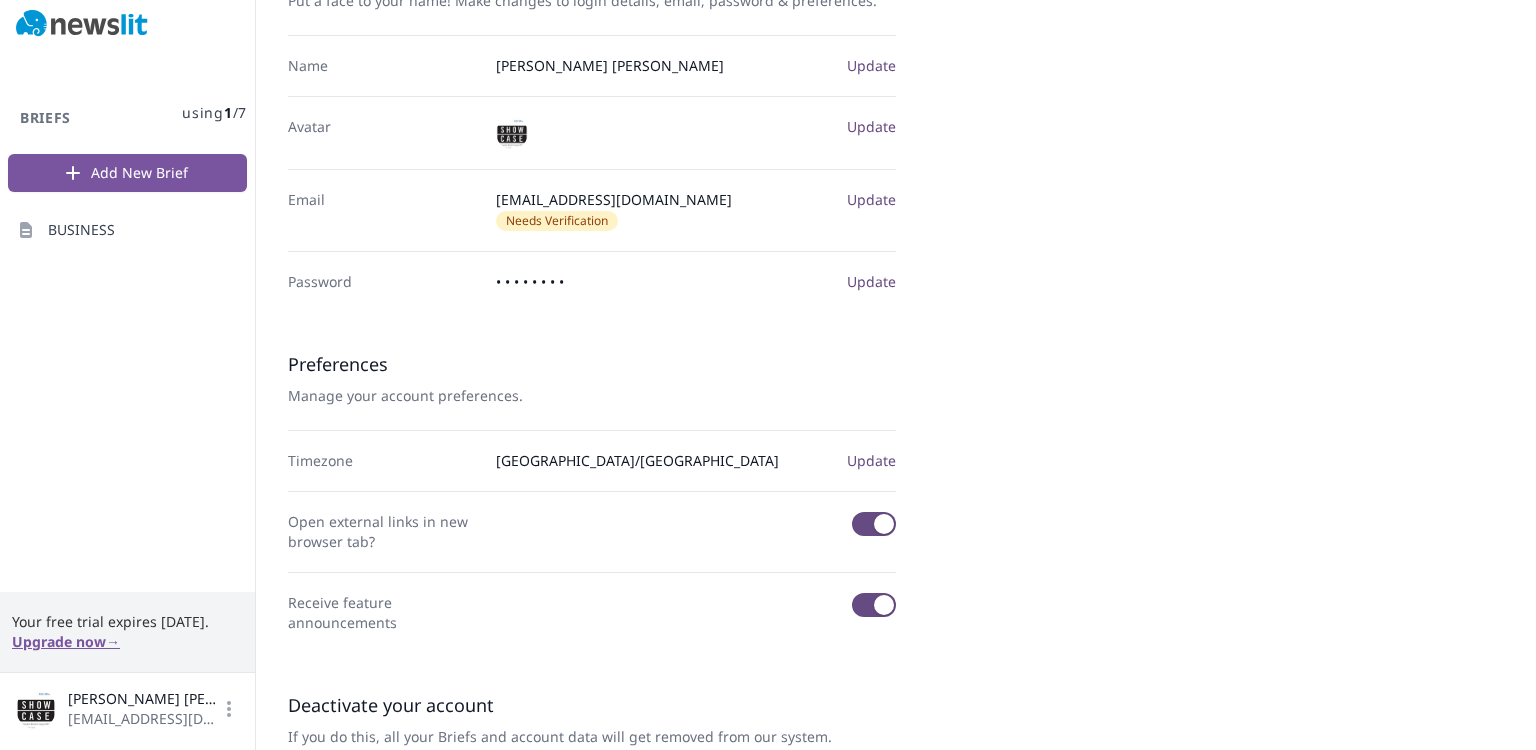 scroll, scrollTop: 0, scrollLeft: 0, axis: both 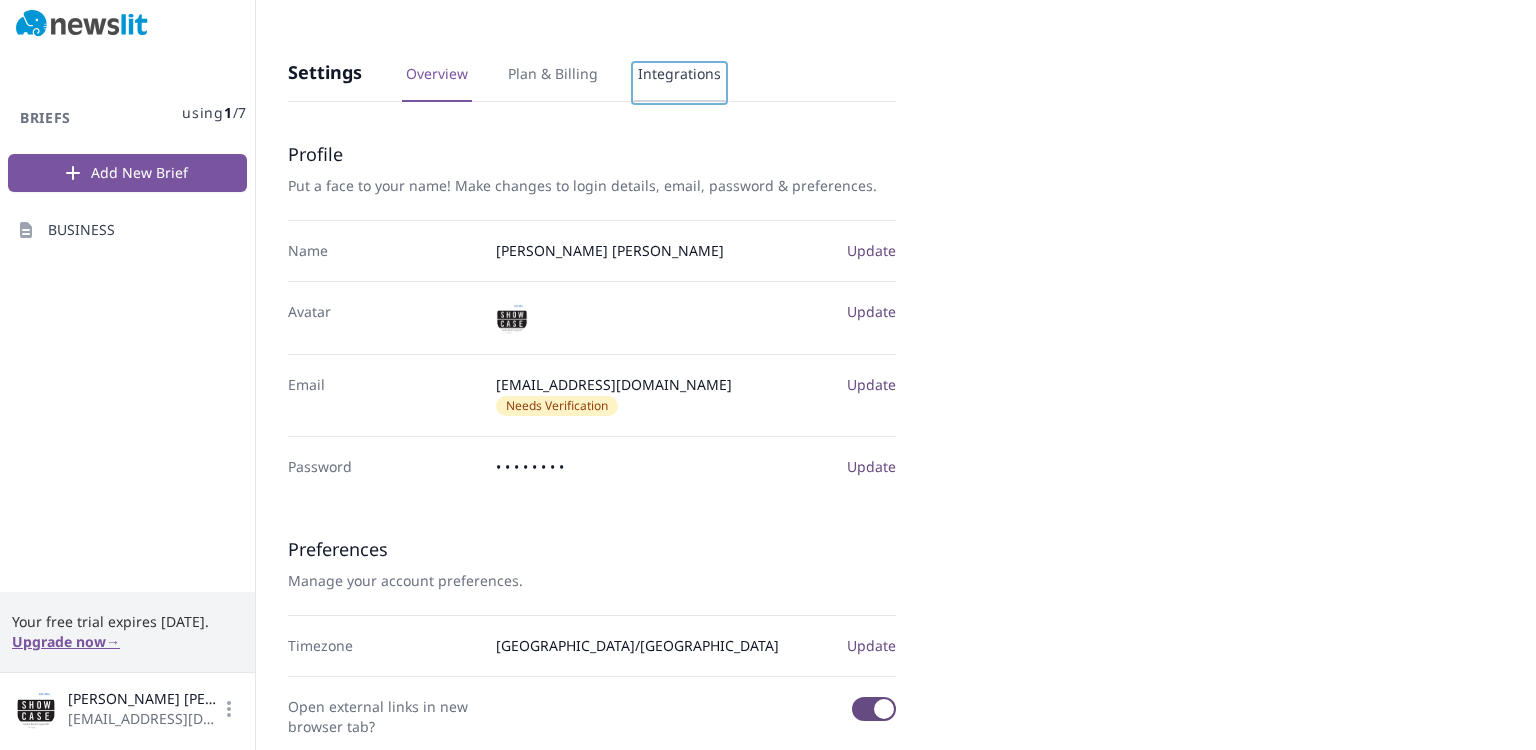 click on "Integrations" at bounding box center (679, 83) 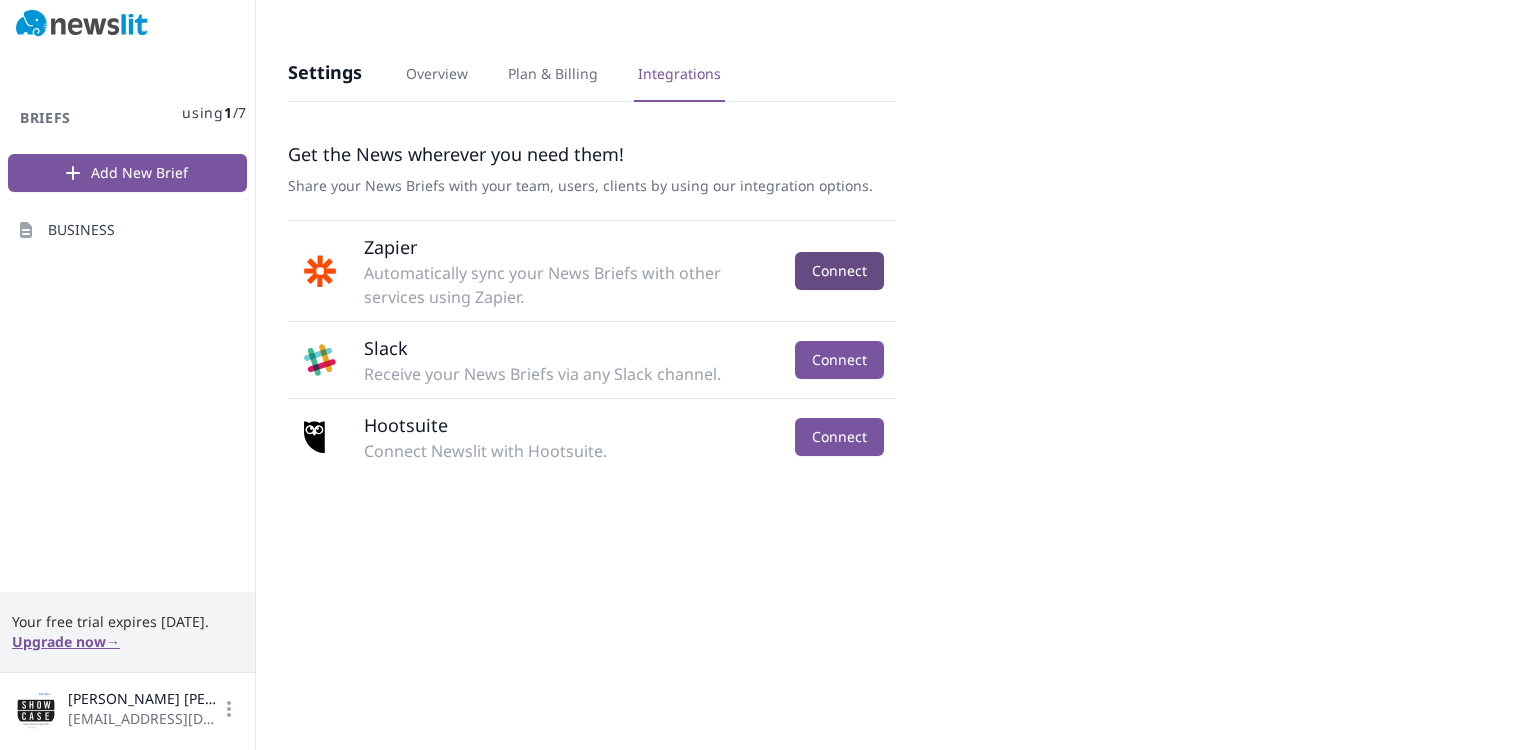 click on "Connect" at bounding box center [839, 271] 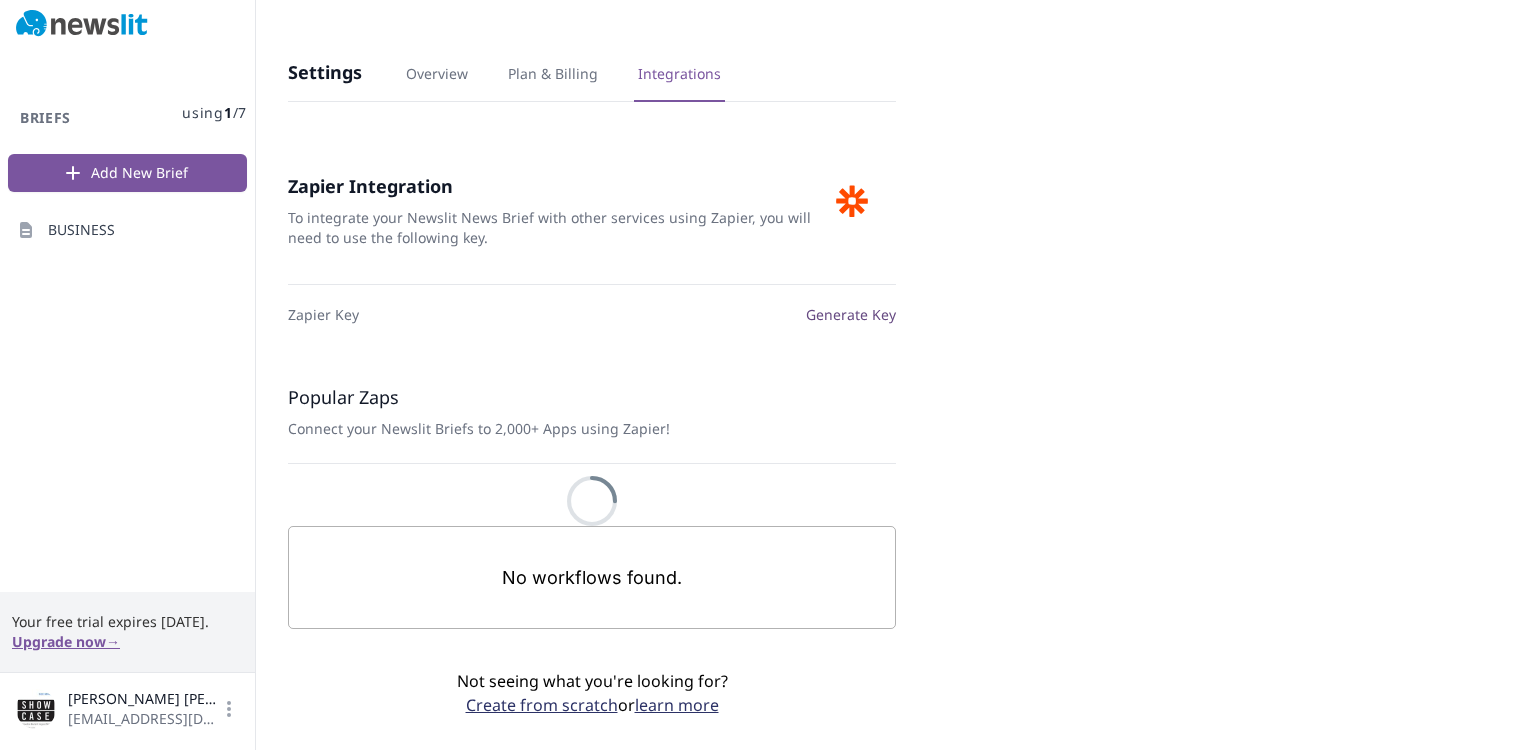 scroll, scrollTop: 0, scrollLeft: 0, axis: both 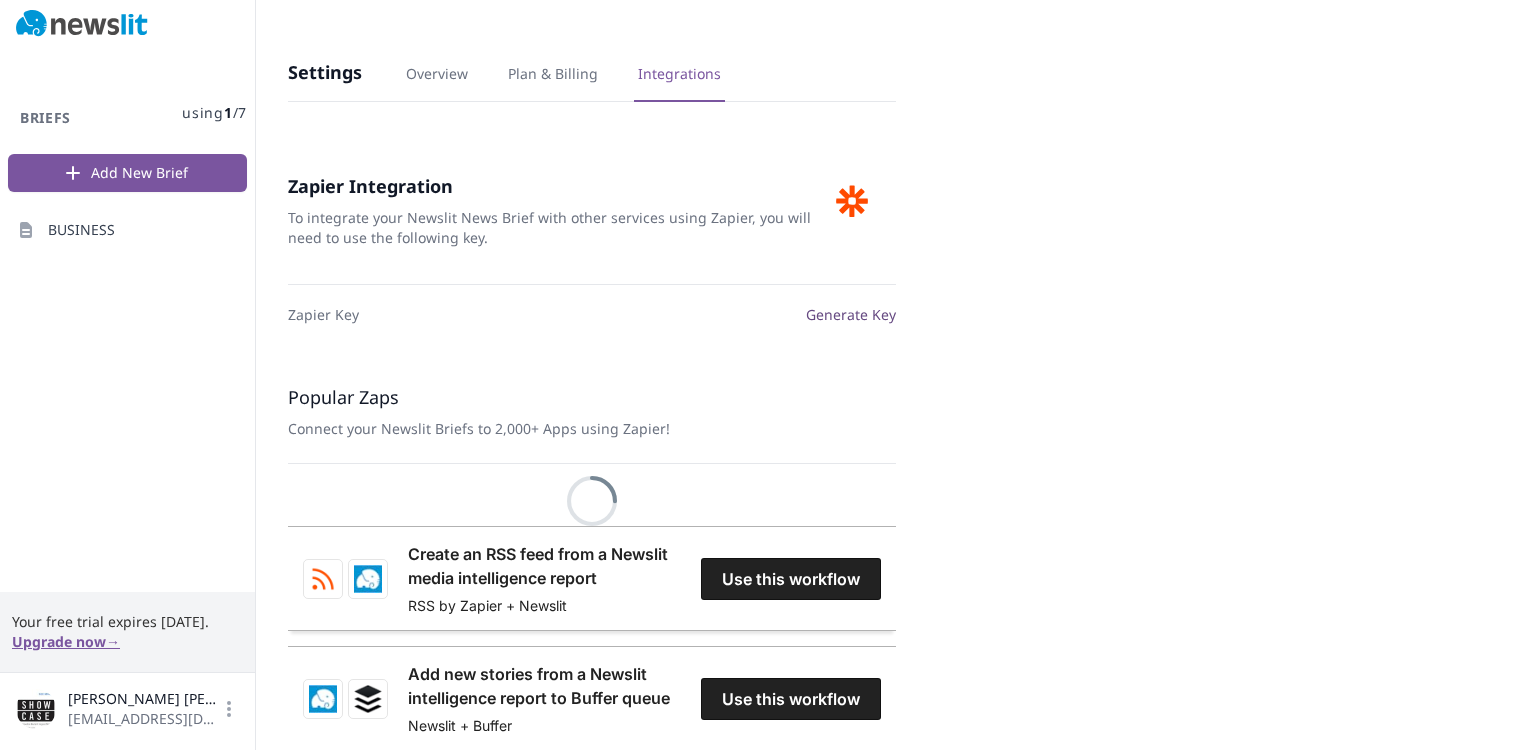 click on "Zapier Key Generate Key" at bounding box center (592, 315) 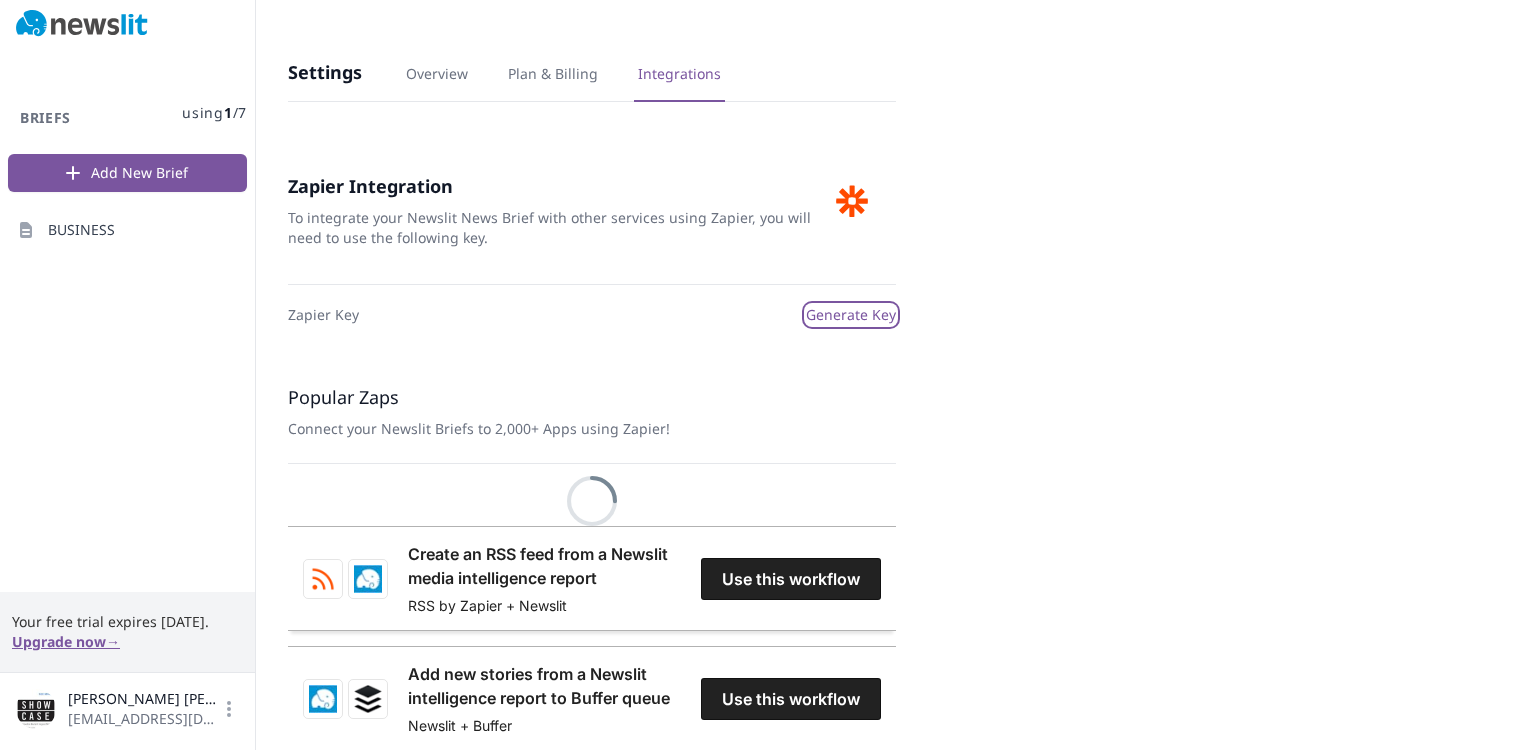 click on "Generate Key" at bounding box center (851, 315) 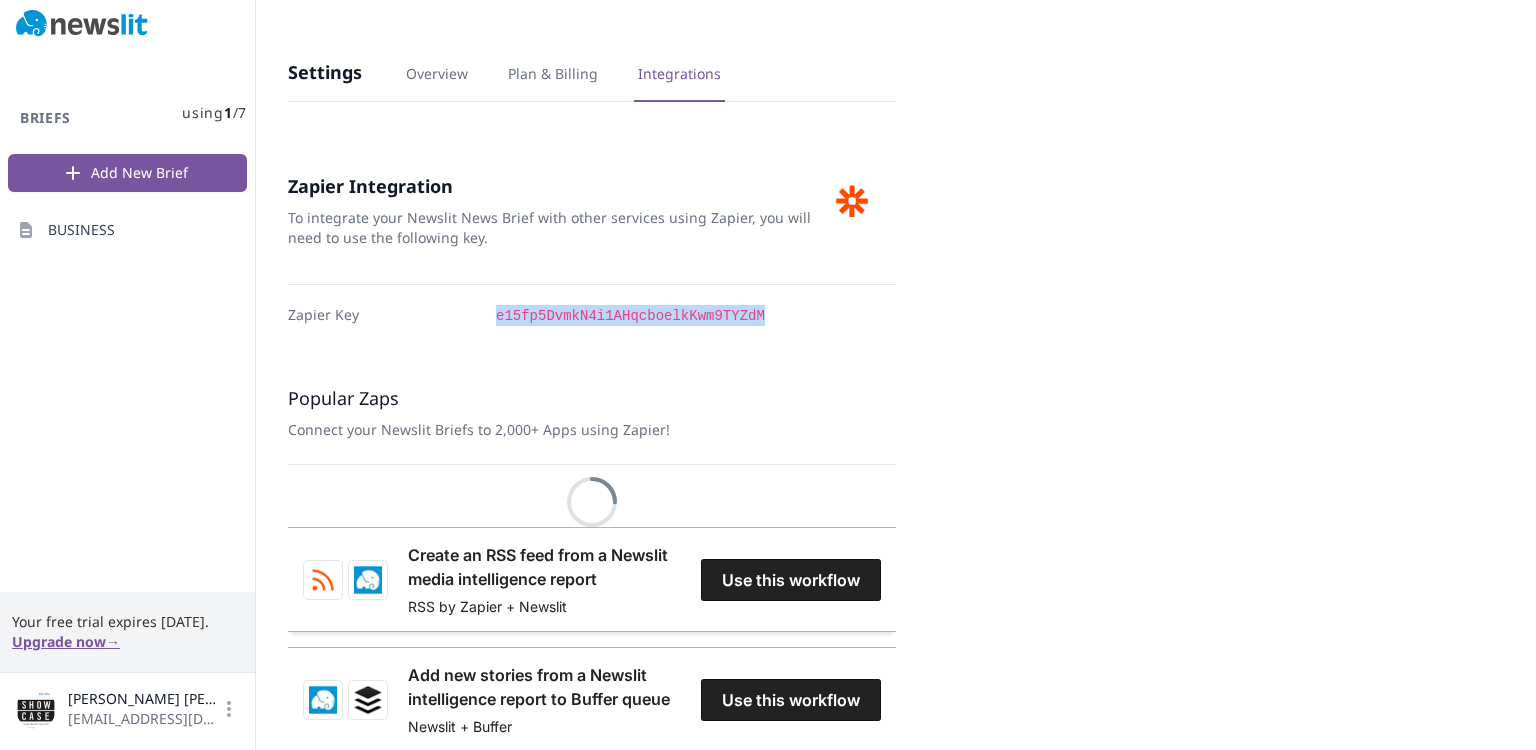 drag, startPoint x: 492, startPoint y: 310, endPoint x: 748, endPoint y: 324, distance: 256.38254 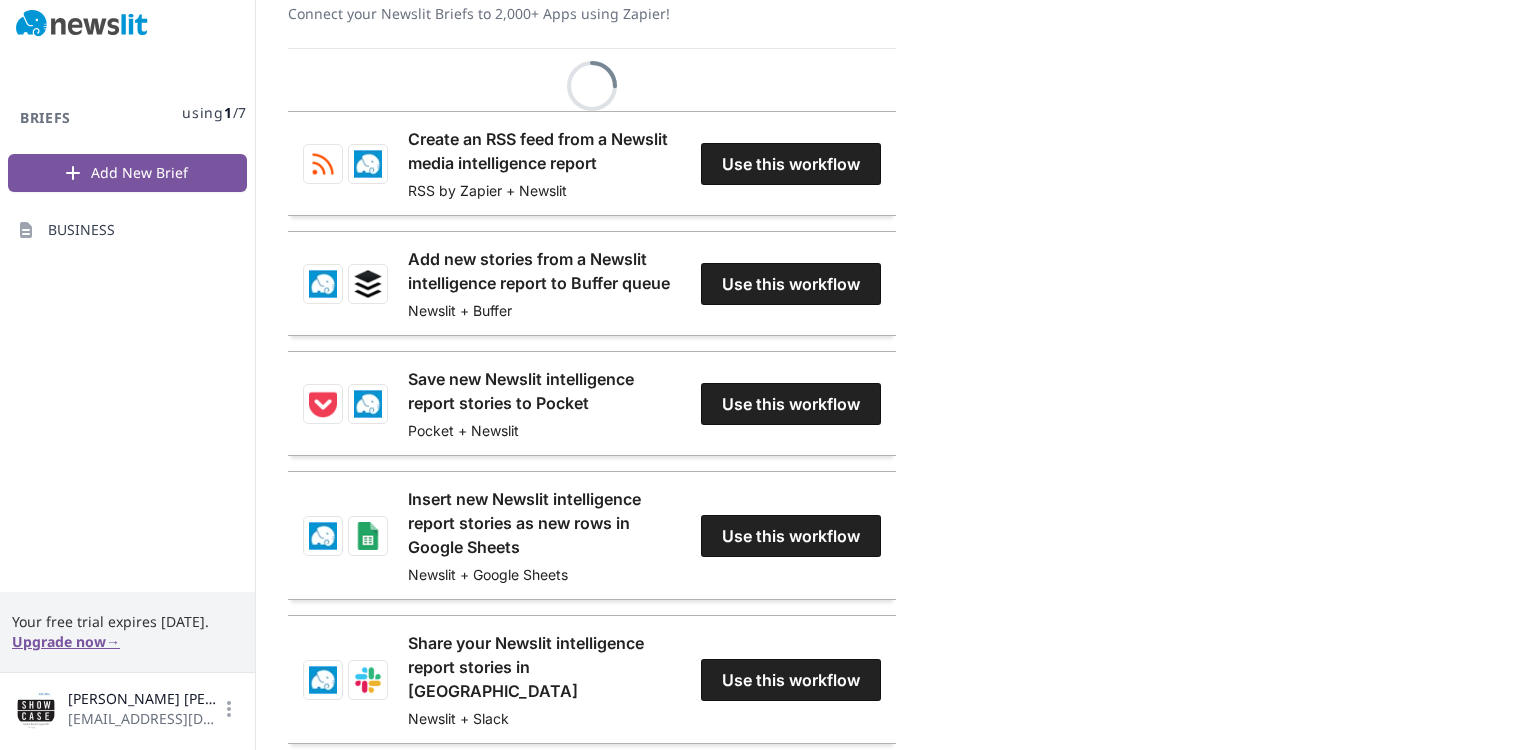 scroll, scrollTop: 250, scrollLeft: 0, axis: vertical 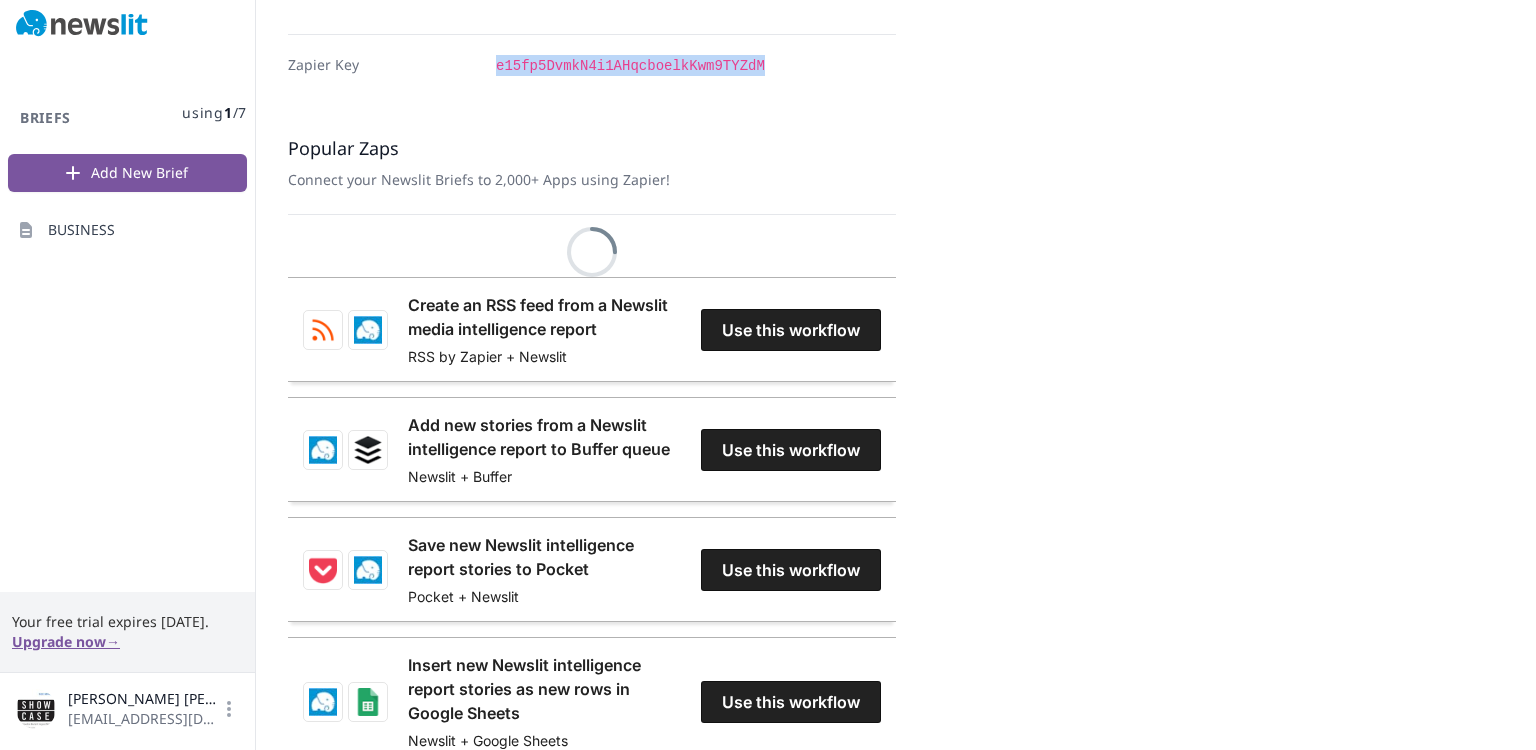 click on "Create an RSS feed from a Newslit media intelligence report" at bounding box center [544, 317] 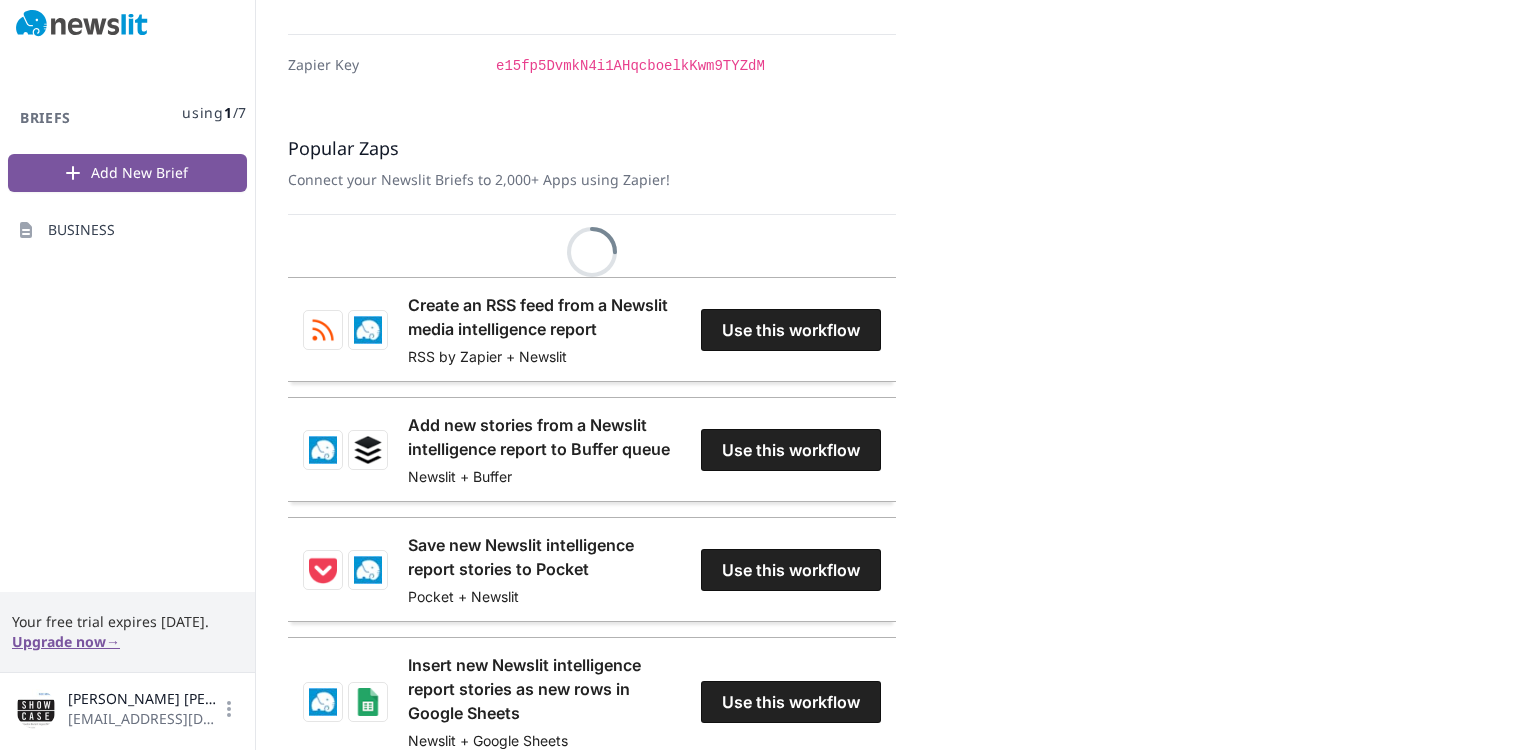 click on "Settings Overview Plan & Billing Integrations Zapier Integration To integrate your Newslit News Brief with other services using Zapier, you will need to use the following key. Zapier Key e15fp5DvmkN4i1AHqcboelkKwm9TYZdM Popular Zaps Connect your Newslit Briefs to 2,000+ Apps using Zapier!" at bounding box center (896, 375) 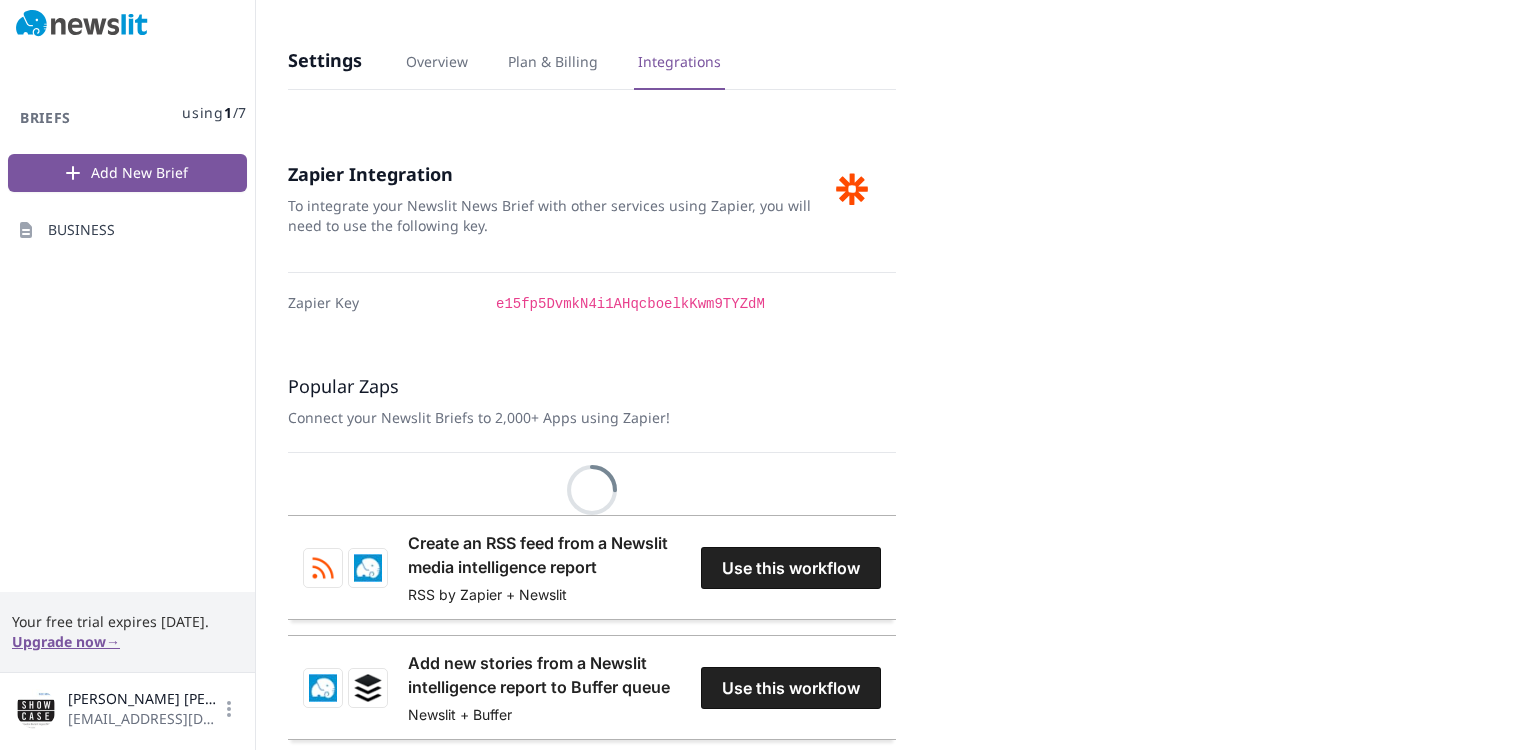 scroll, scrollTop: 0, scrollLeft: 0, axis: both 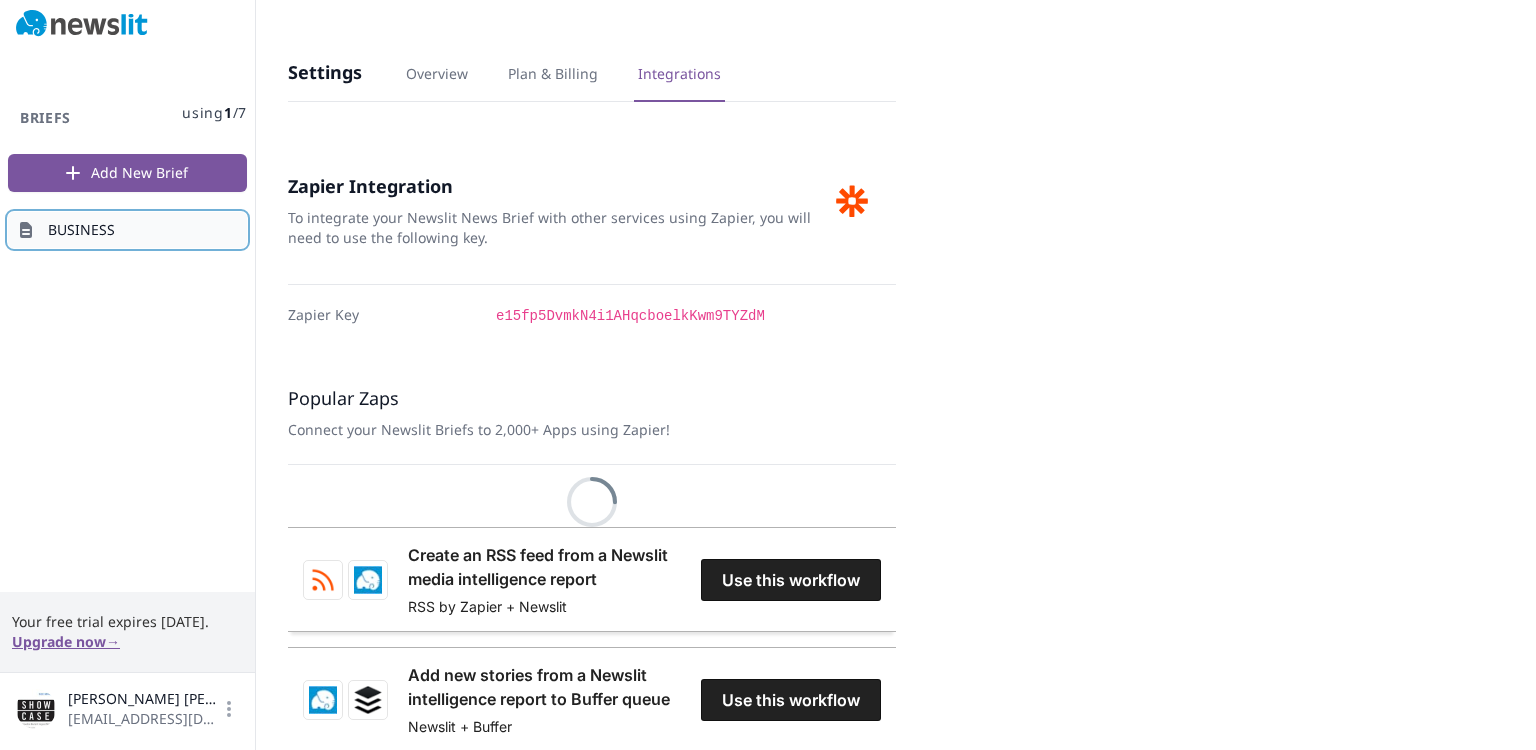 click on "BUSINESS" at bounding box center (81, 230) 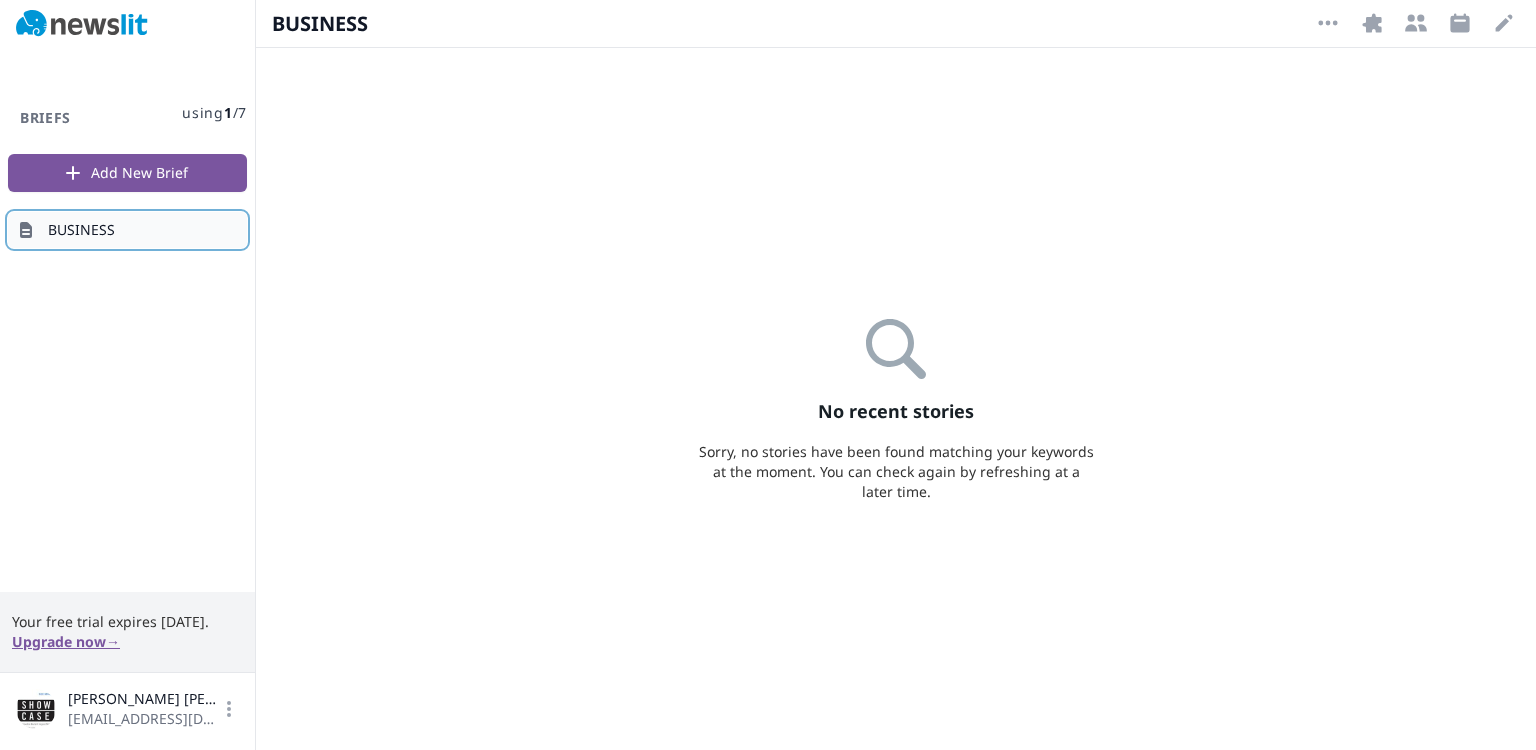 click on "BUSINESS" at bounding box center (81, 230) 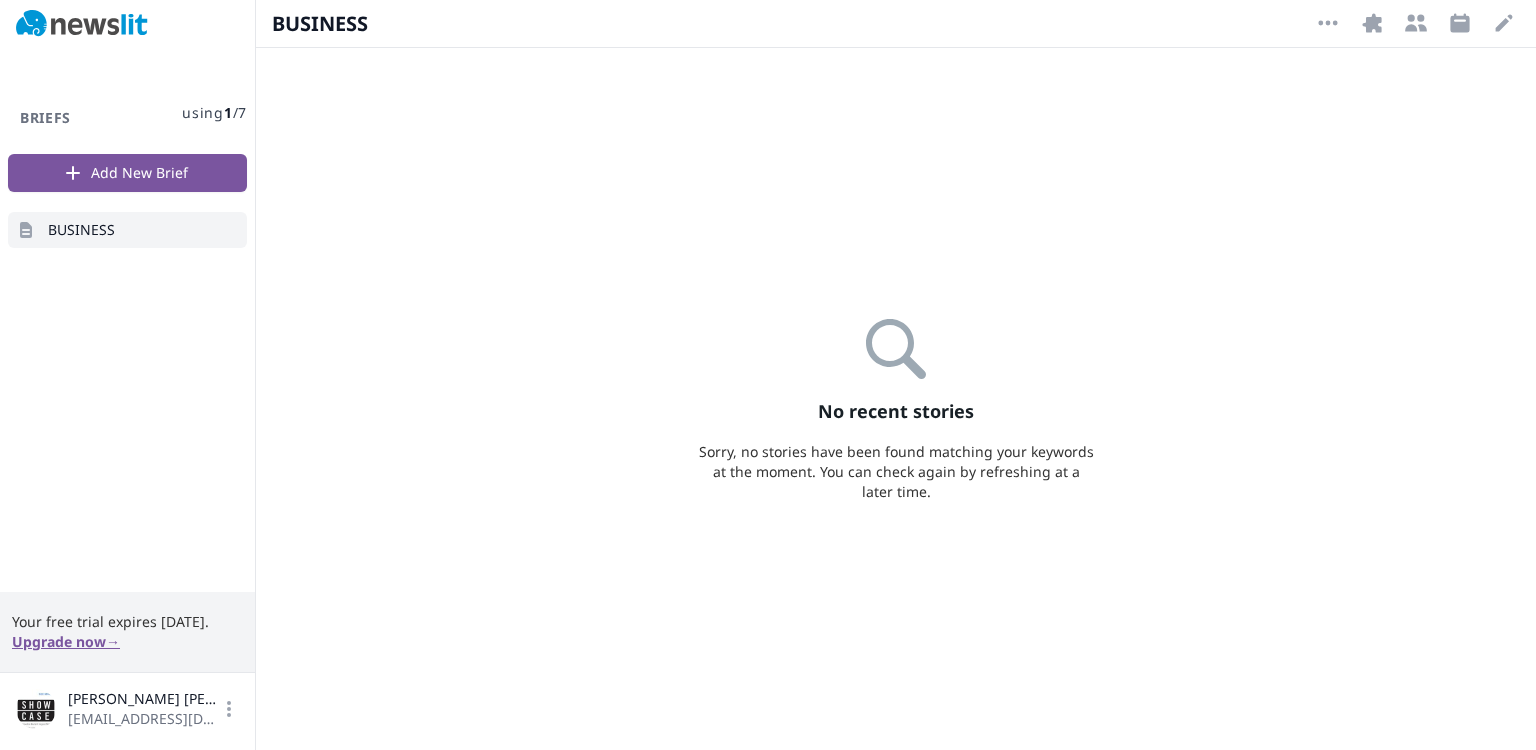 click on "Briefs using  1 / 7" at bounding box center (127, 113) 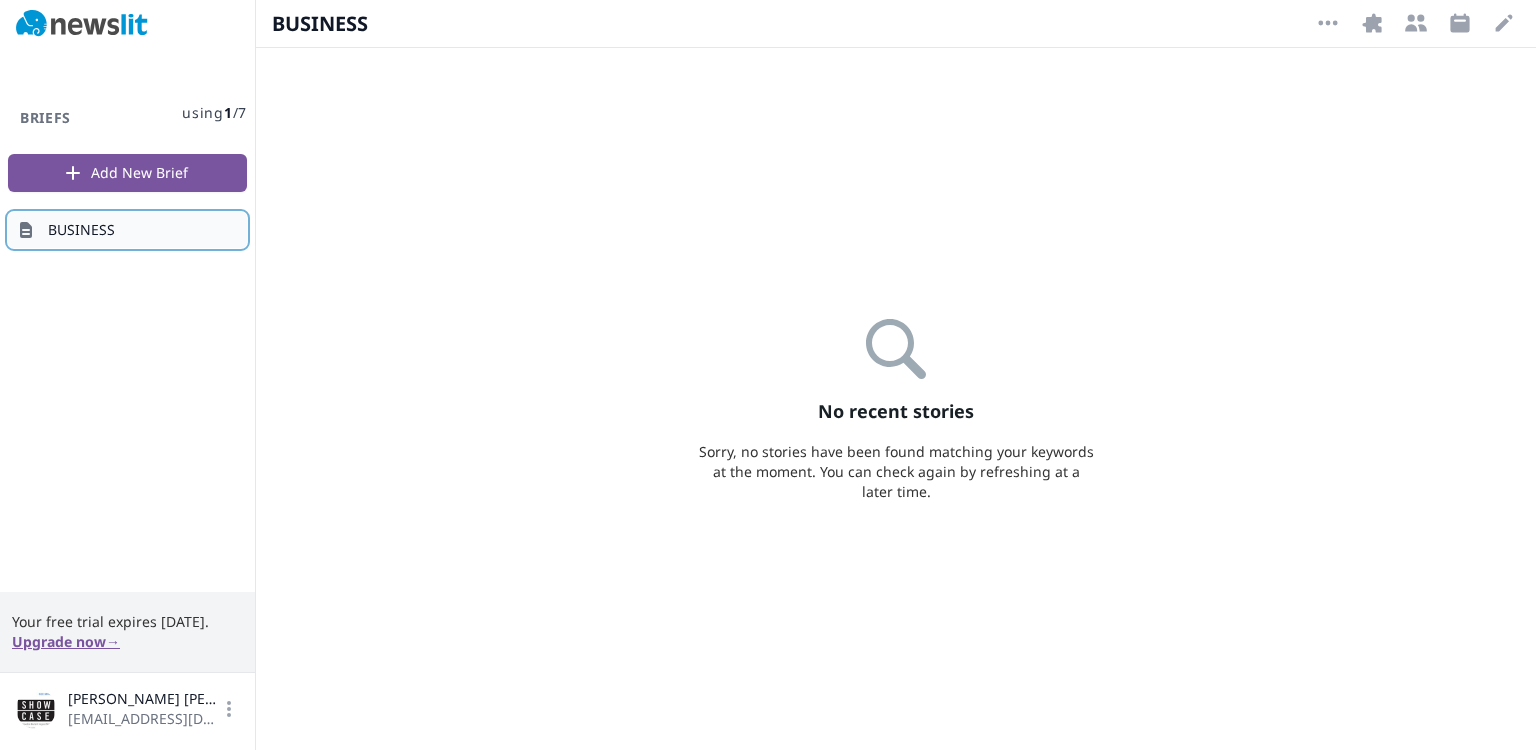 click on "BUSINESS" at bounding box center (81, 230) 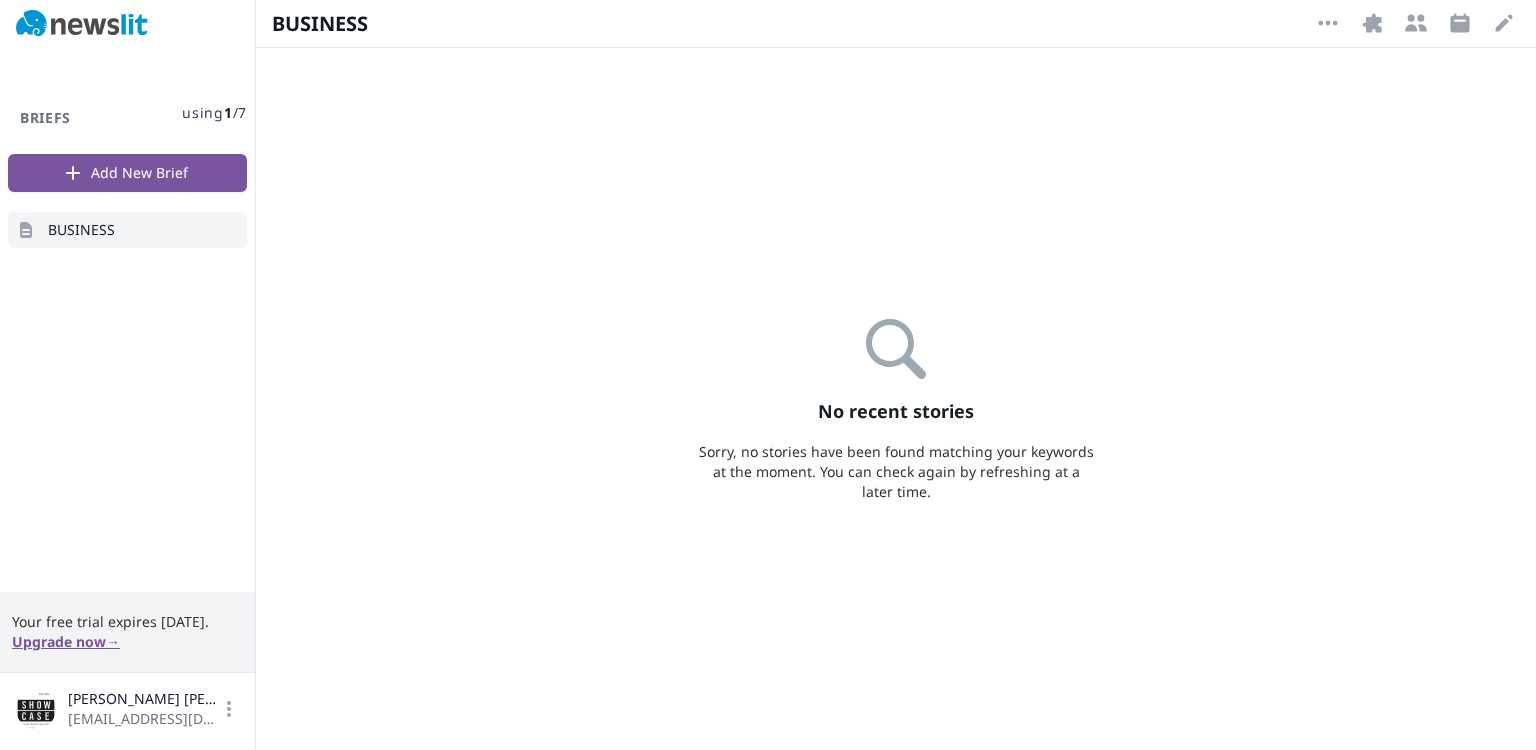 click on "Upgrade now  →" at bounding box center [66, 642] 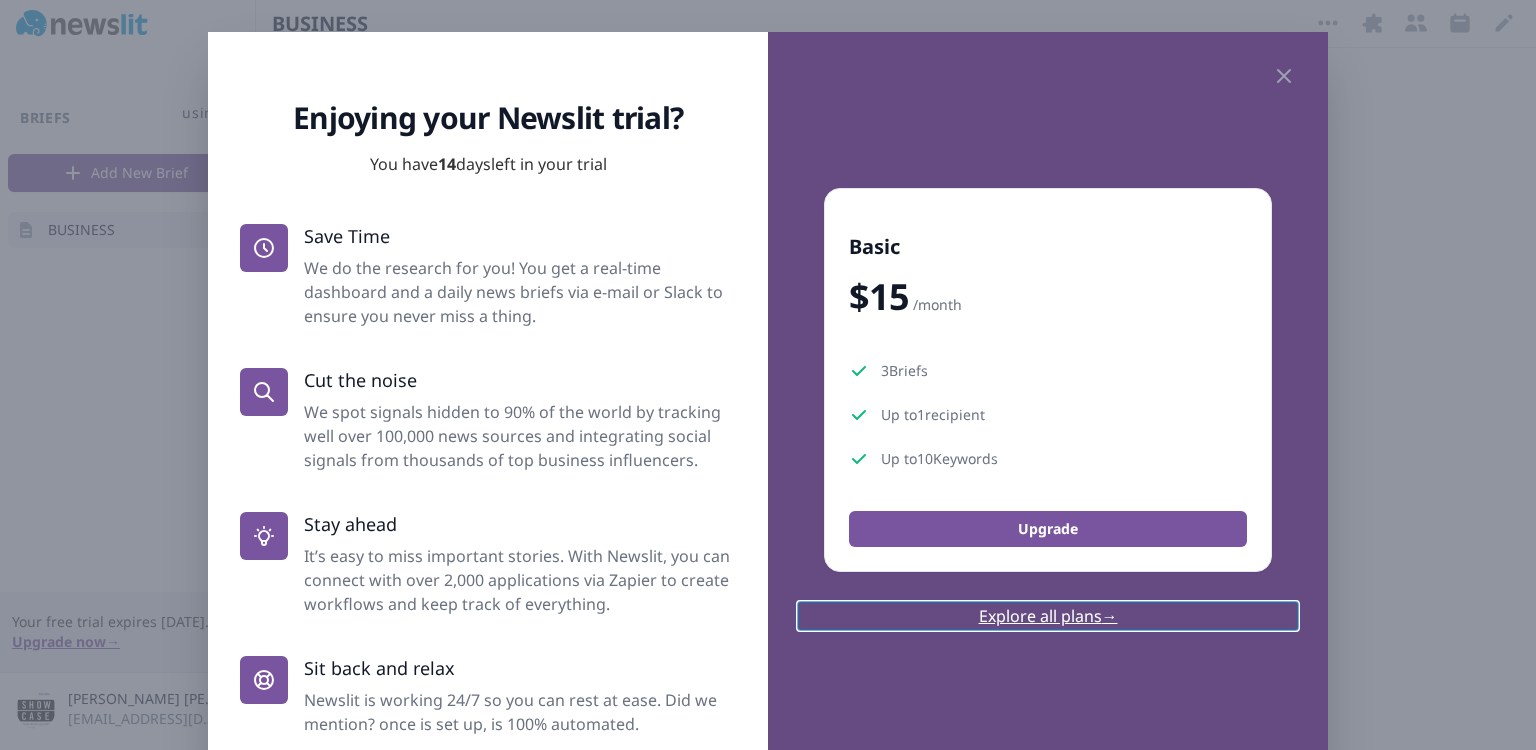 click on "Explore all plans  →" at bounding box center [1048, 616] 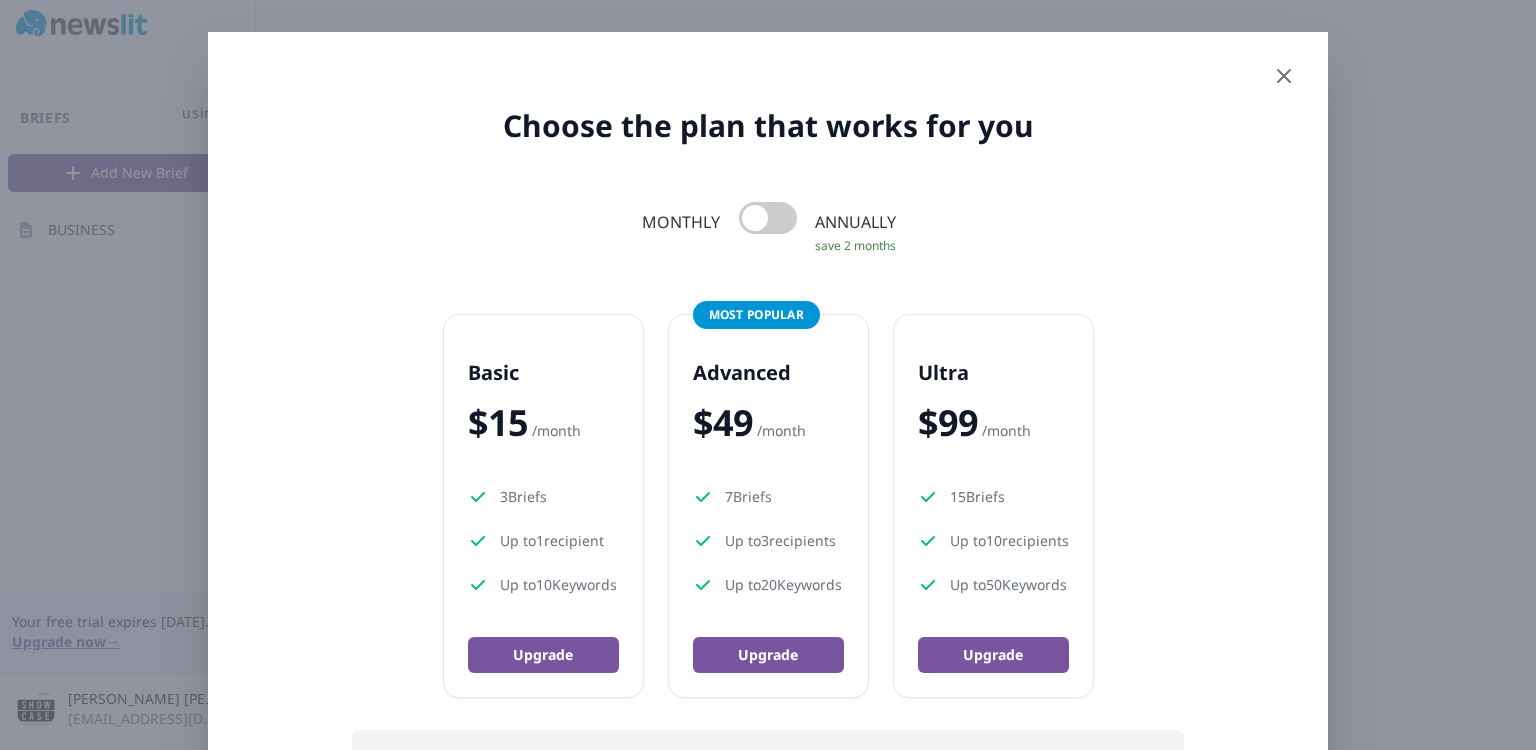 click 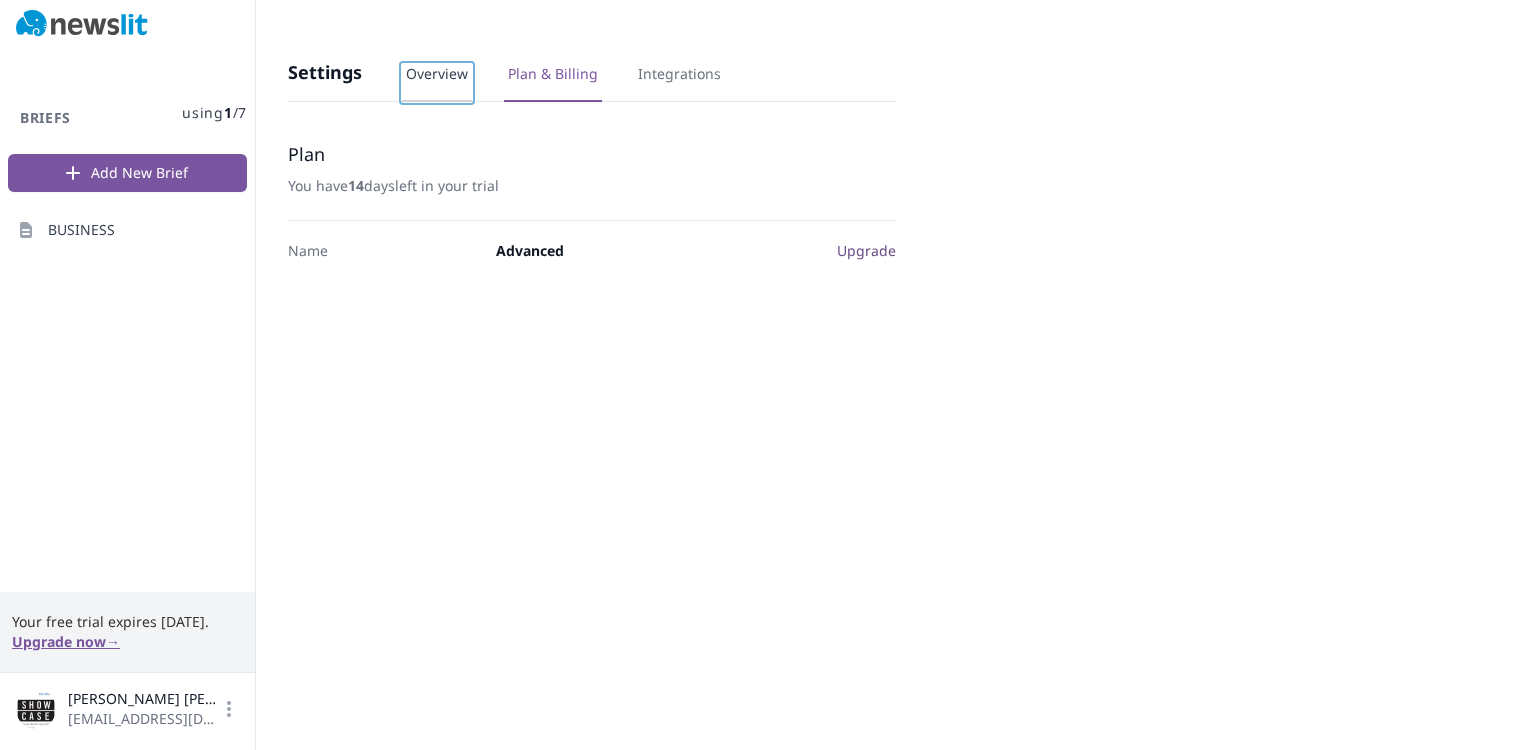 click on "Overview" at bounding box center (437, 83) 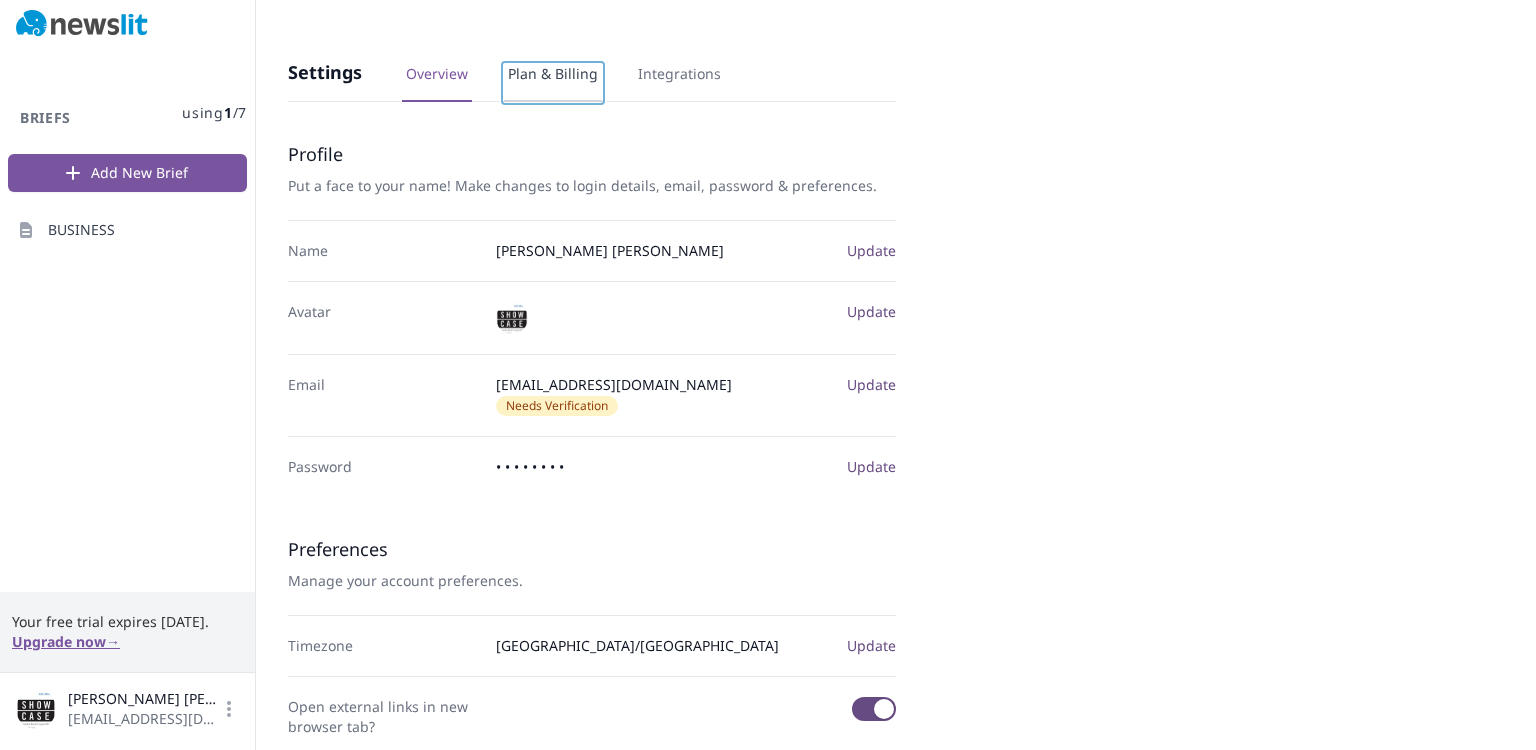 click on "Plan & Billing" at bounding box center [553, 83] 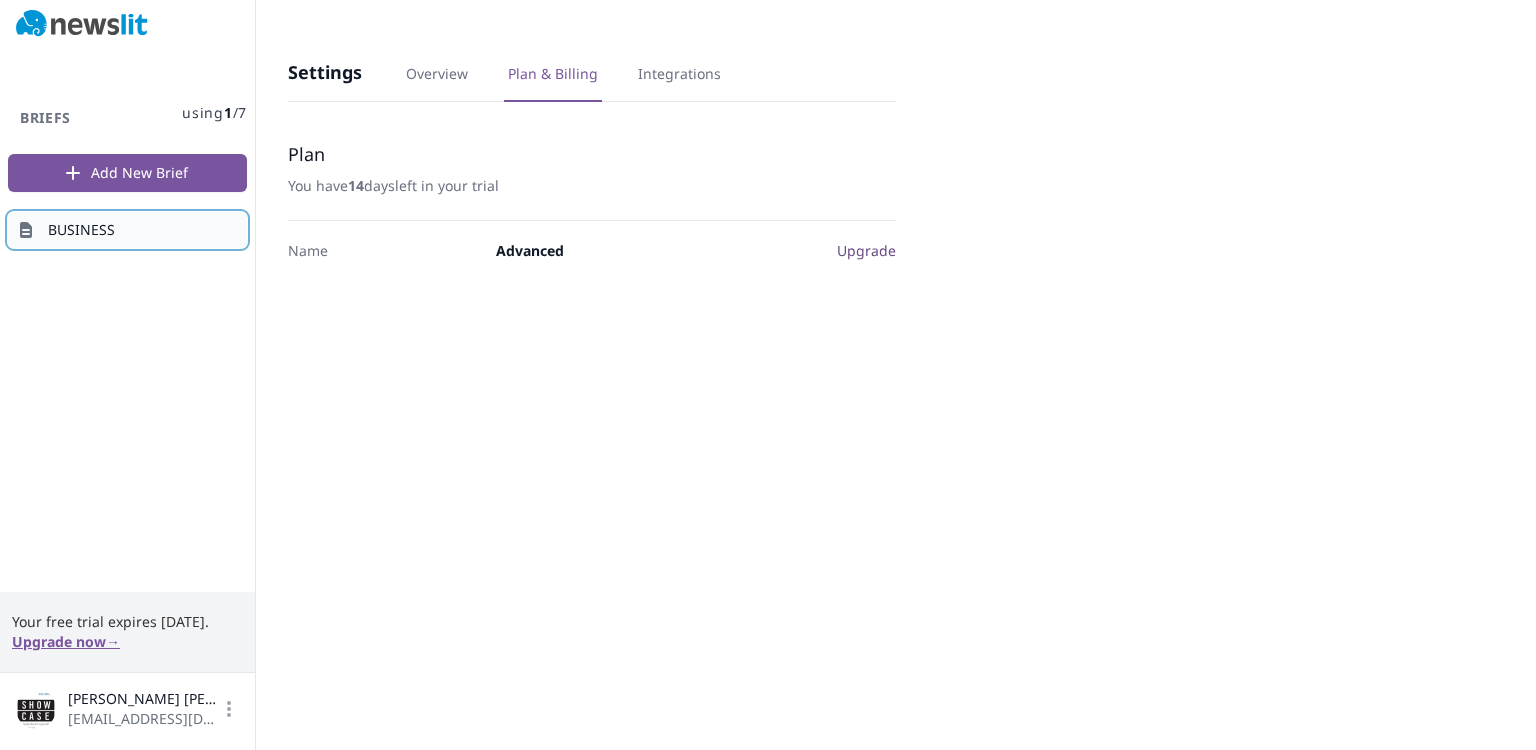 click on "BUSINESS" at bounding box center [81, 230] 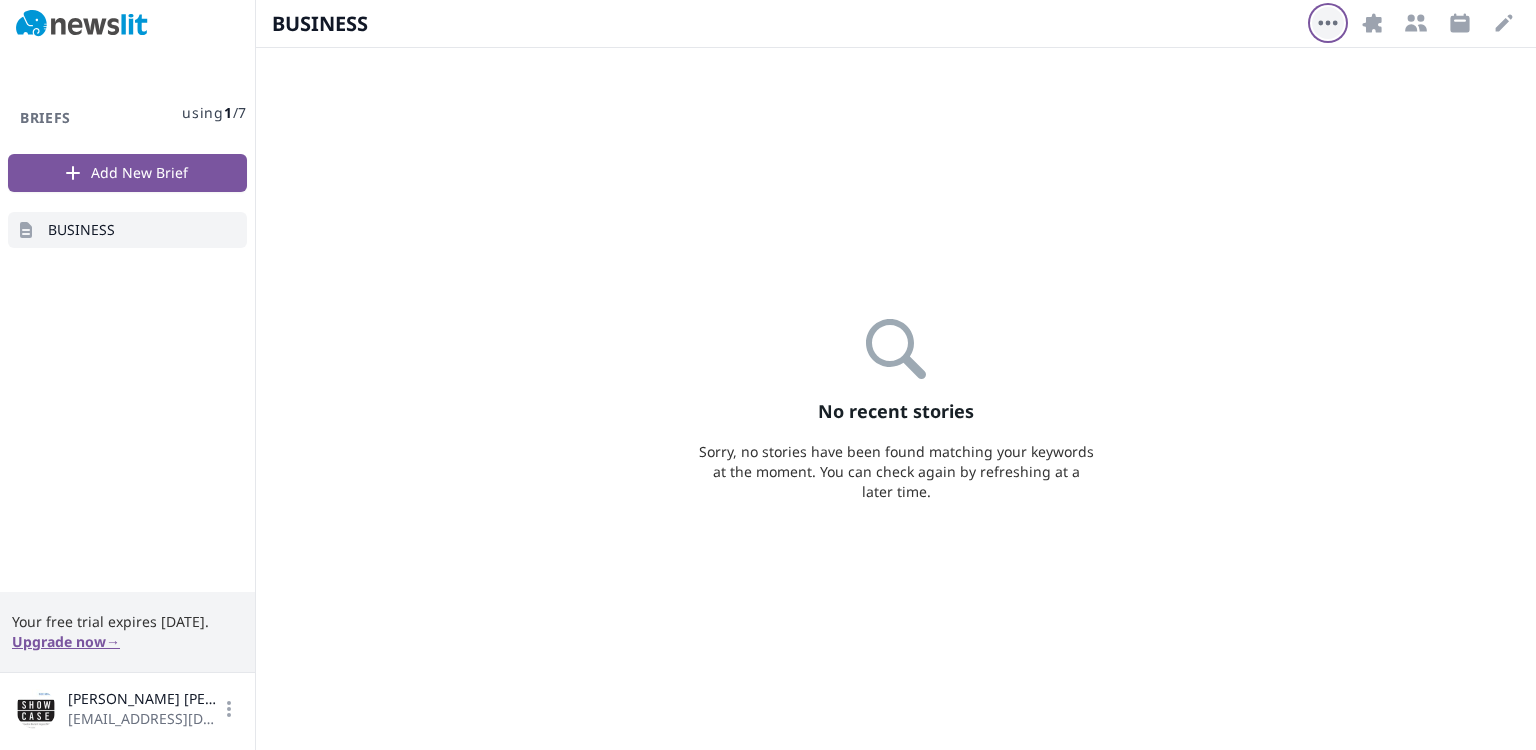 click 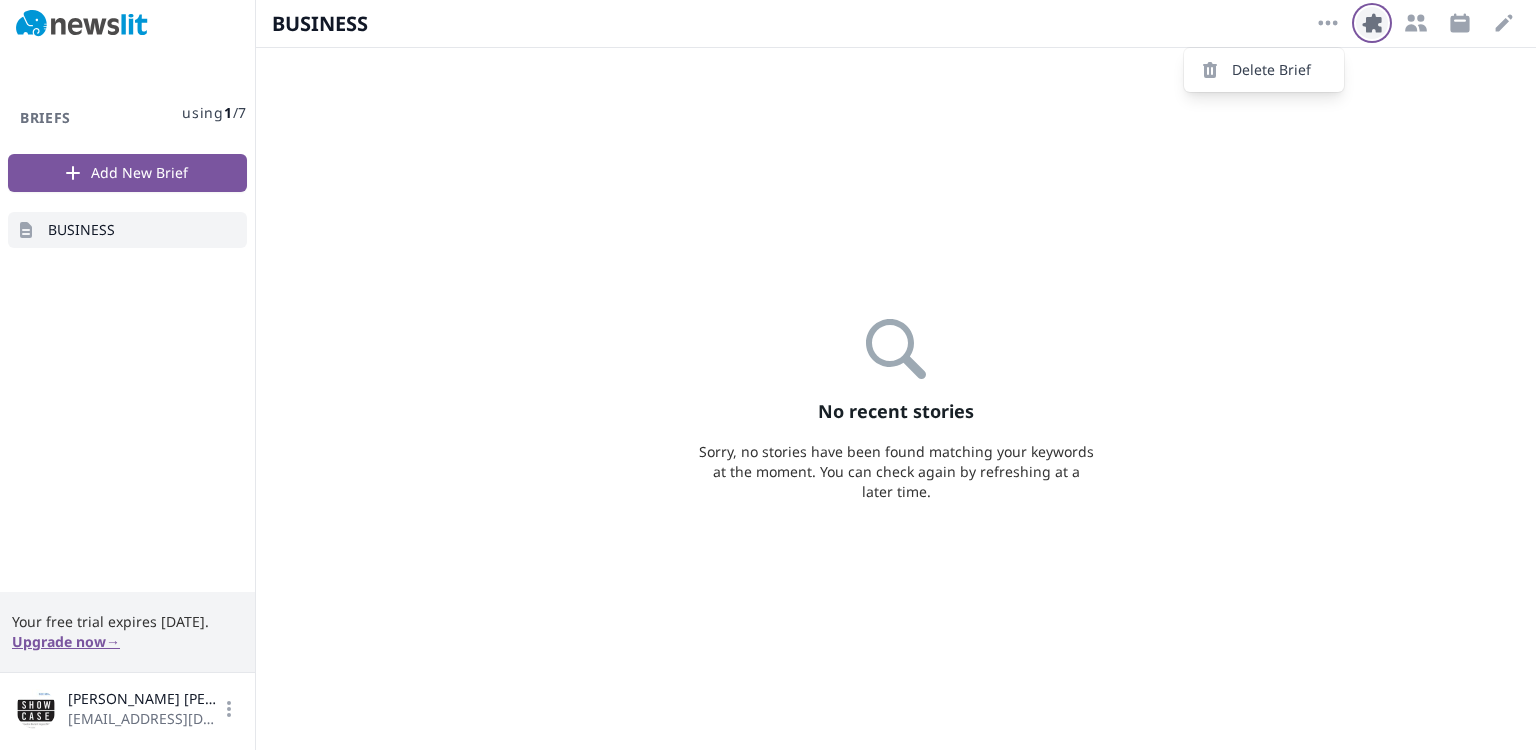 click 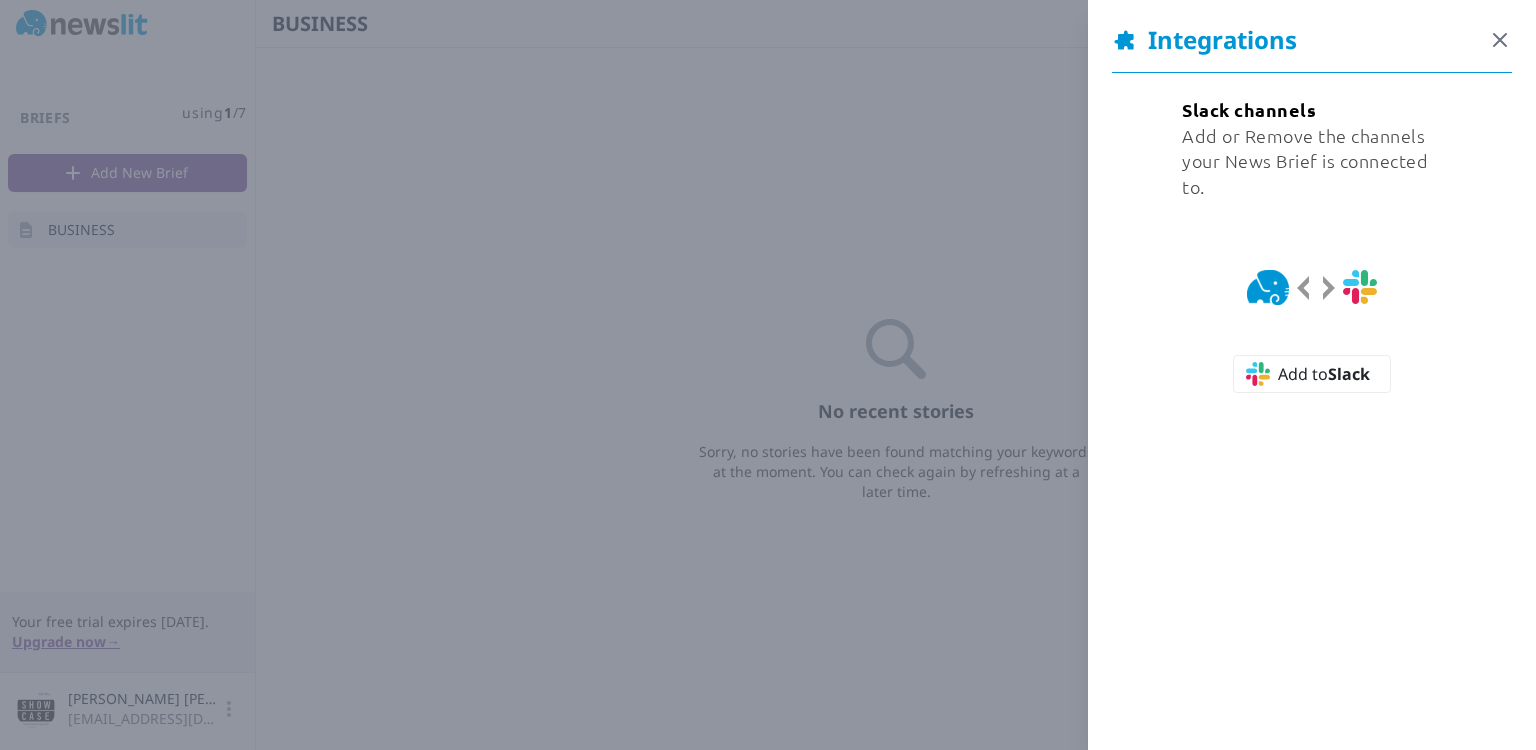 click 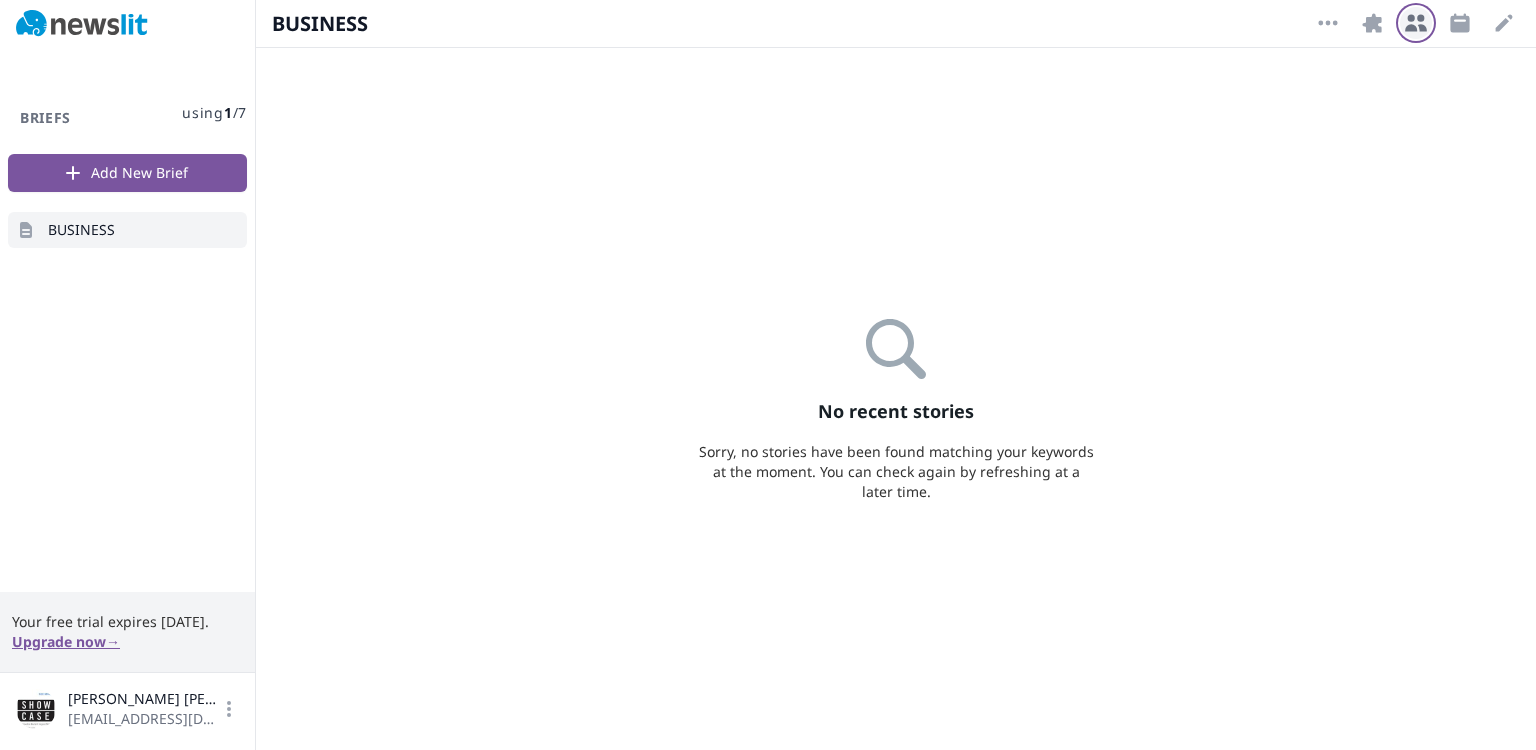 click 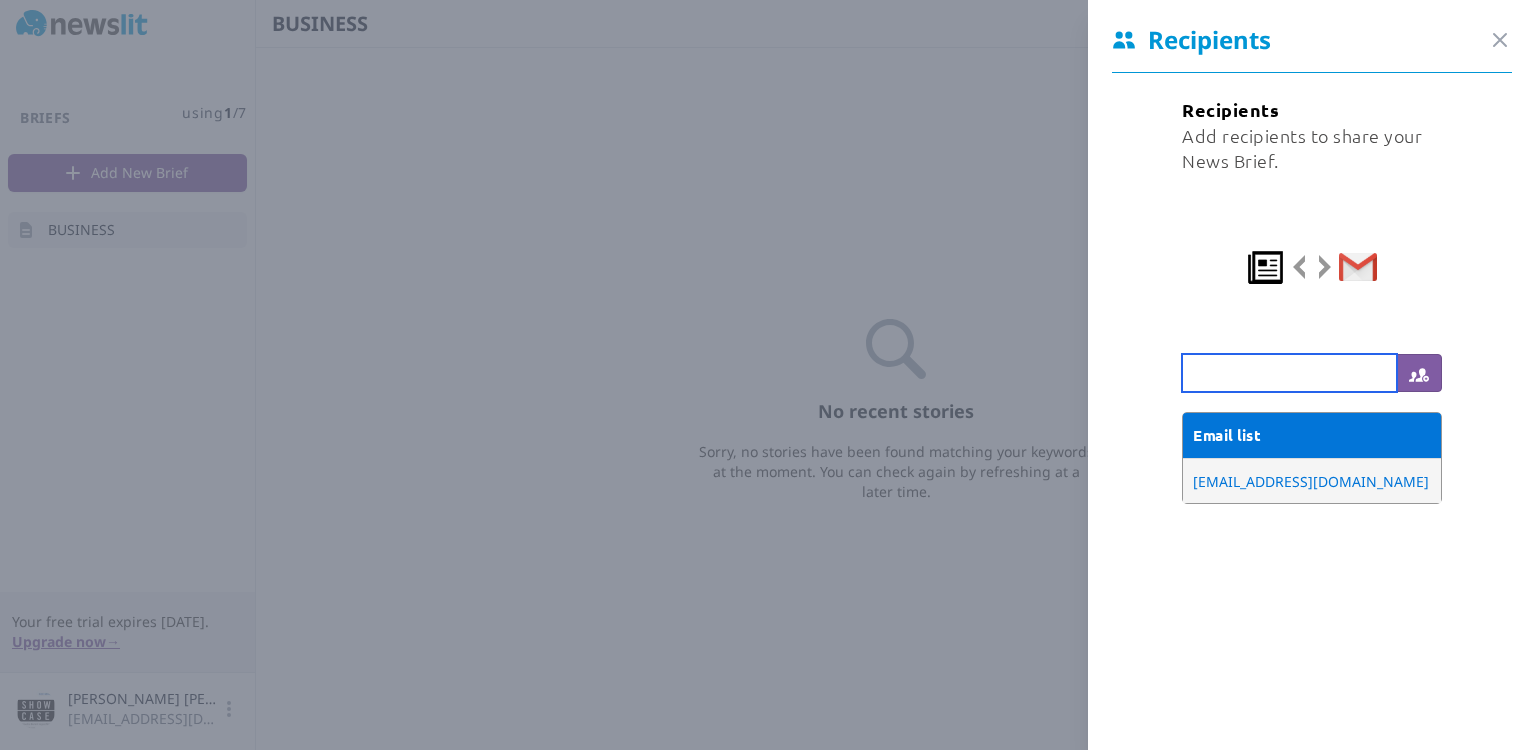 click at bounding box center [1289, 373] 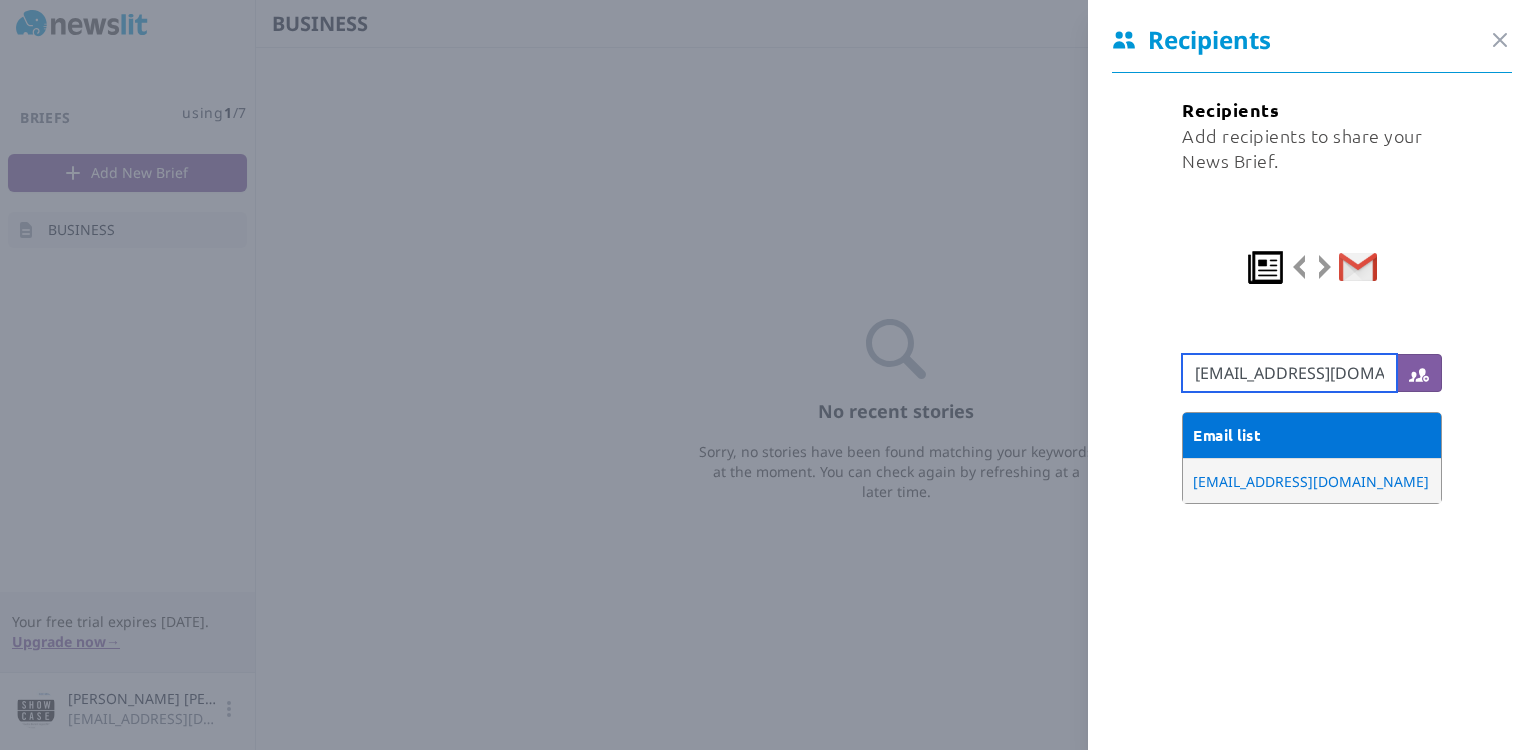 click on "poco24935@gmail.com" at bounding box center (1289, 373) 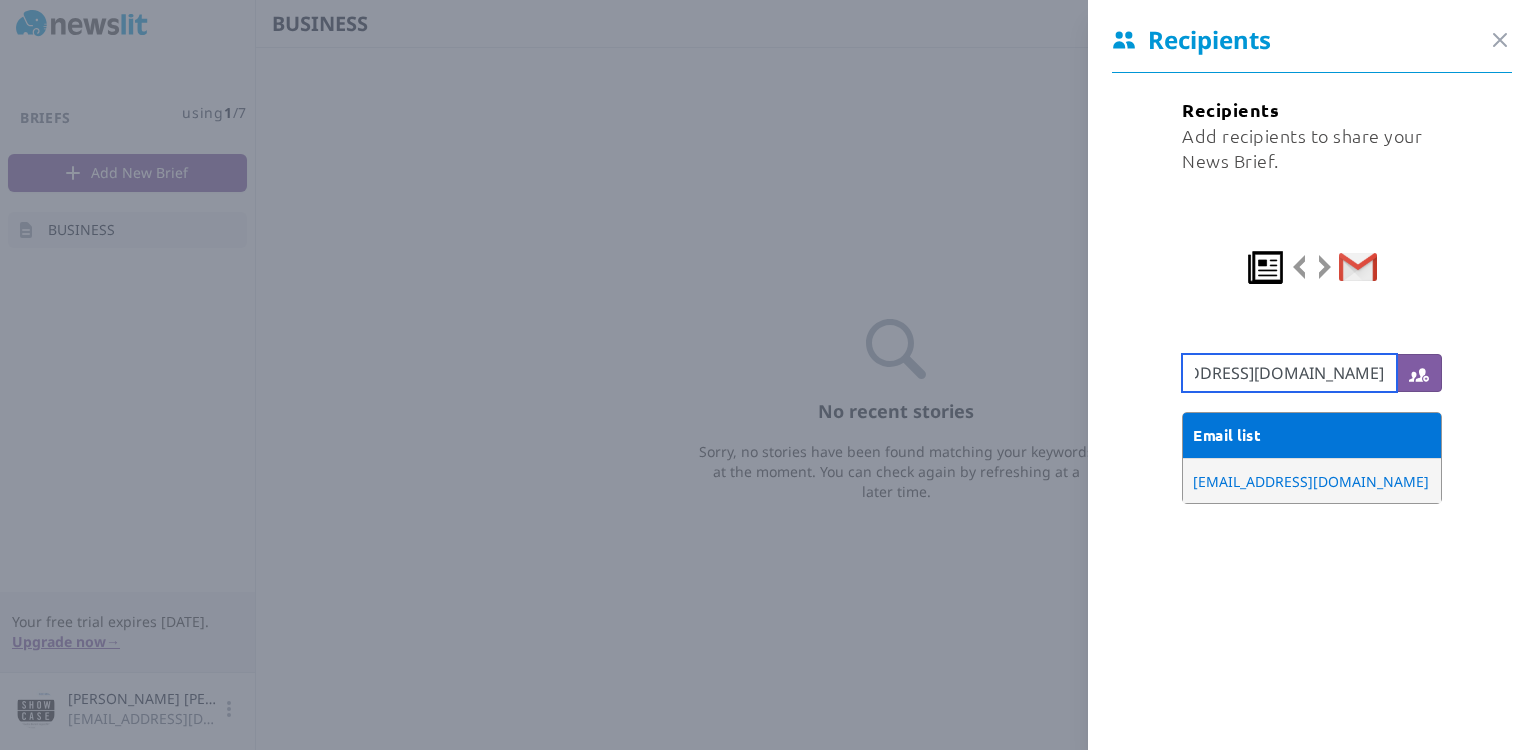 scroll, scrollTop: 0, scrollLeft: 133, axis: horizontal 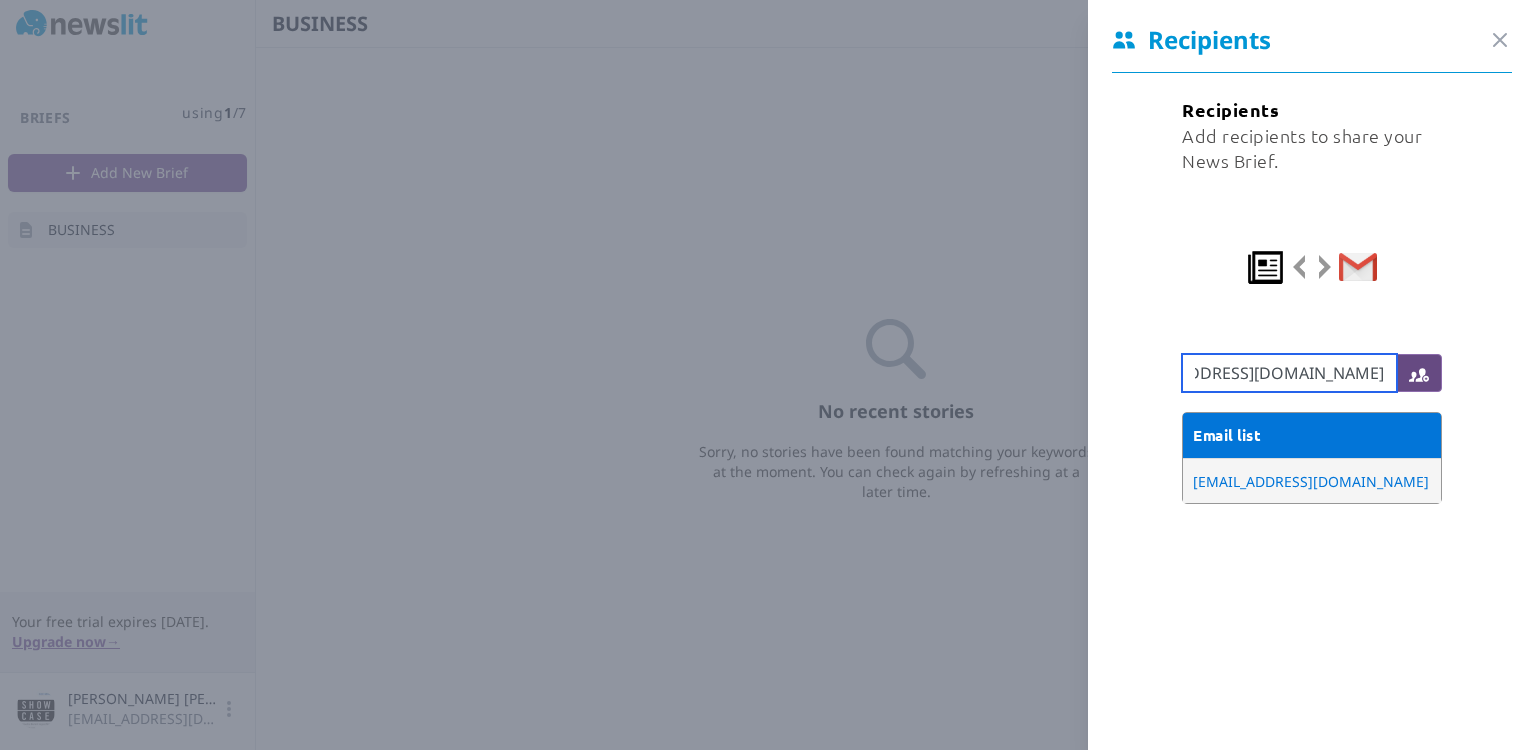 type on "[EMAIL_ADDRESS][DOMAIN_NAME]" 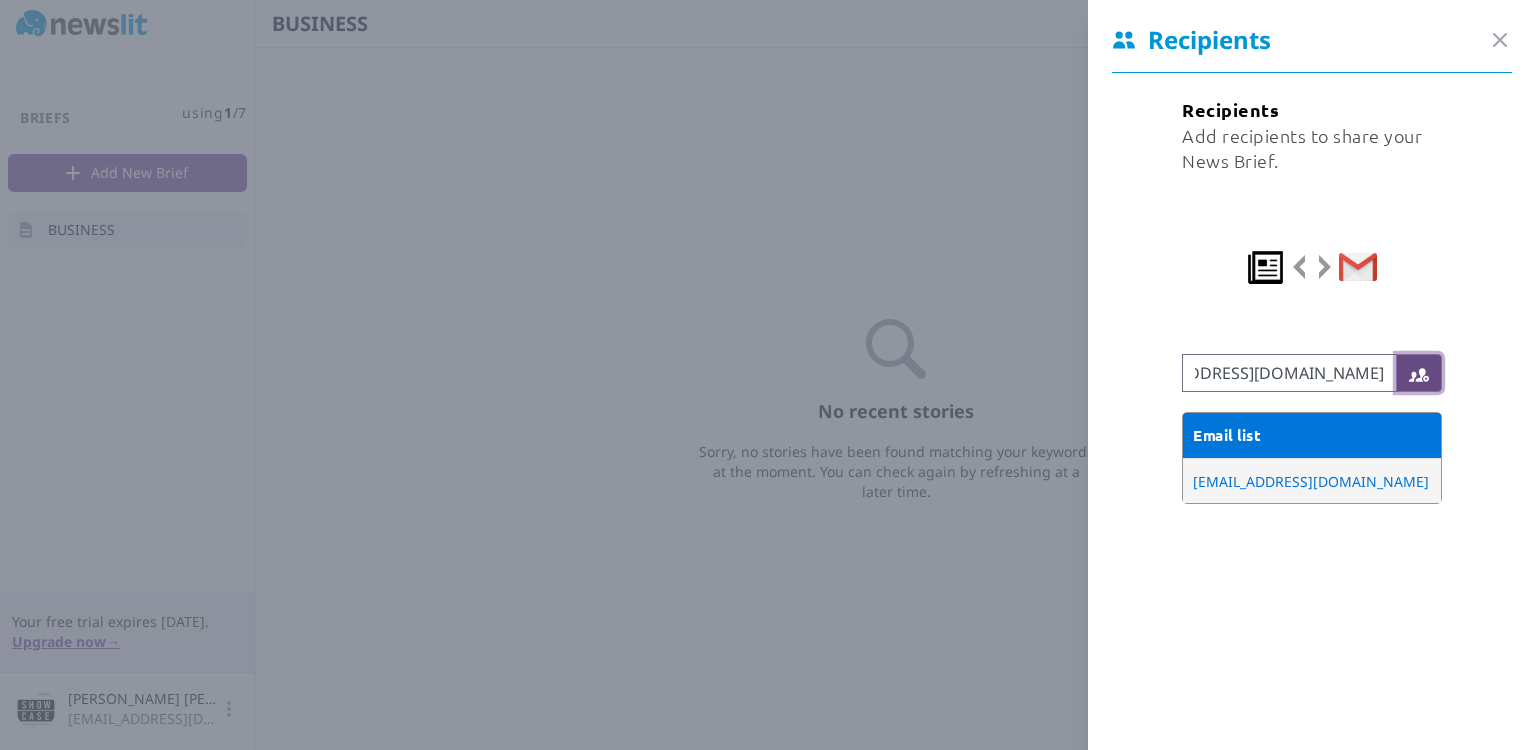 scroll, scrollTop: 0, scrollLeft: 0, axis: both 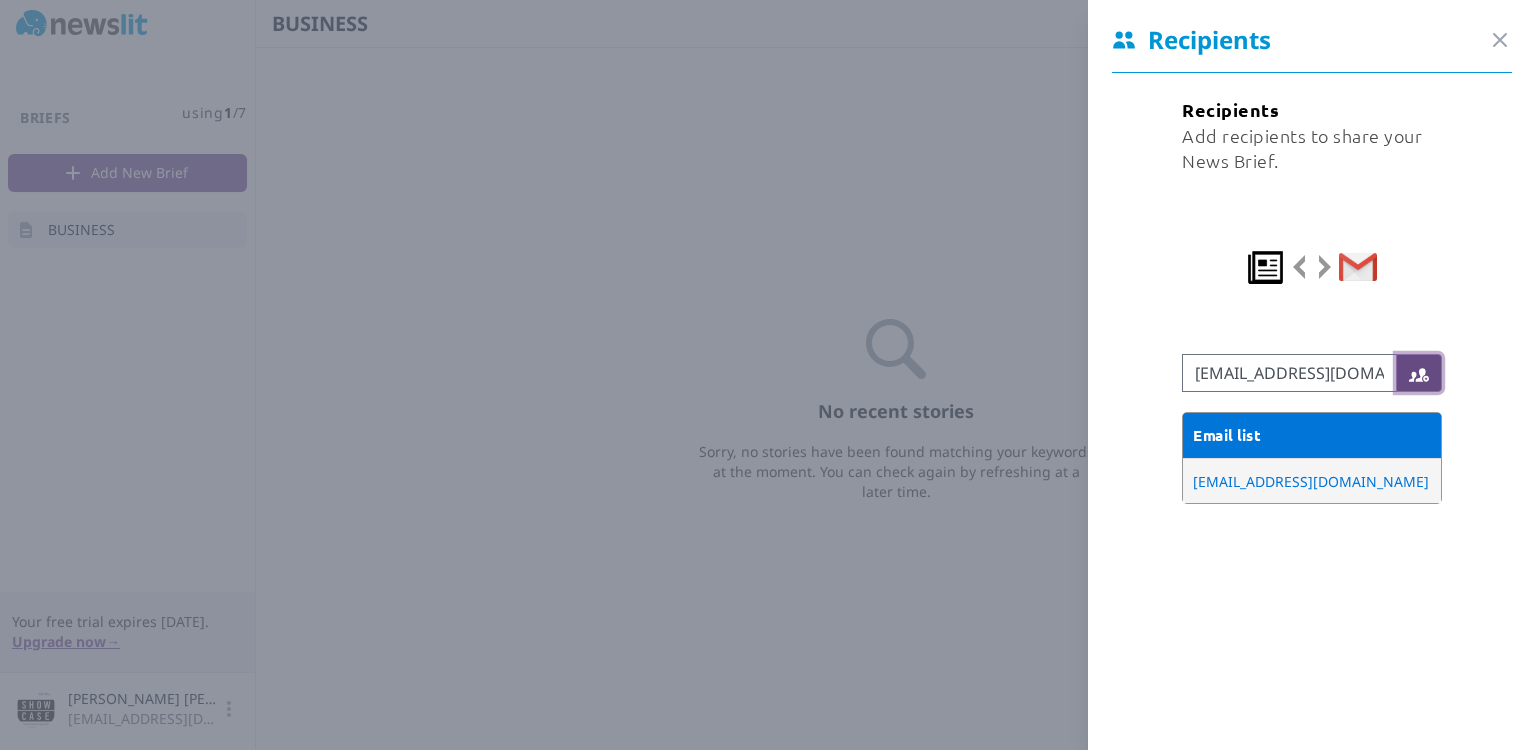 click at bounding box center [1419, 375] 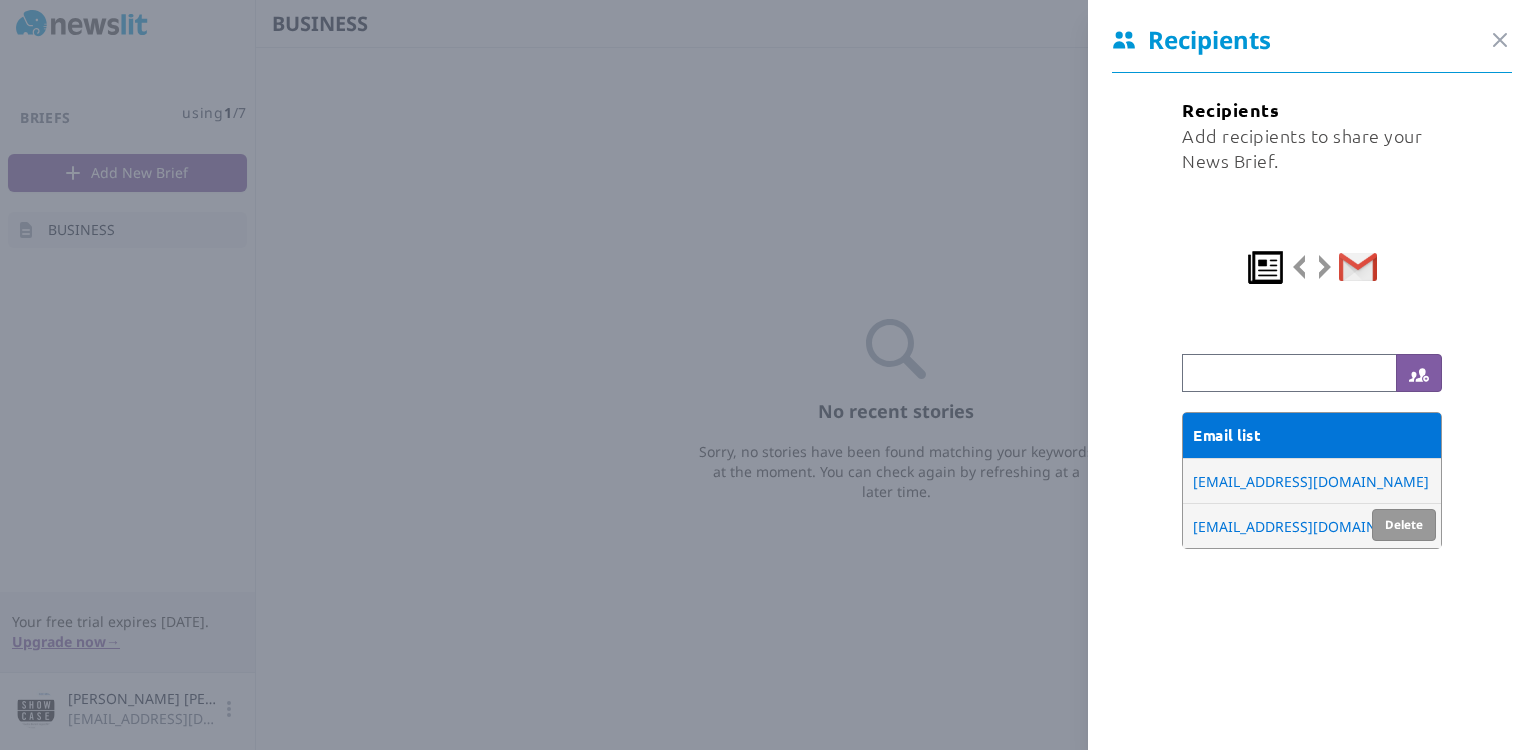 click on "[EMAIL_ADDRESS][DOMAIN_NAME]" at bounding box center [1311, 526] 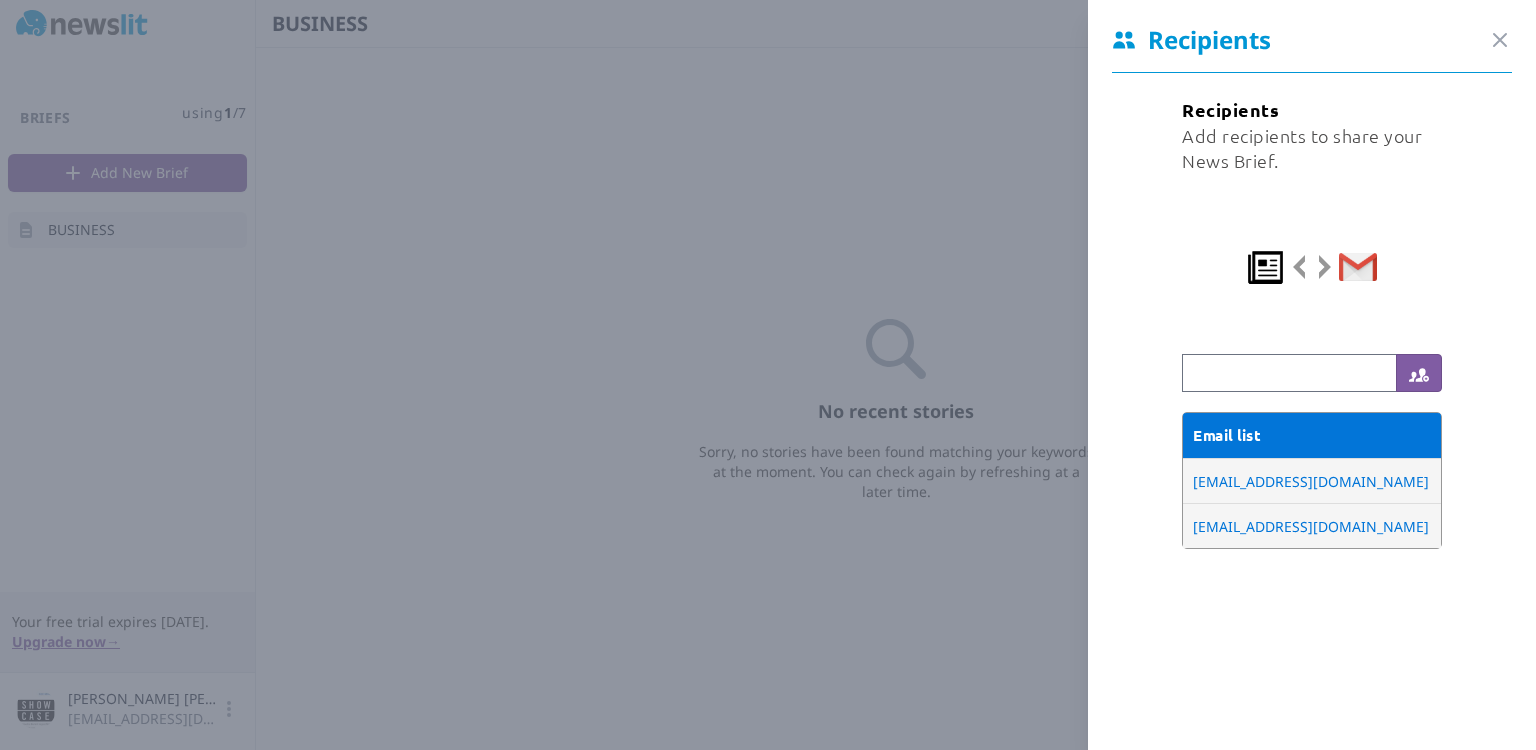 click on "Recipients Add recipients to share your News Brief. Email list sahoria48@gmail.com Delete poco24935.hardtoguess_786@blogger.com Delete" at bounding box center (1312, 323) 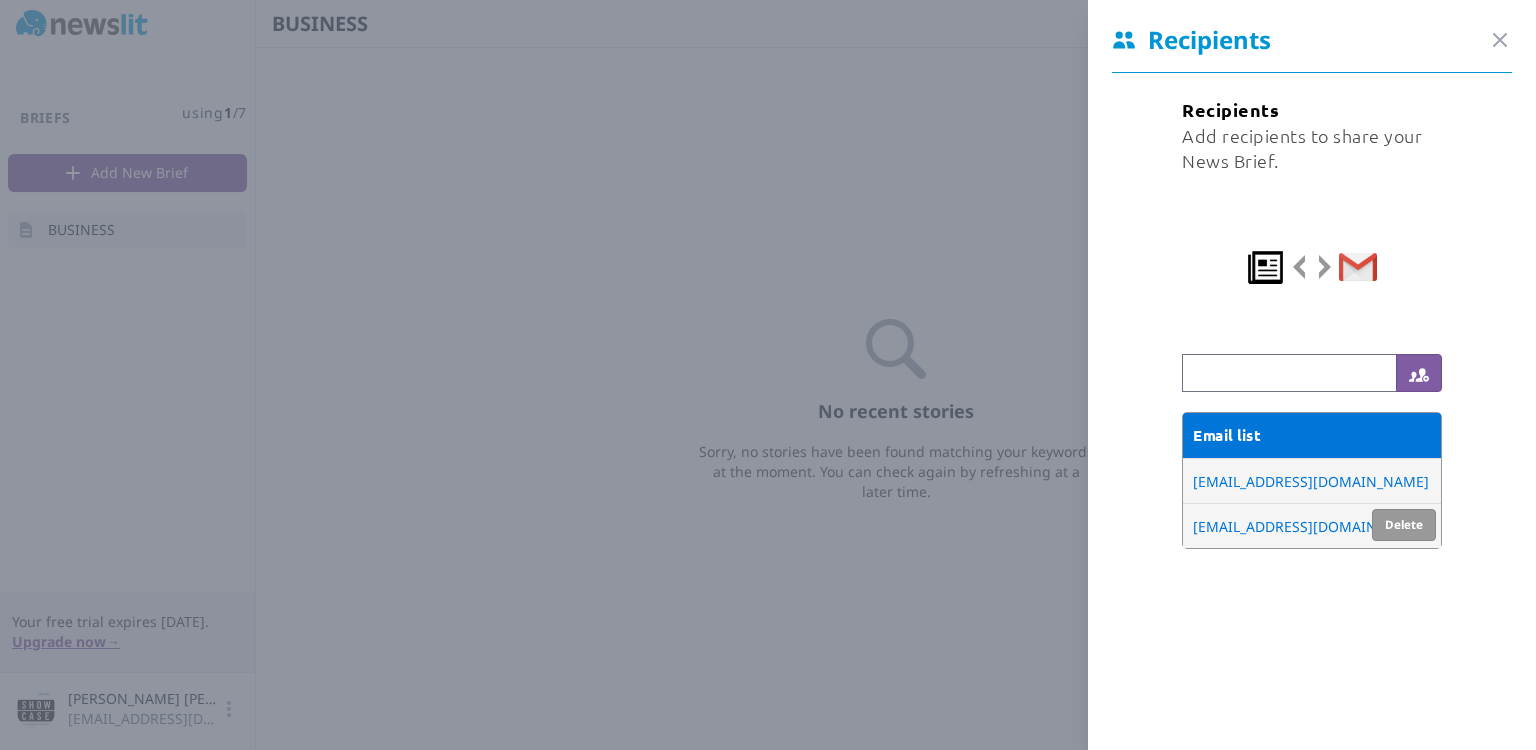 click on "[EMAIL_ADDRESS][DOMAIN_NAME]" at bounding box center [1311, 526] 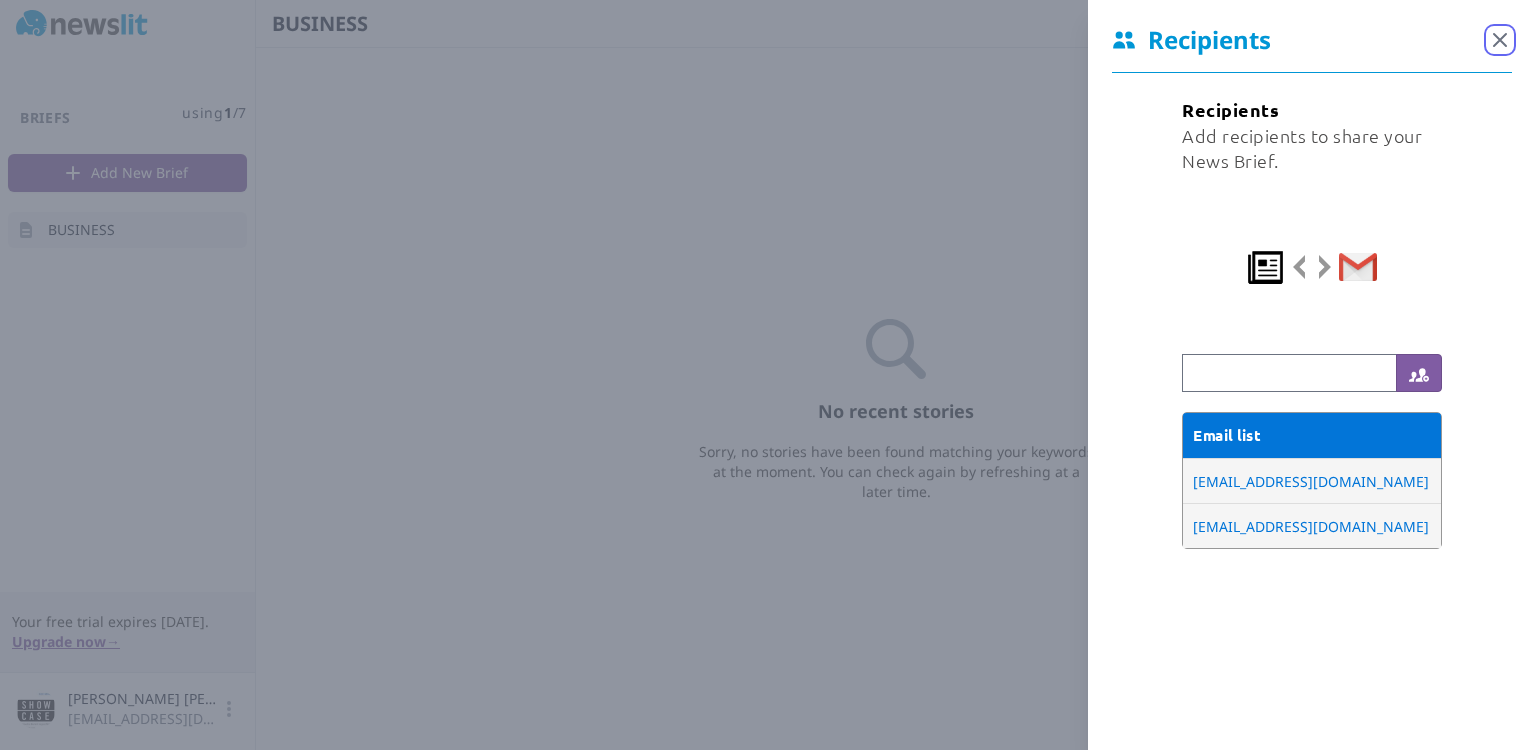 click 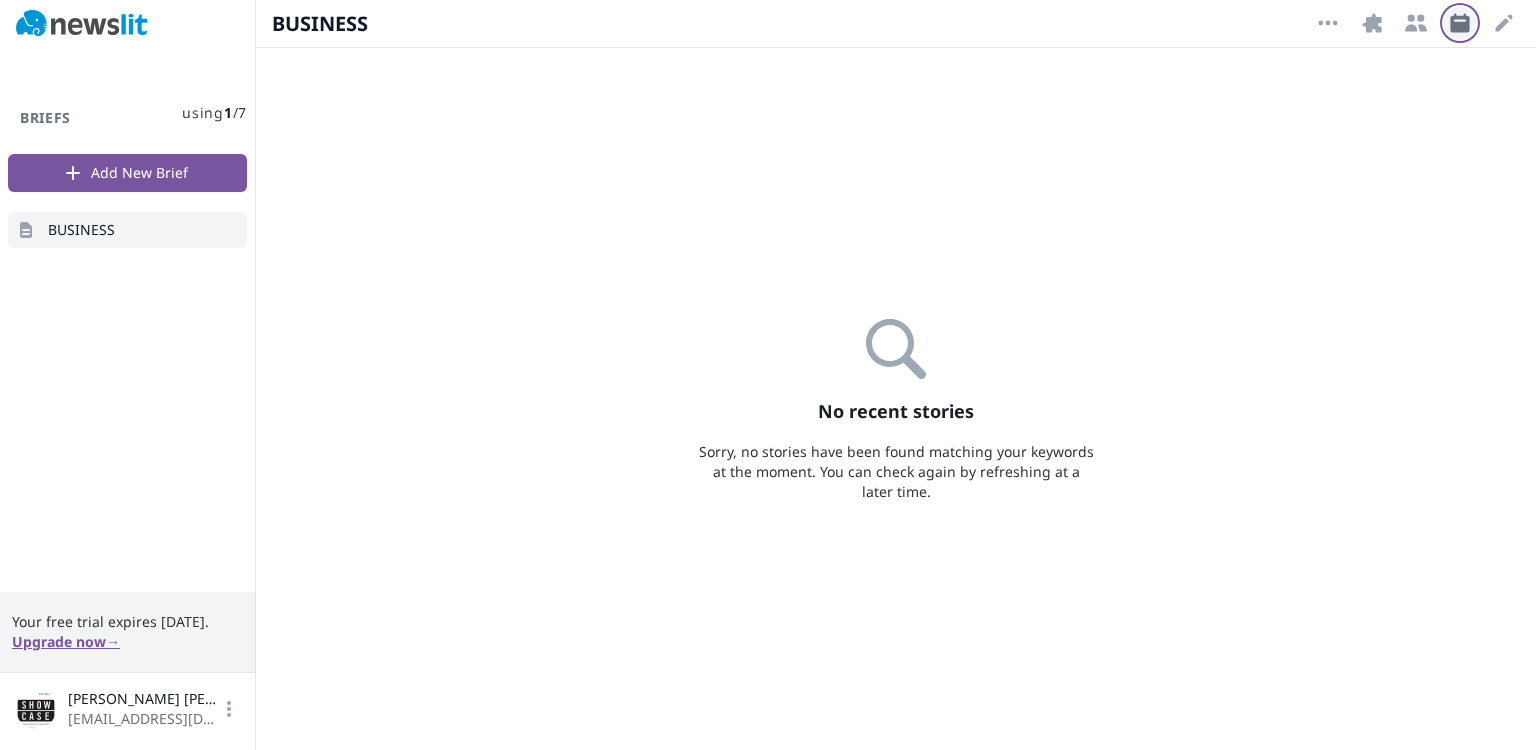click 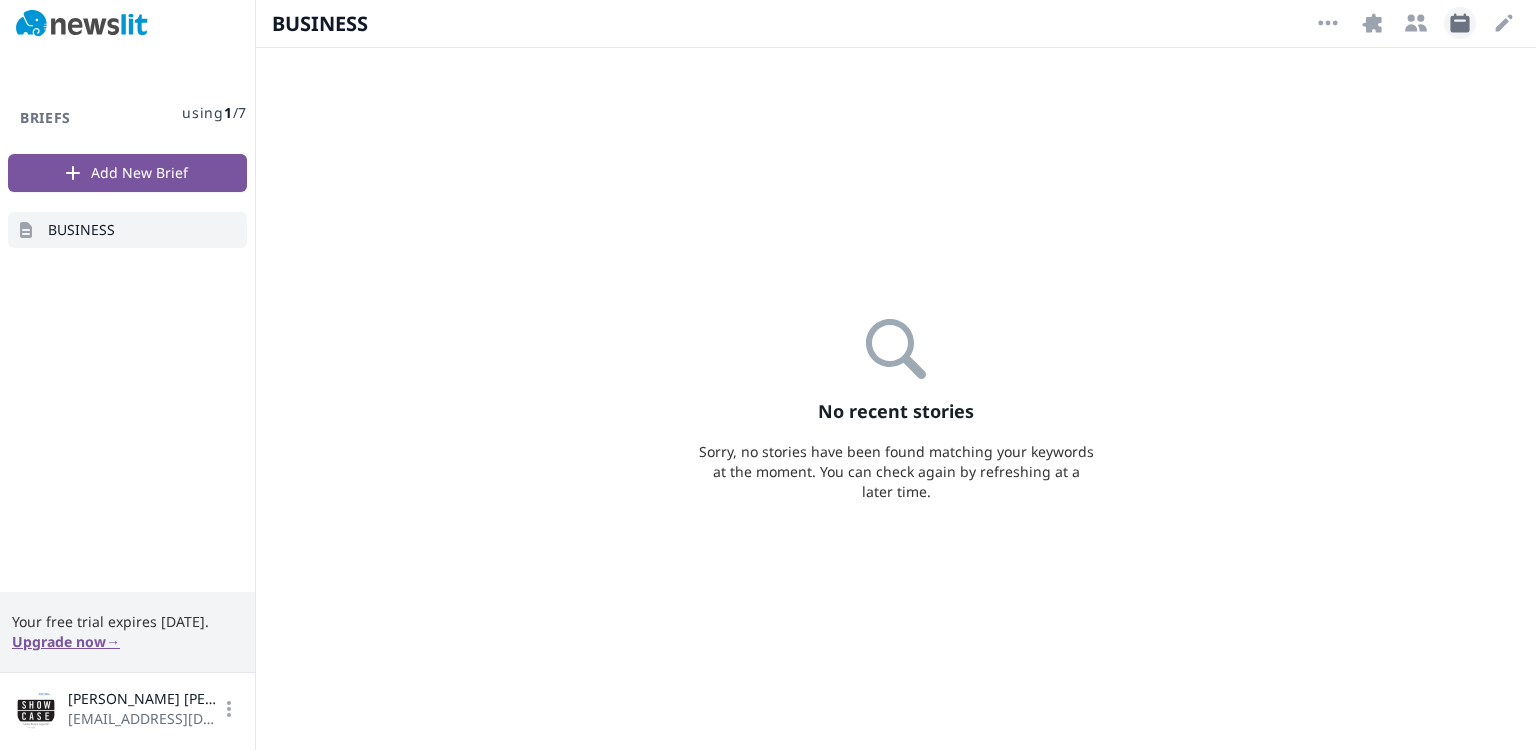 select on "8" 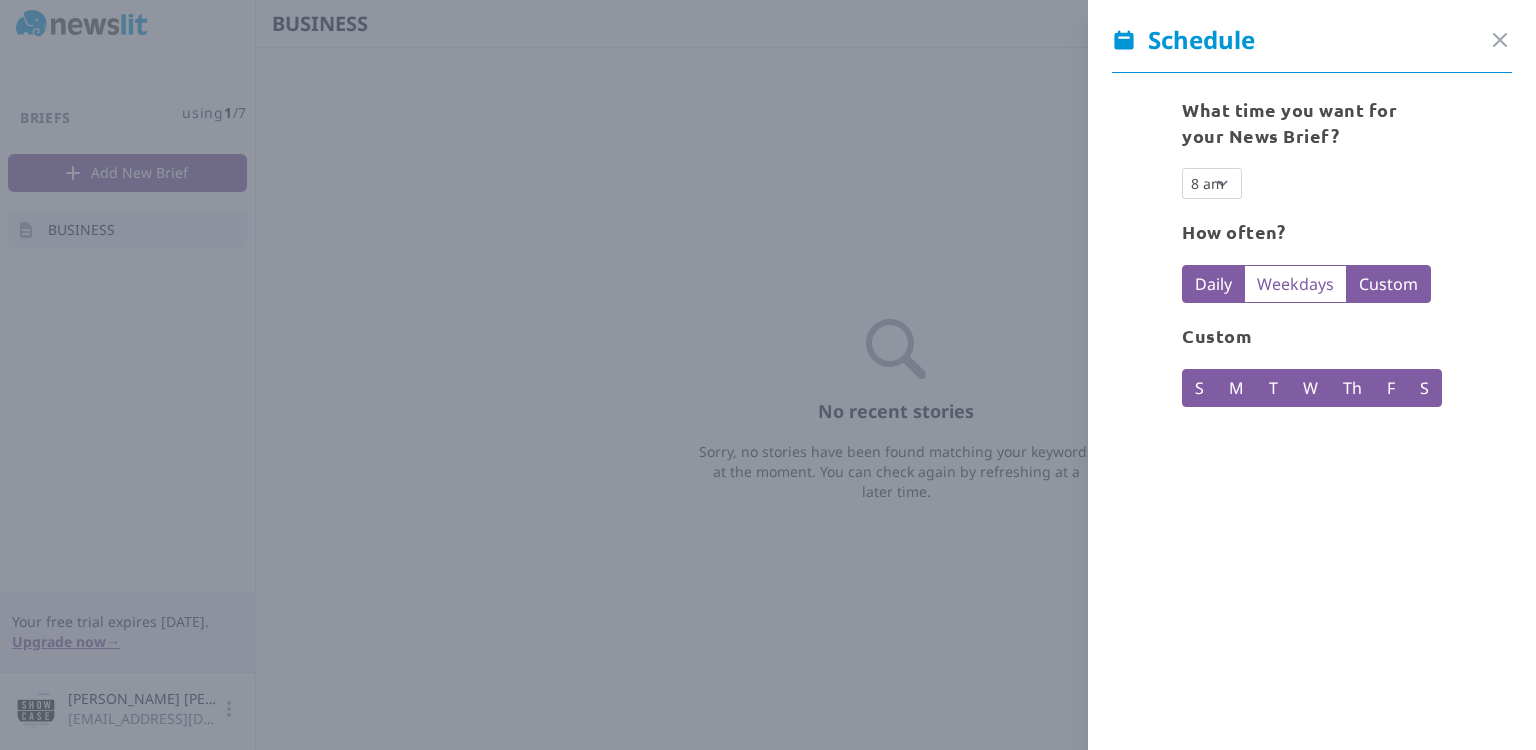 click on "Custom" at bounding box center [1388, 284] 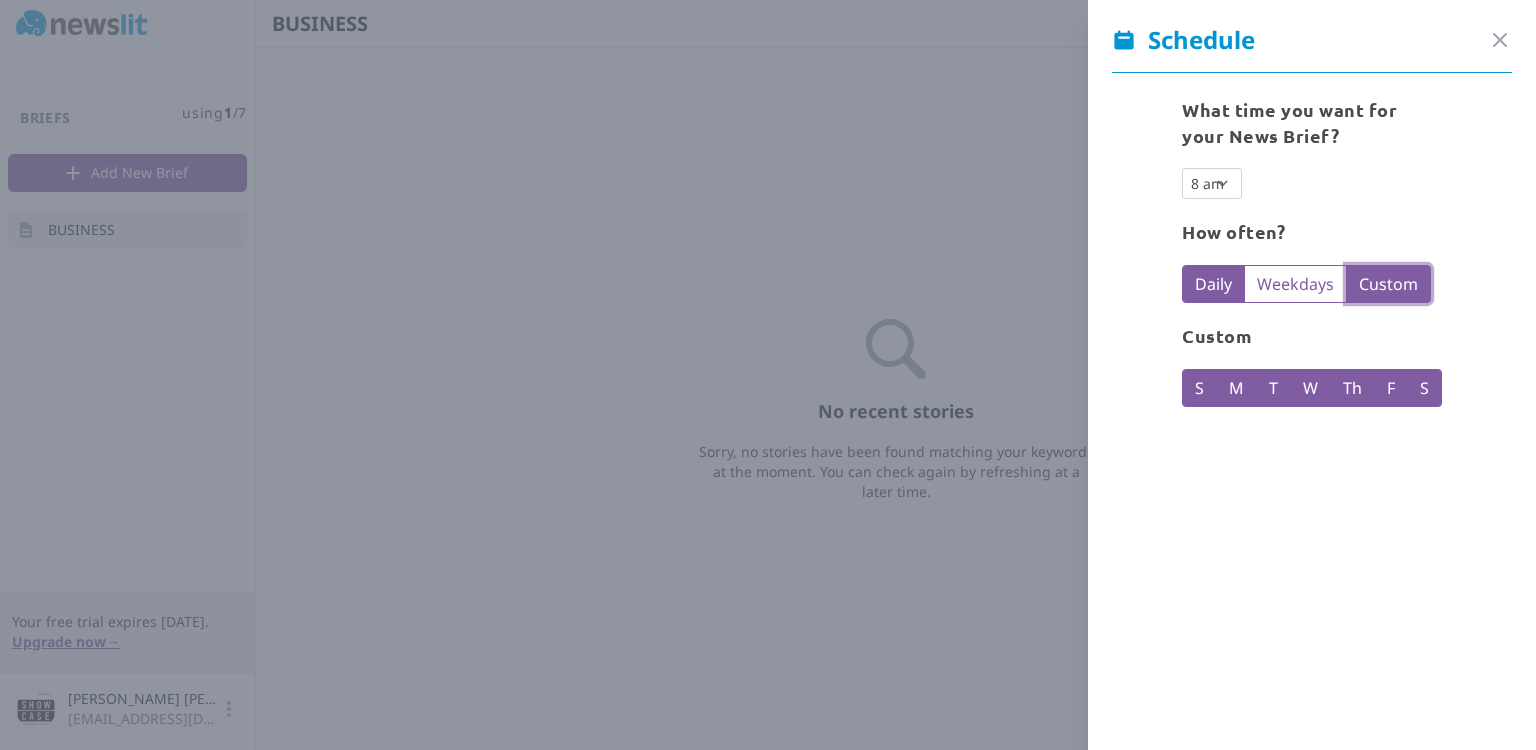 click on "Custom" at bounding box center [1388, 284] 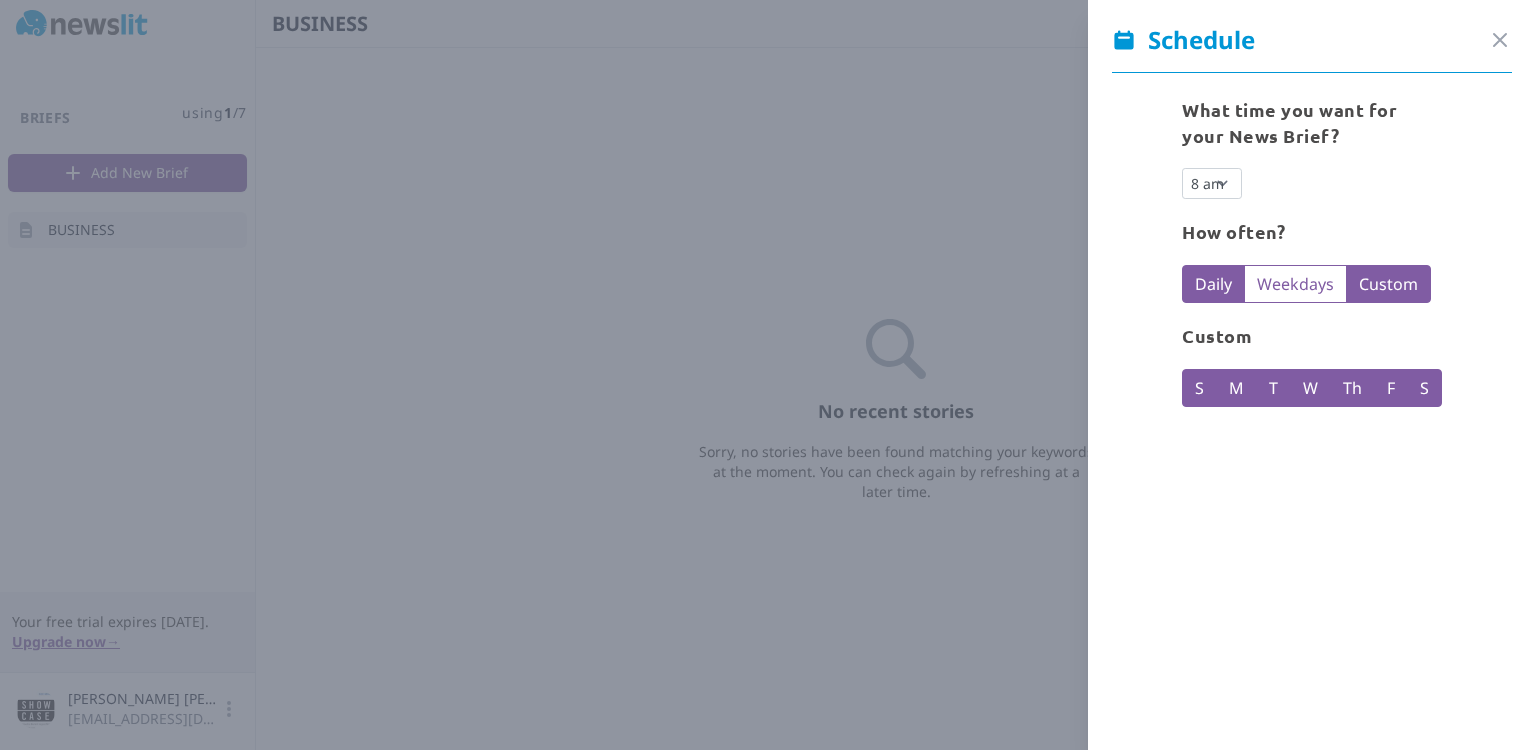 click on "Custom" at bounding box center (1388, 284) 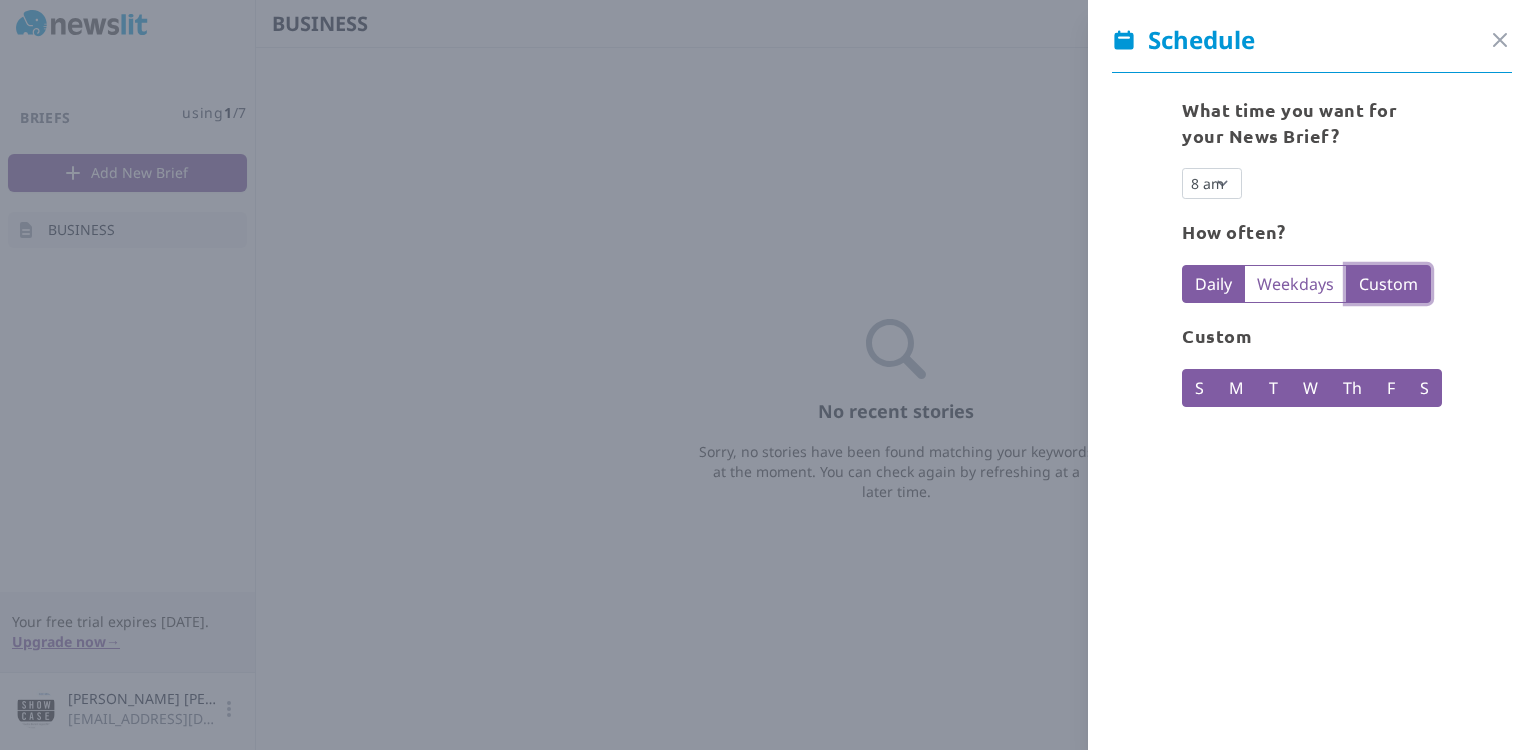 click on "Custom" at bounding box center (1388, 284) 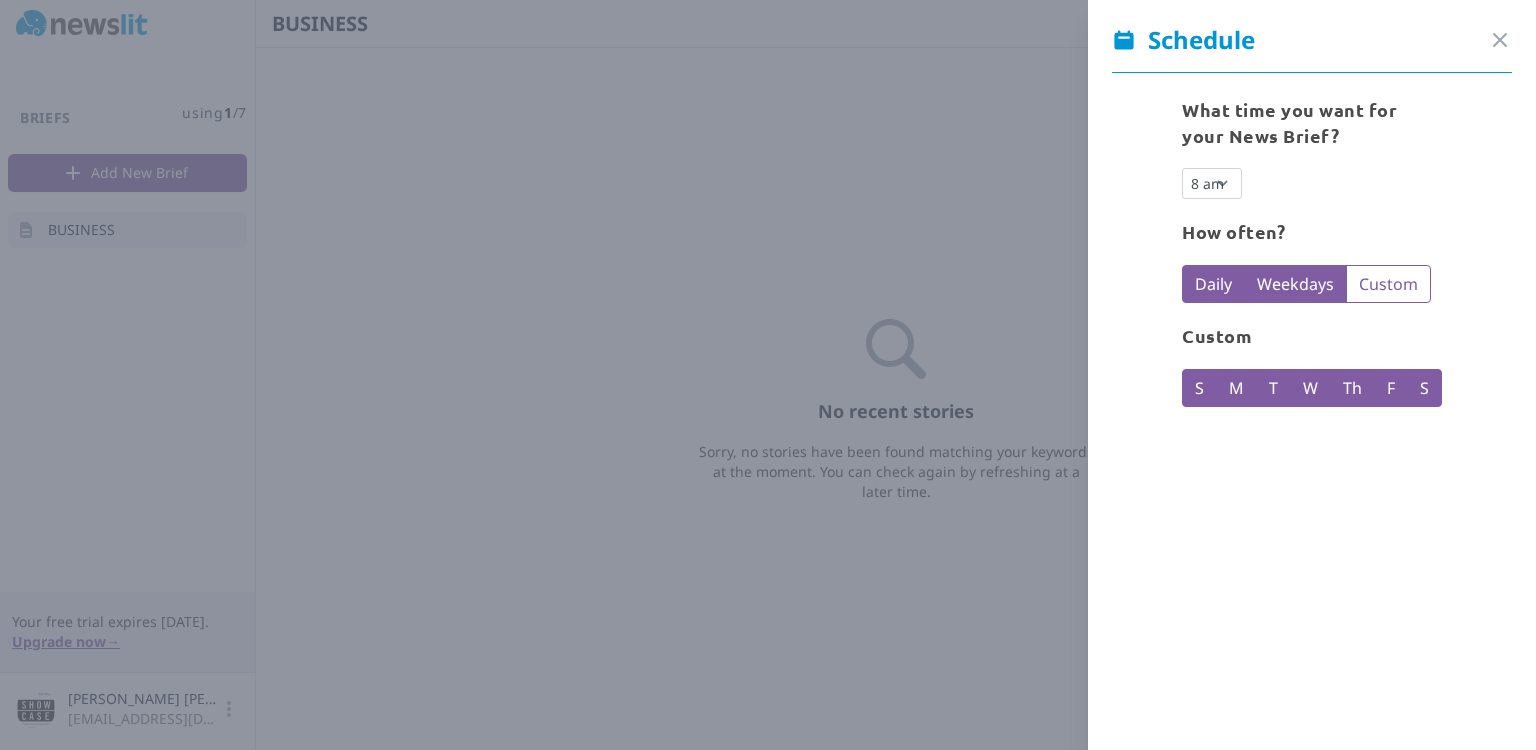 click on "Weekdays" at bounding box center (1295, 284) 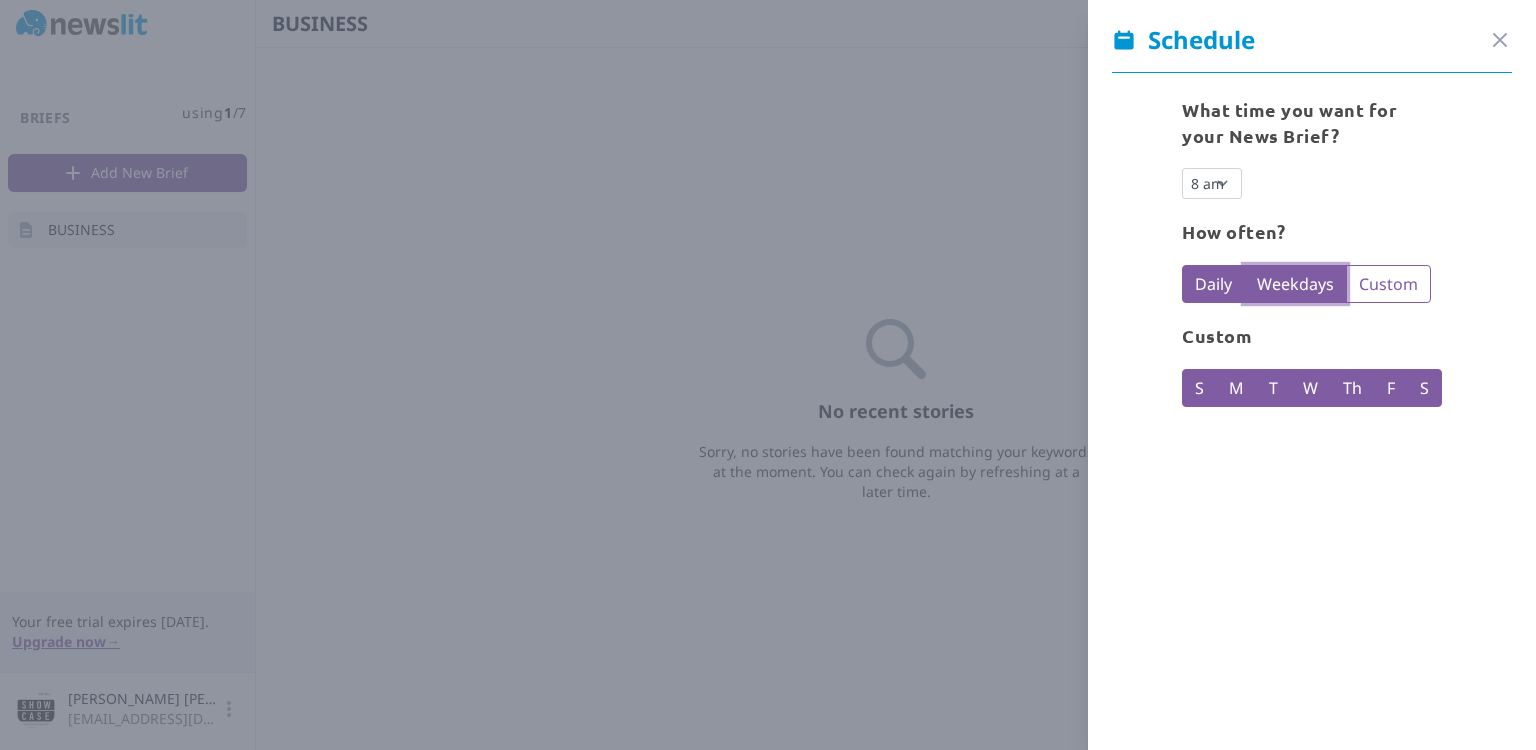 radio on "false" 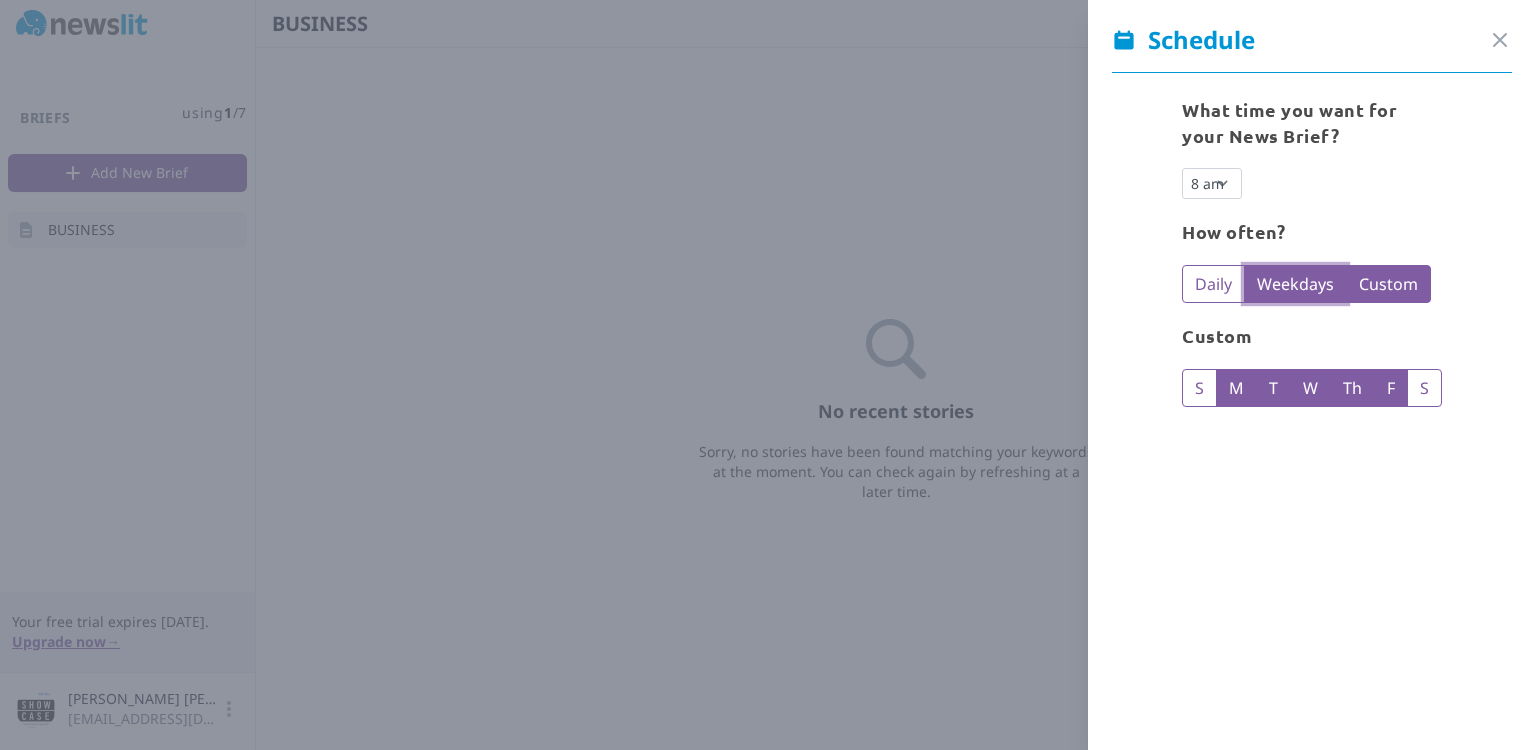 click on "Custom" at bounding box center [1388, 284] 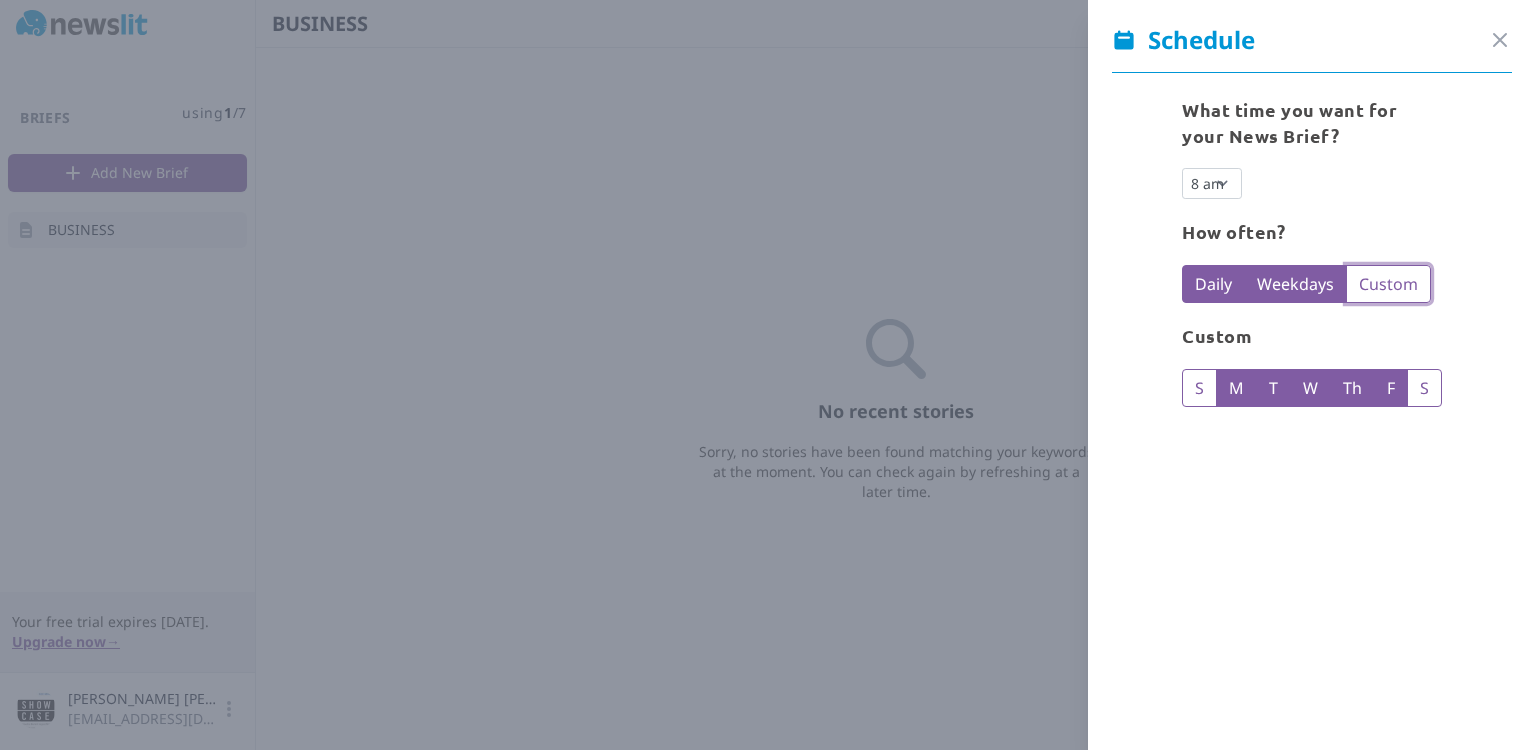 click on "Daily" at bounding box center [1213, 284] 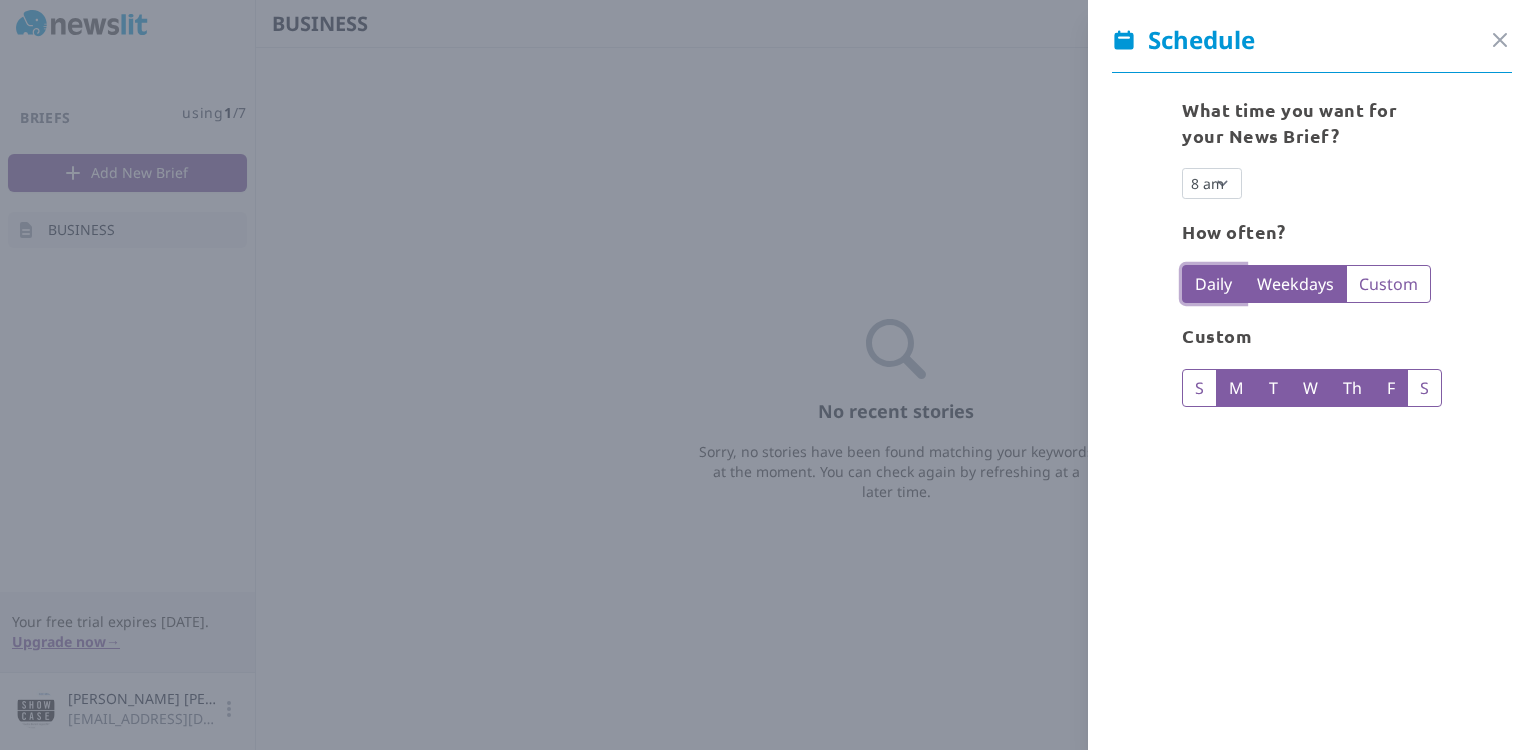 radio on "true" 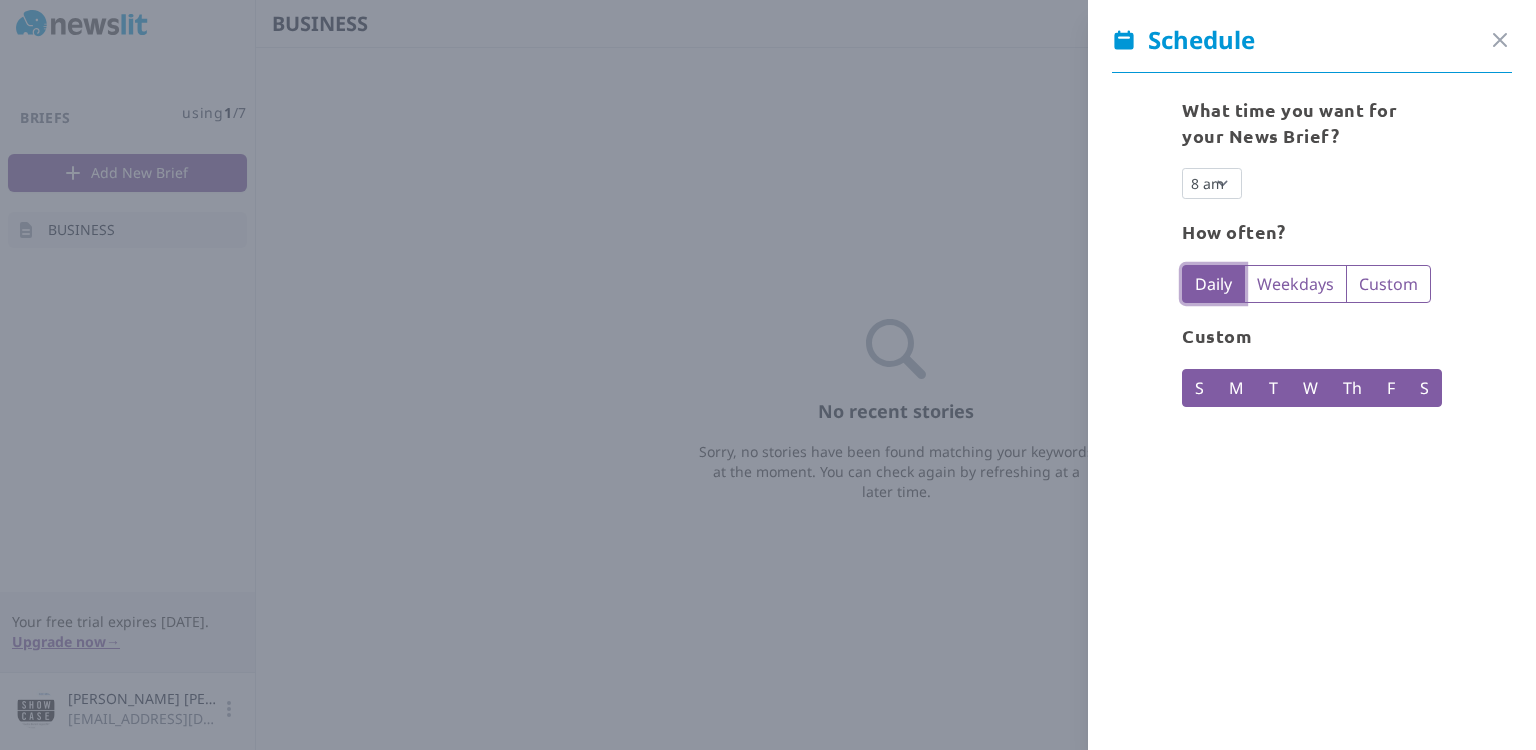click at bounding box center [768, 375] 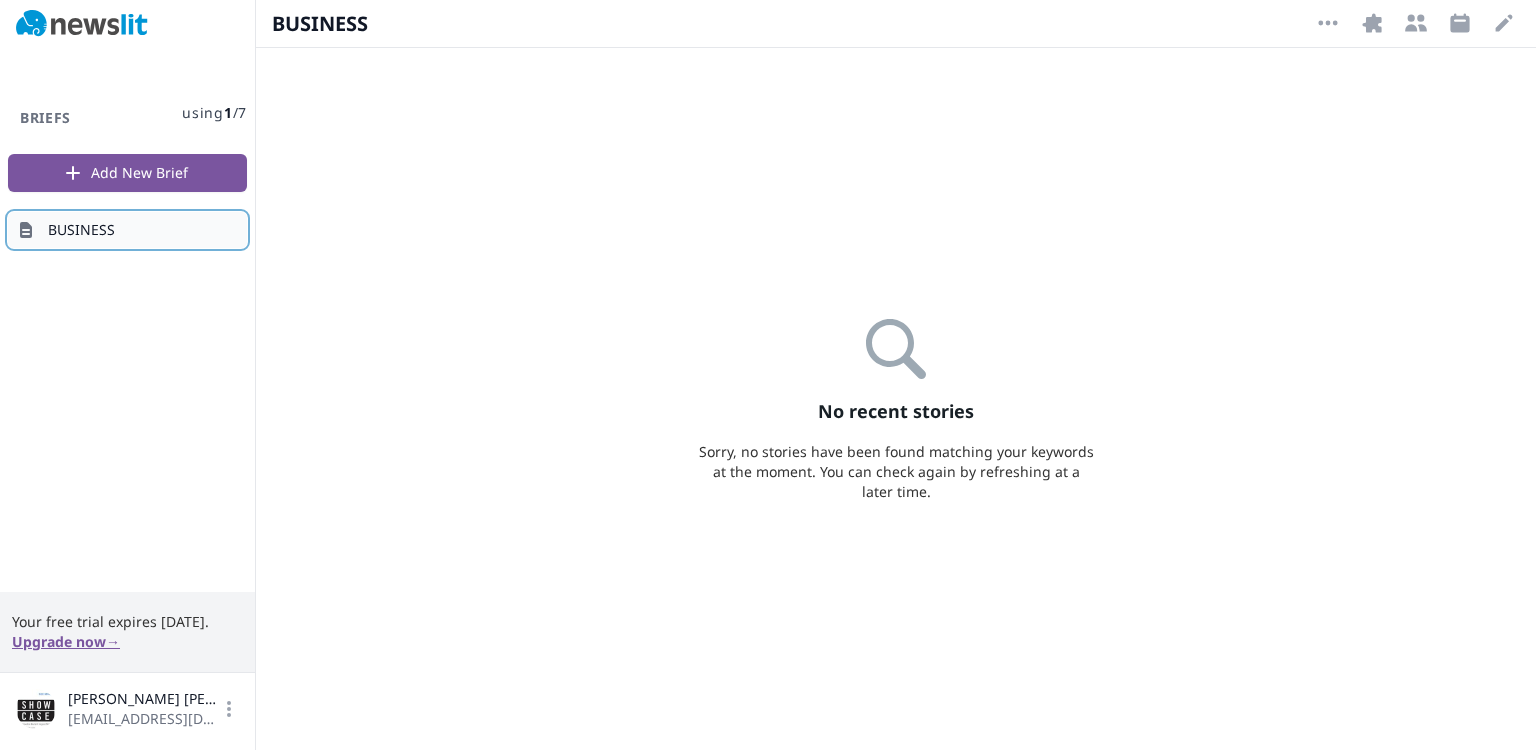 click on "BUSINESS" at bounding box center (127, 230) 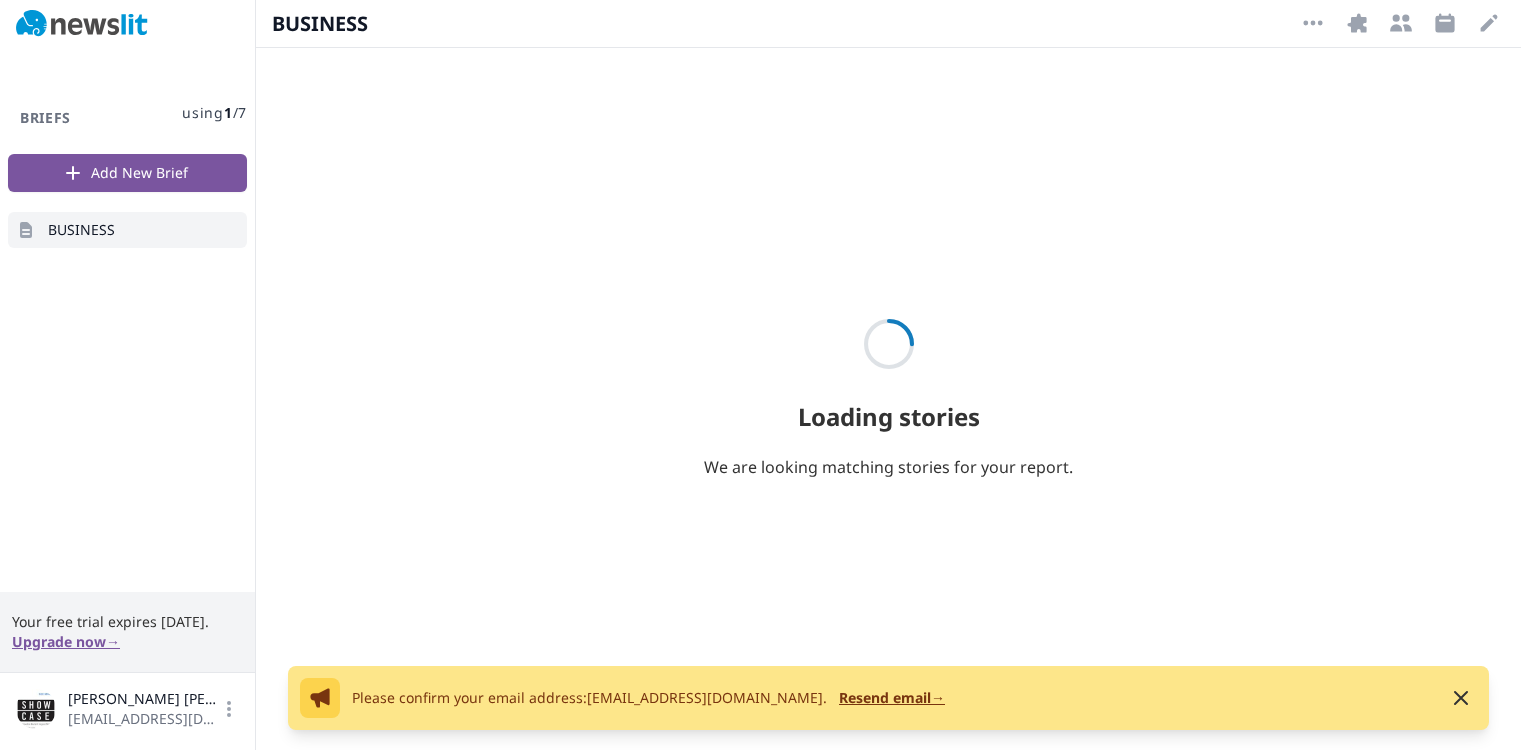 scroll, scrollTop: 0, scrollLeft: 0, axis: both 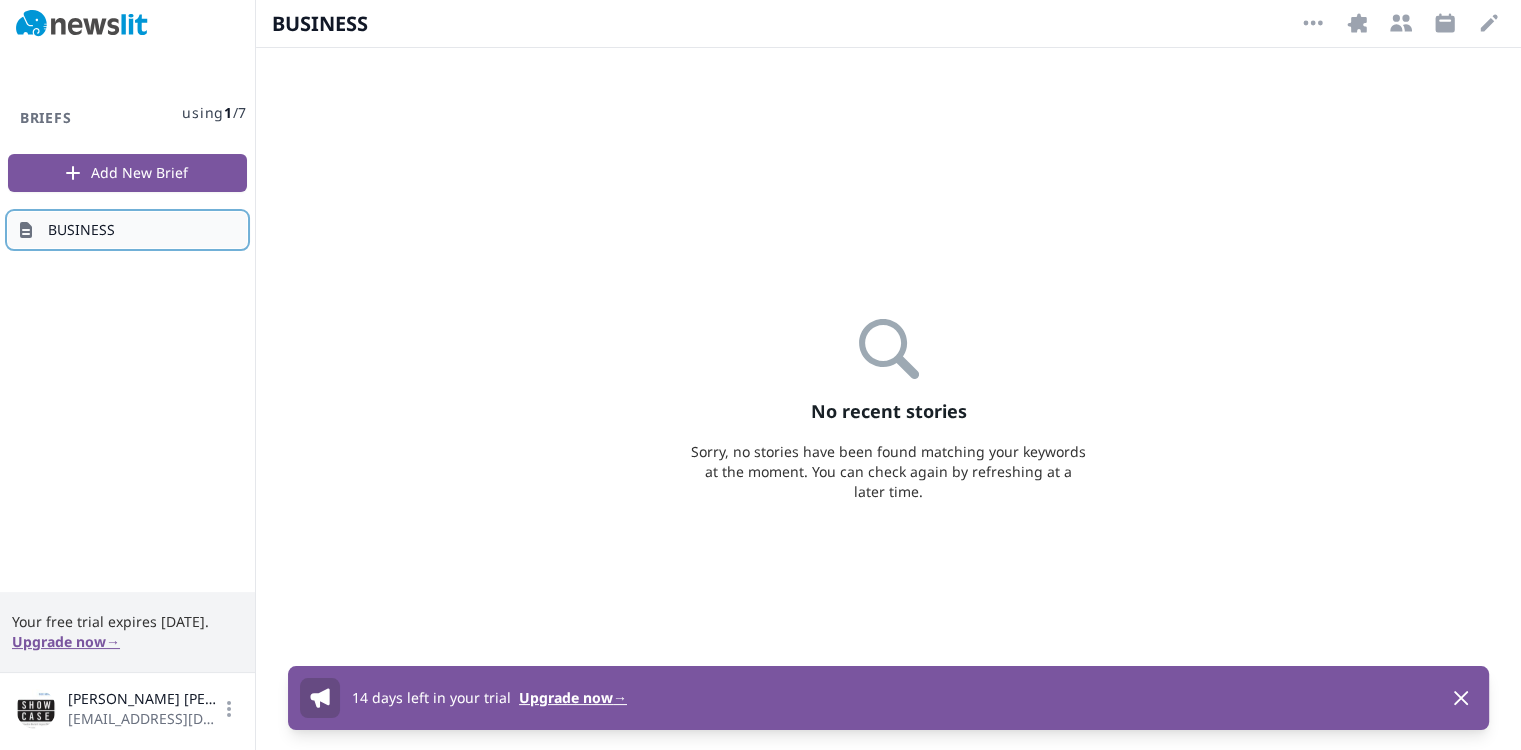 click on "BUSINESS" at bounding box center [81, 230] 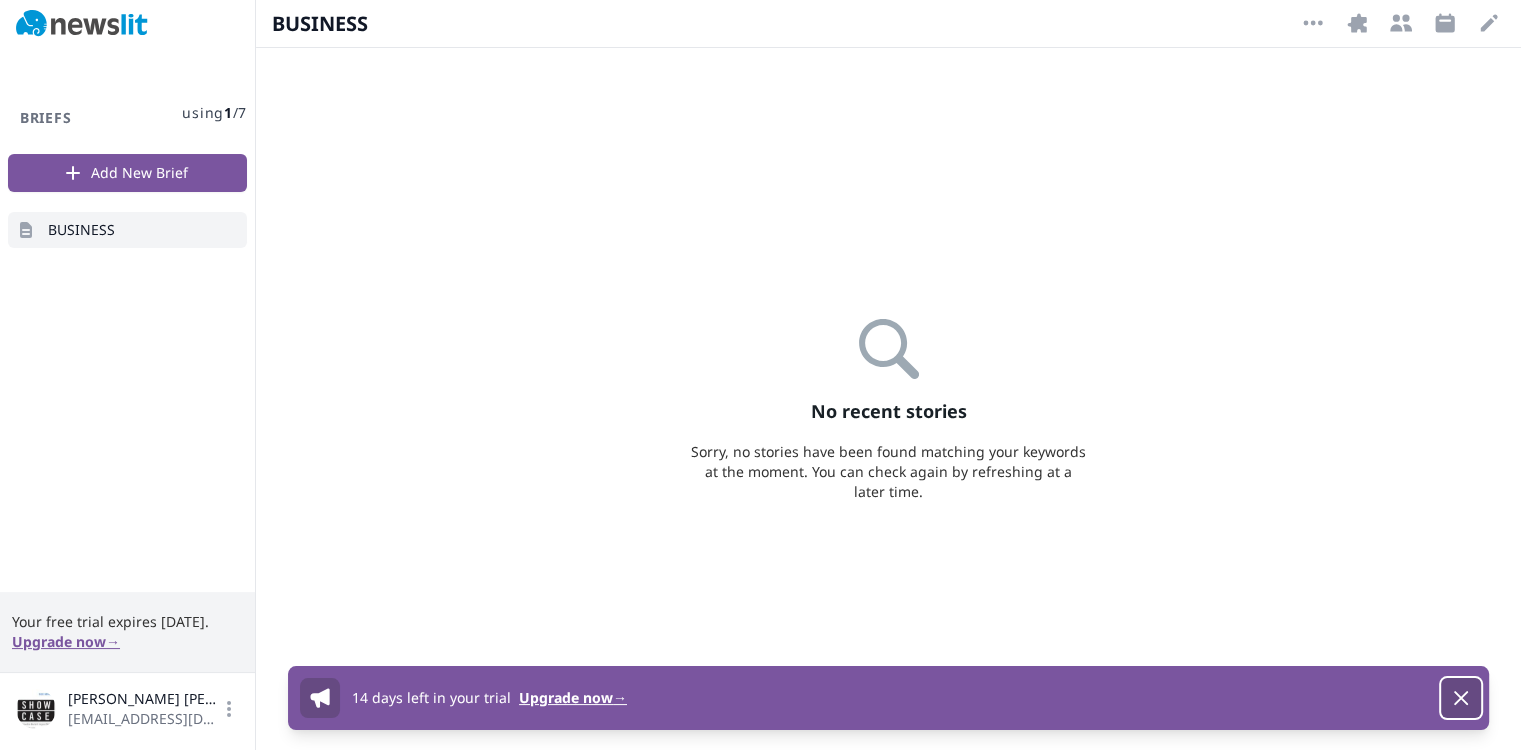click 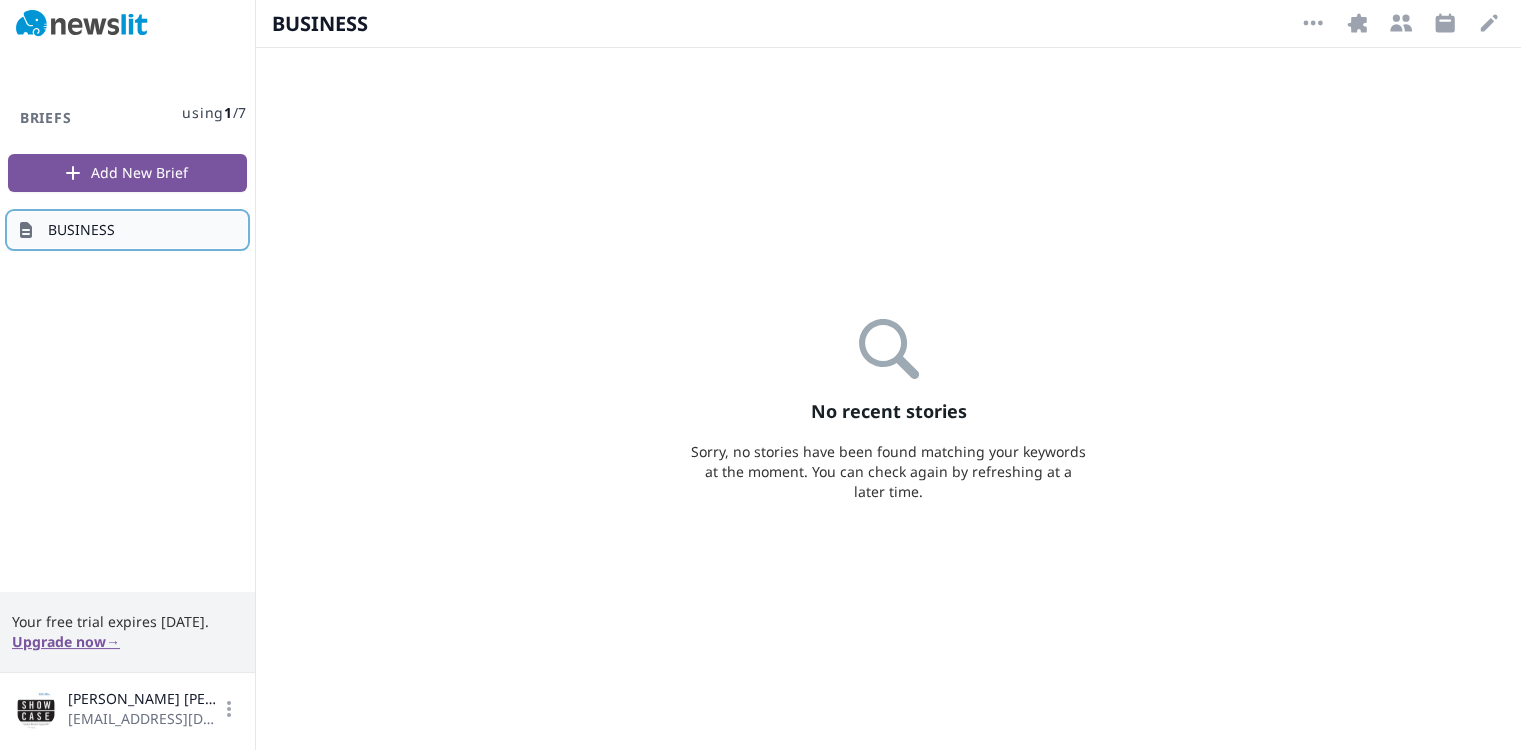 click on "BUSINESS" at bounding box center (127, 230) 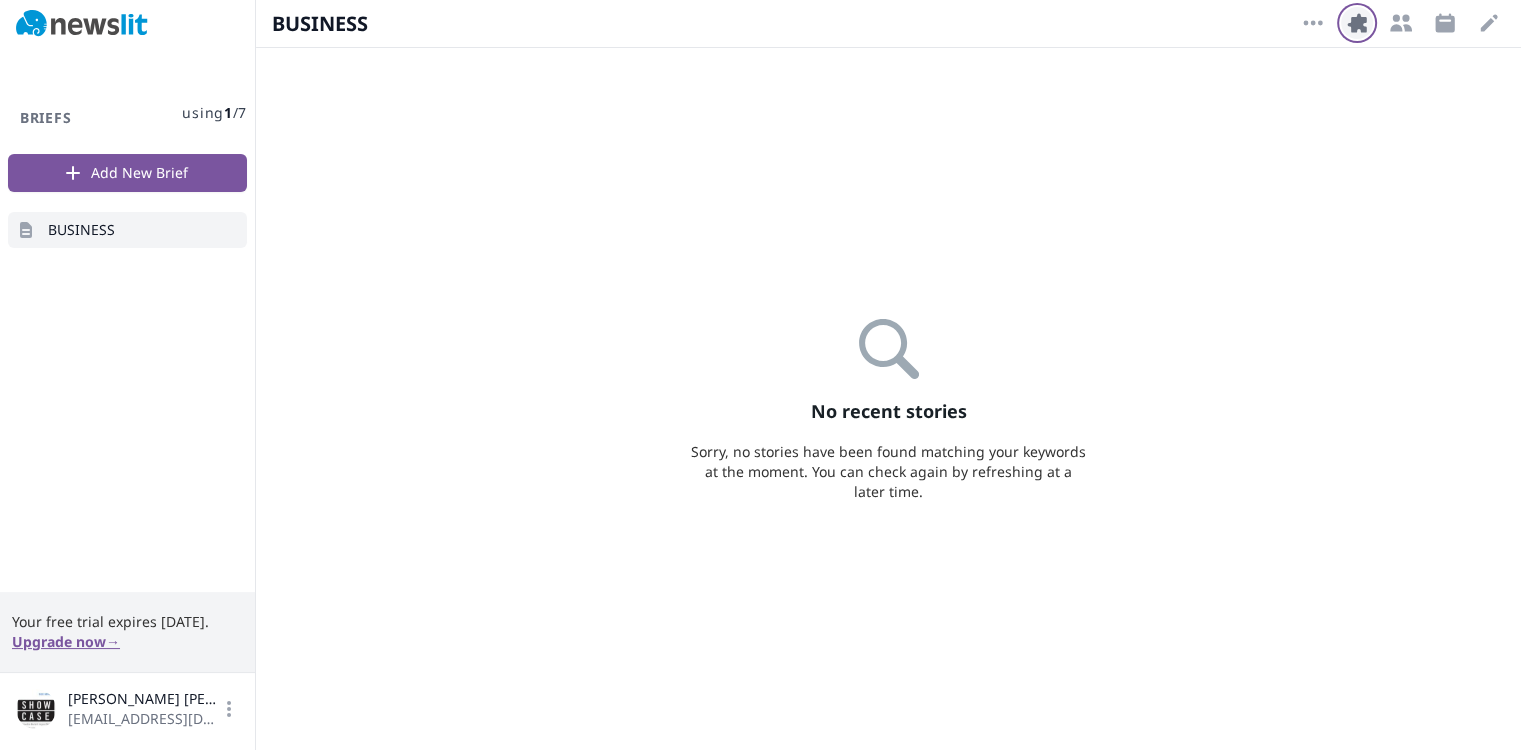 click on "Integrations" at bounding box center [1357, 23] 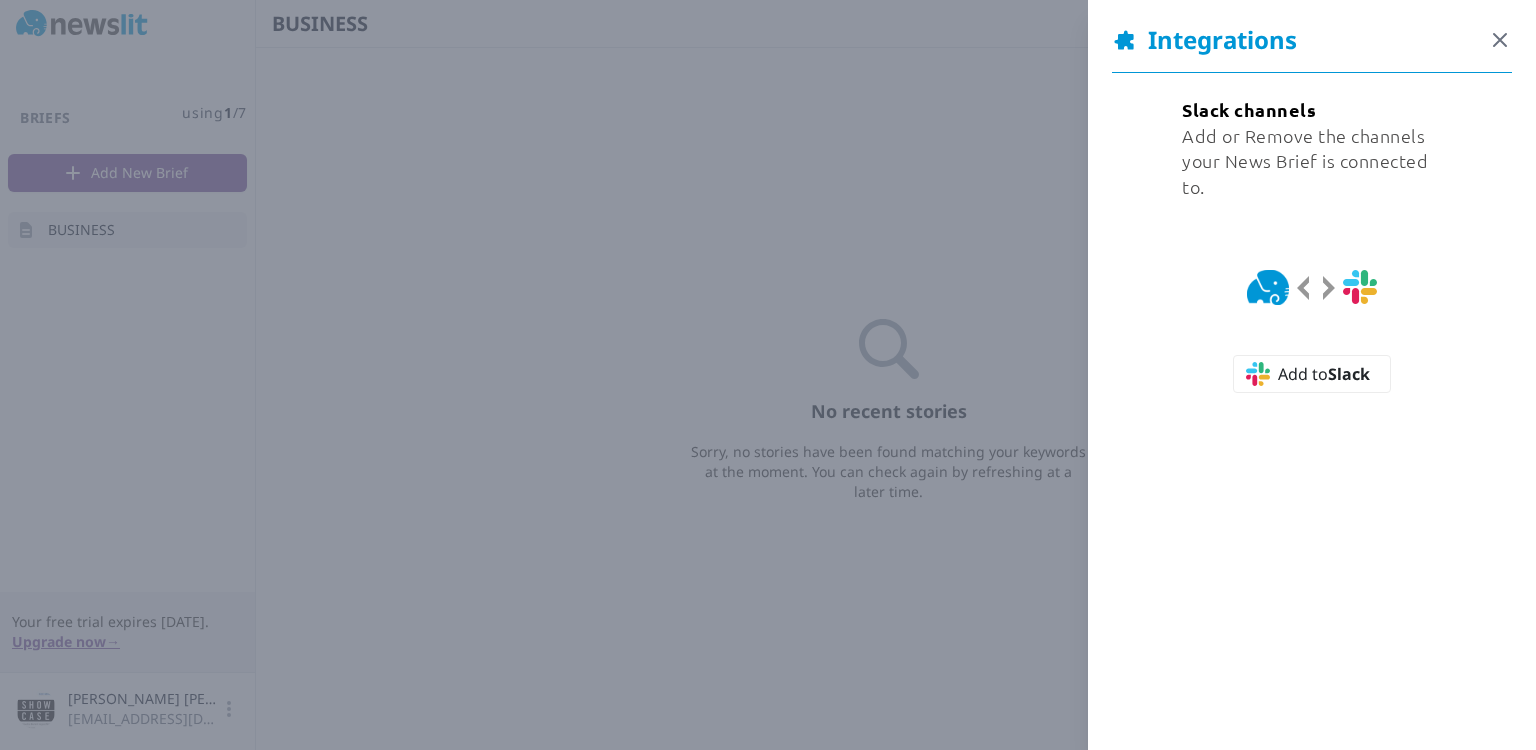 click 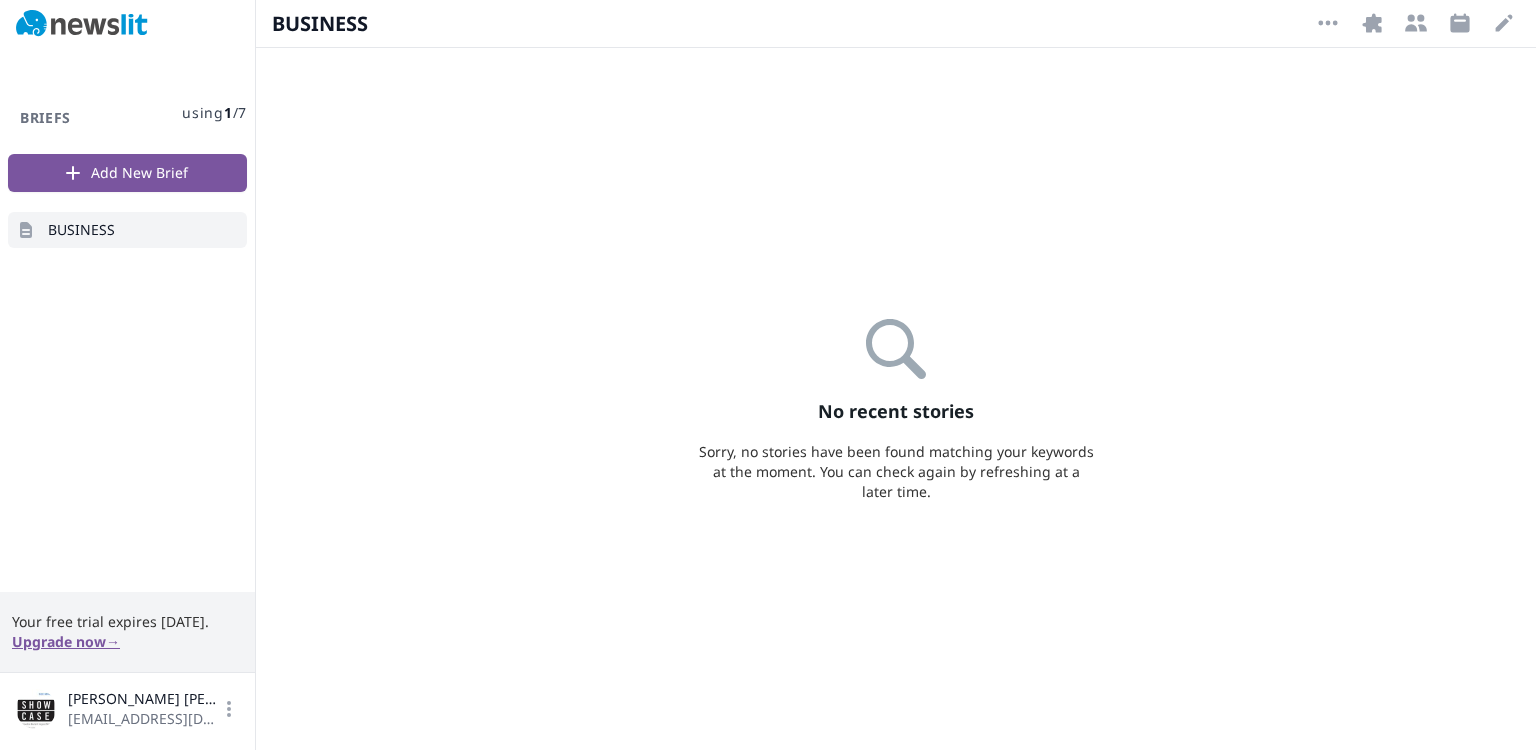 click on "BUSINESS More Options Integrations Recipients Schedule Edit Open options" at bounding box center (896, 23) 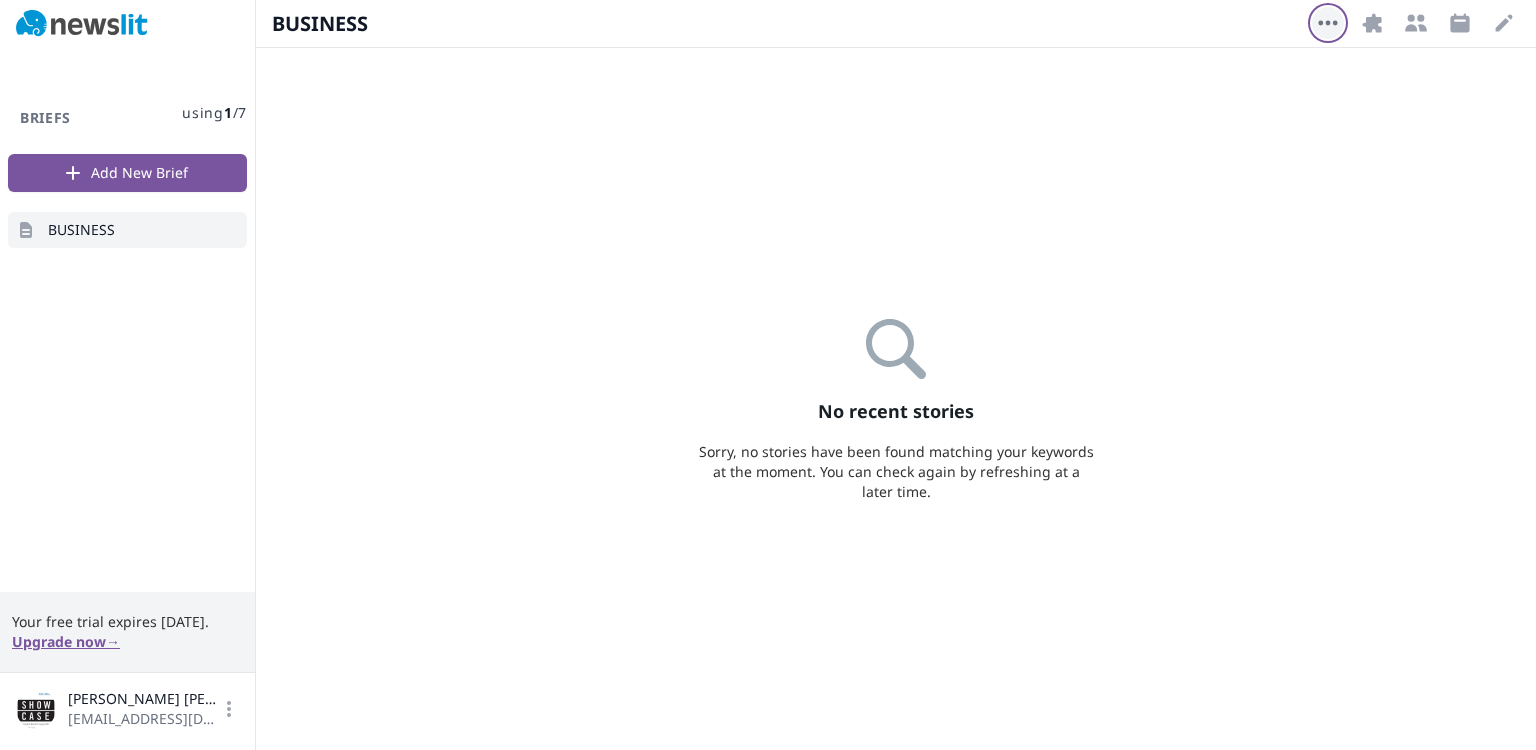 click 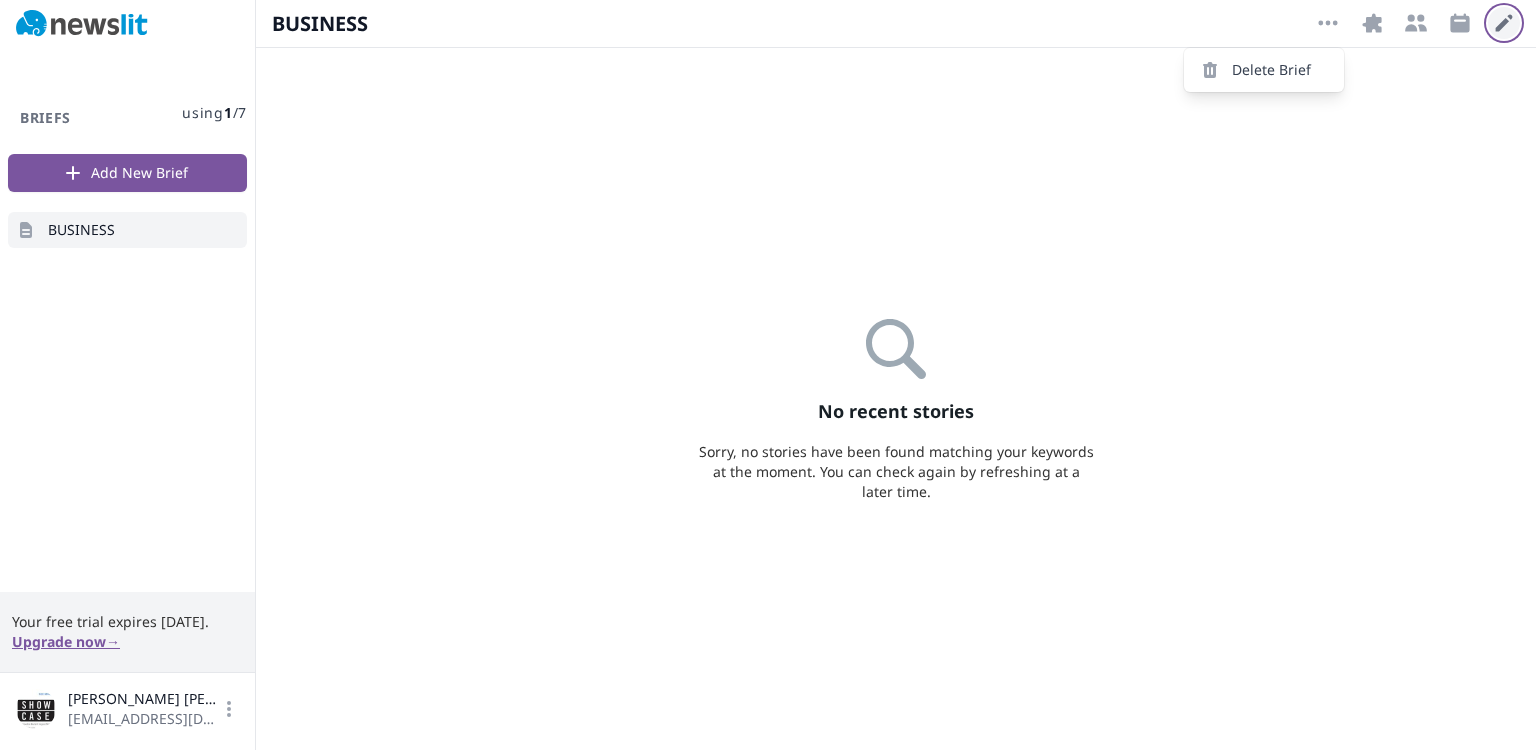 click 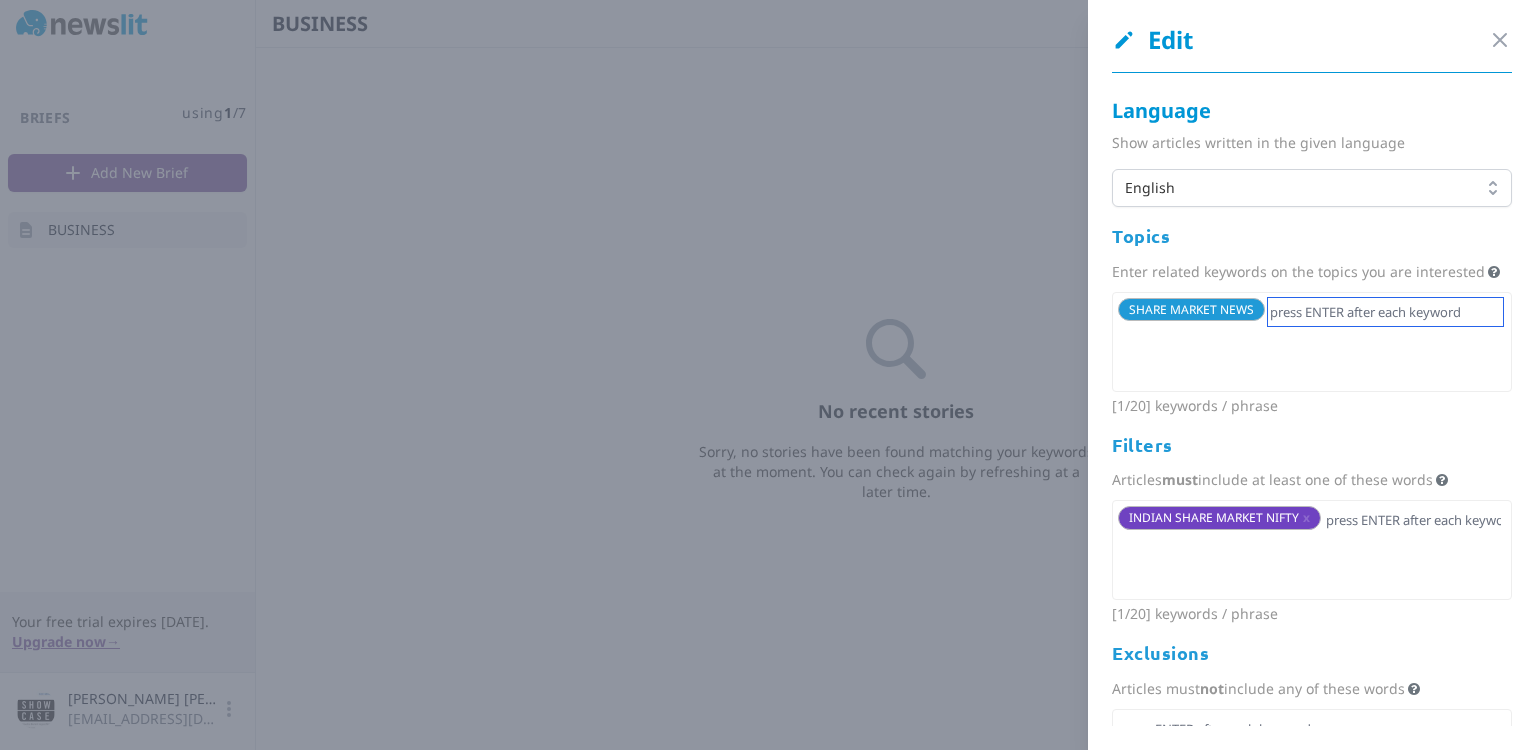 click at bounding box center (1385, 312) 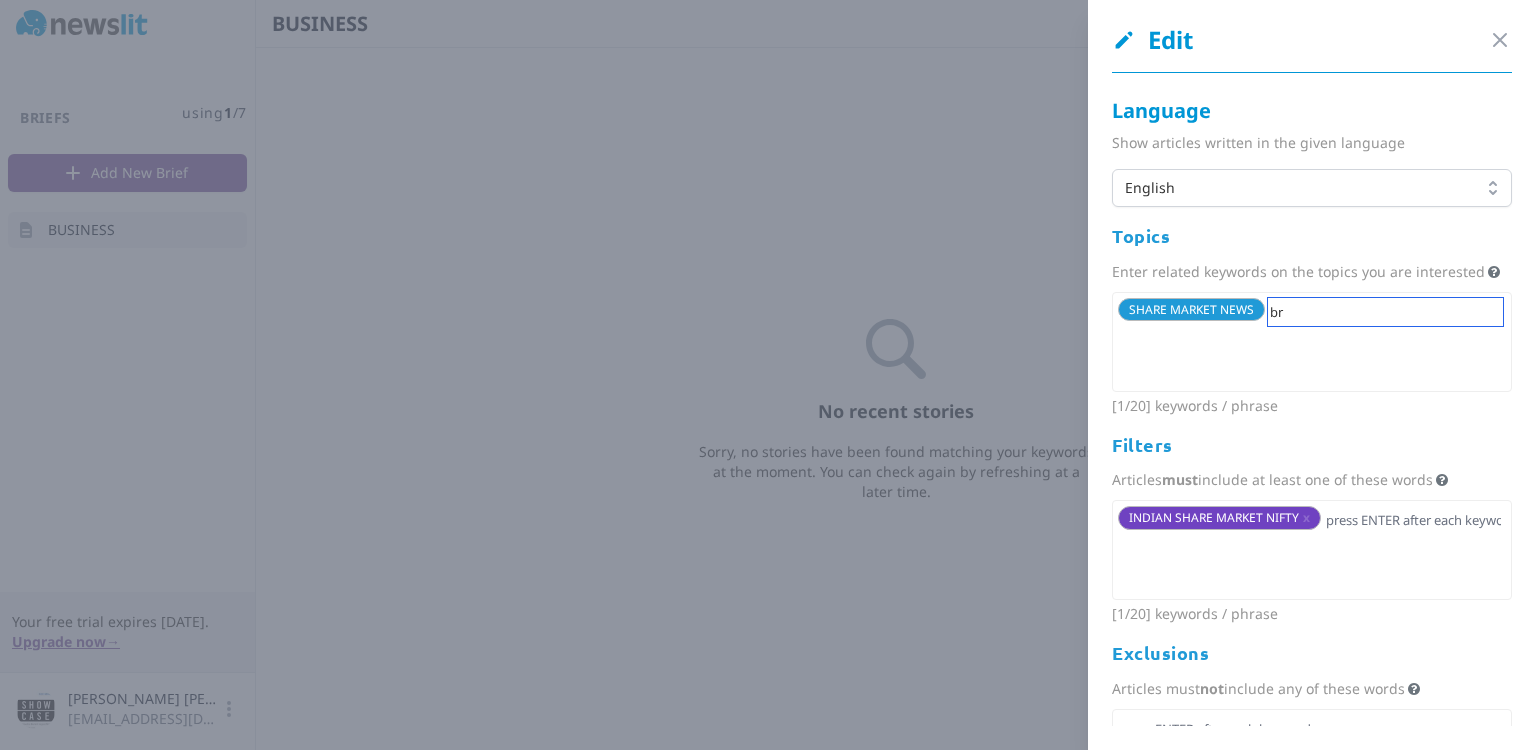 type on "b" 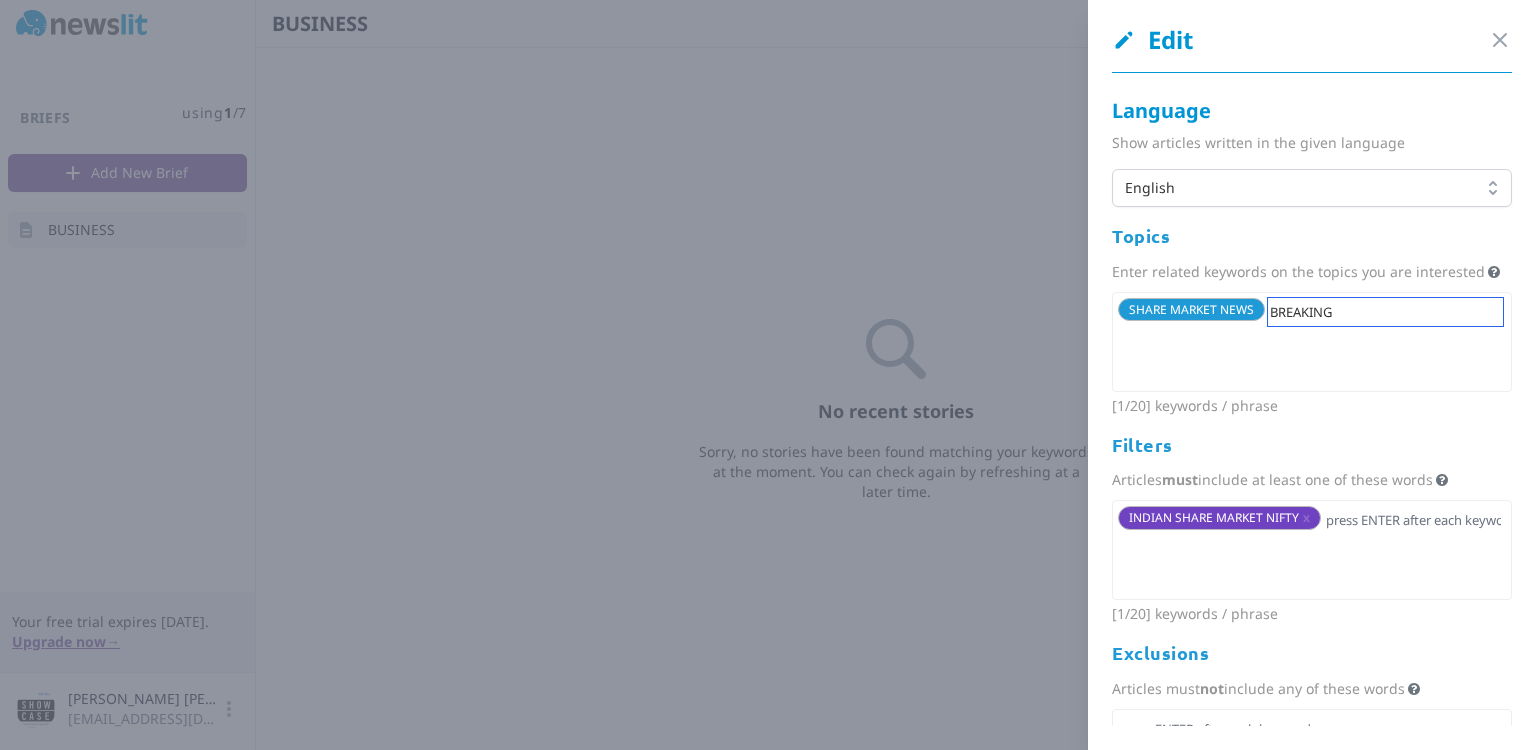 type on "BREAKING" 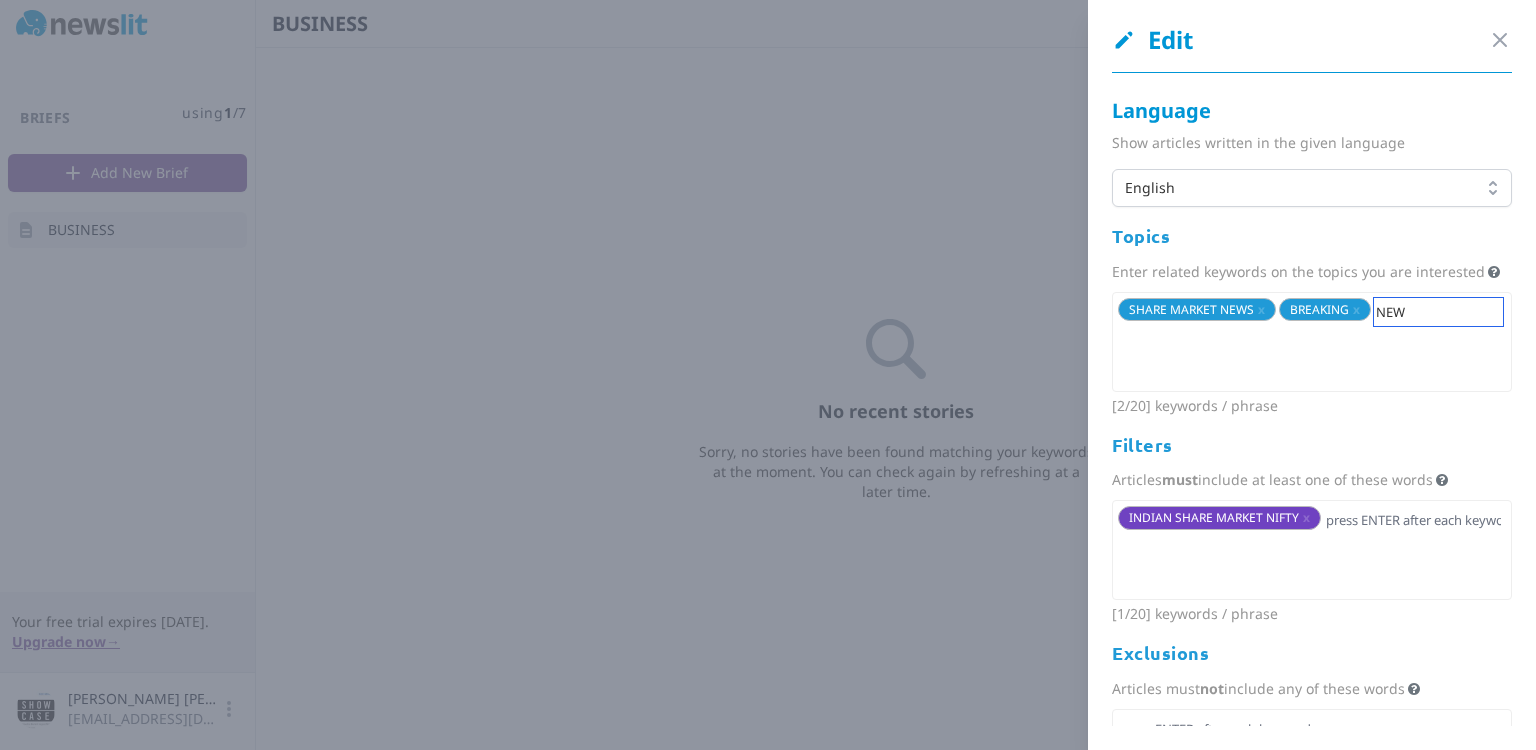 type on "NEWS" 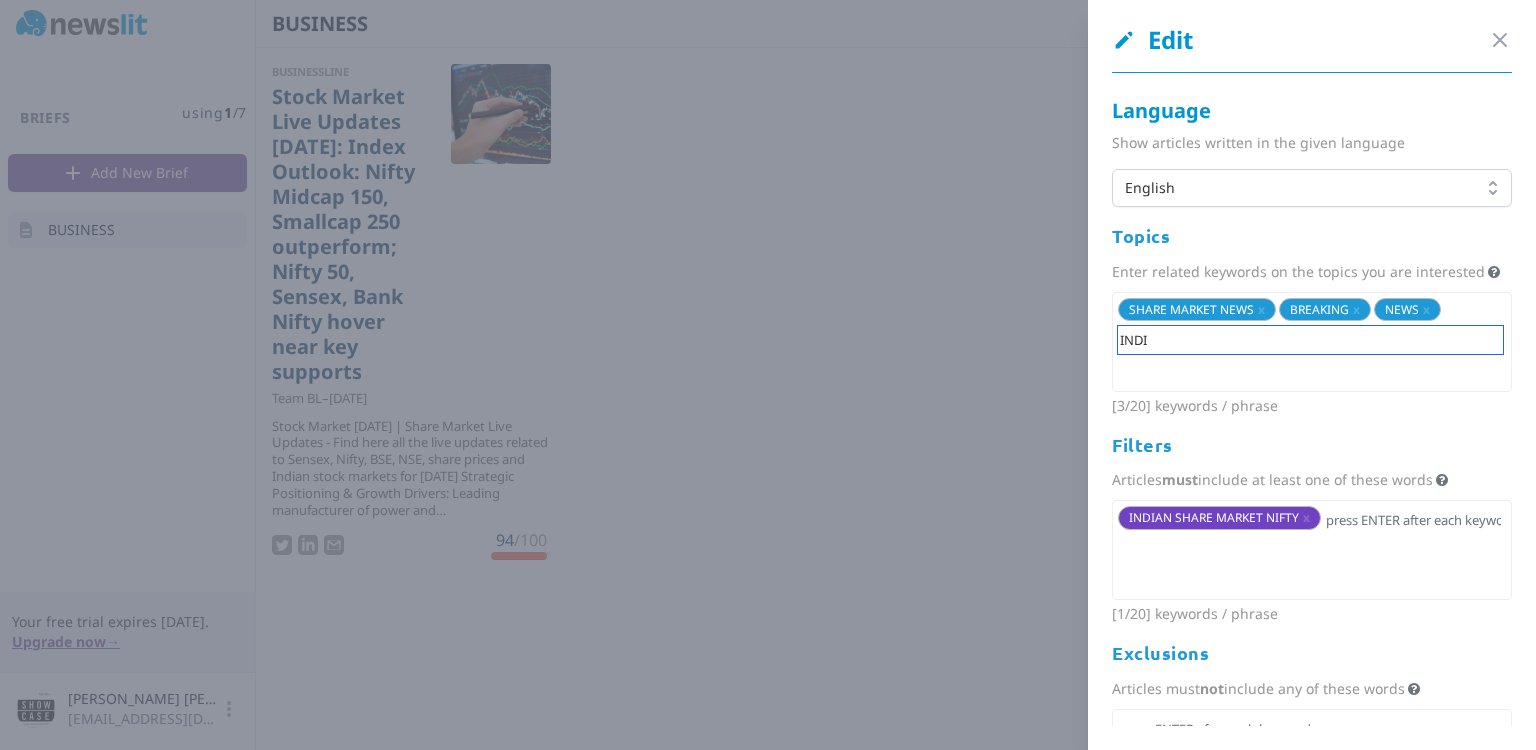type on "[GEOGRAPHIC_DATA]" 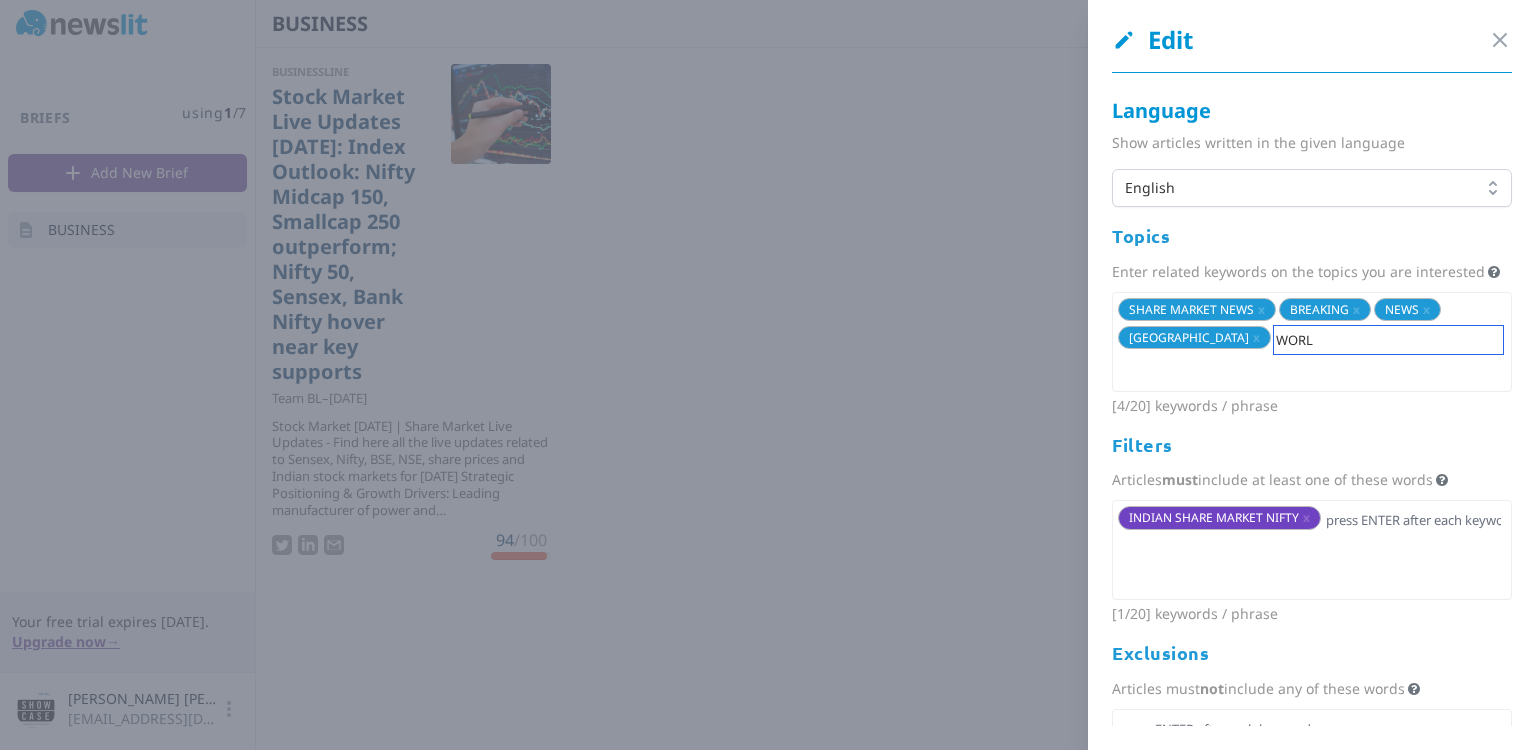 type on "WORLD" 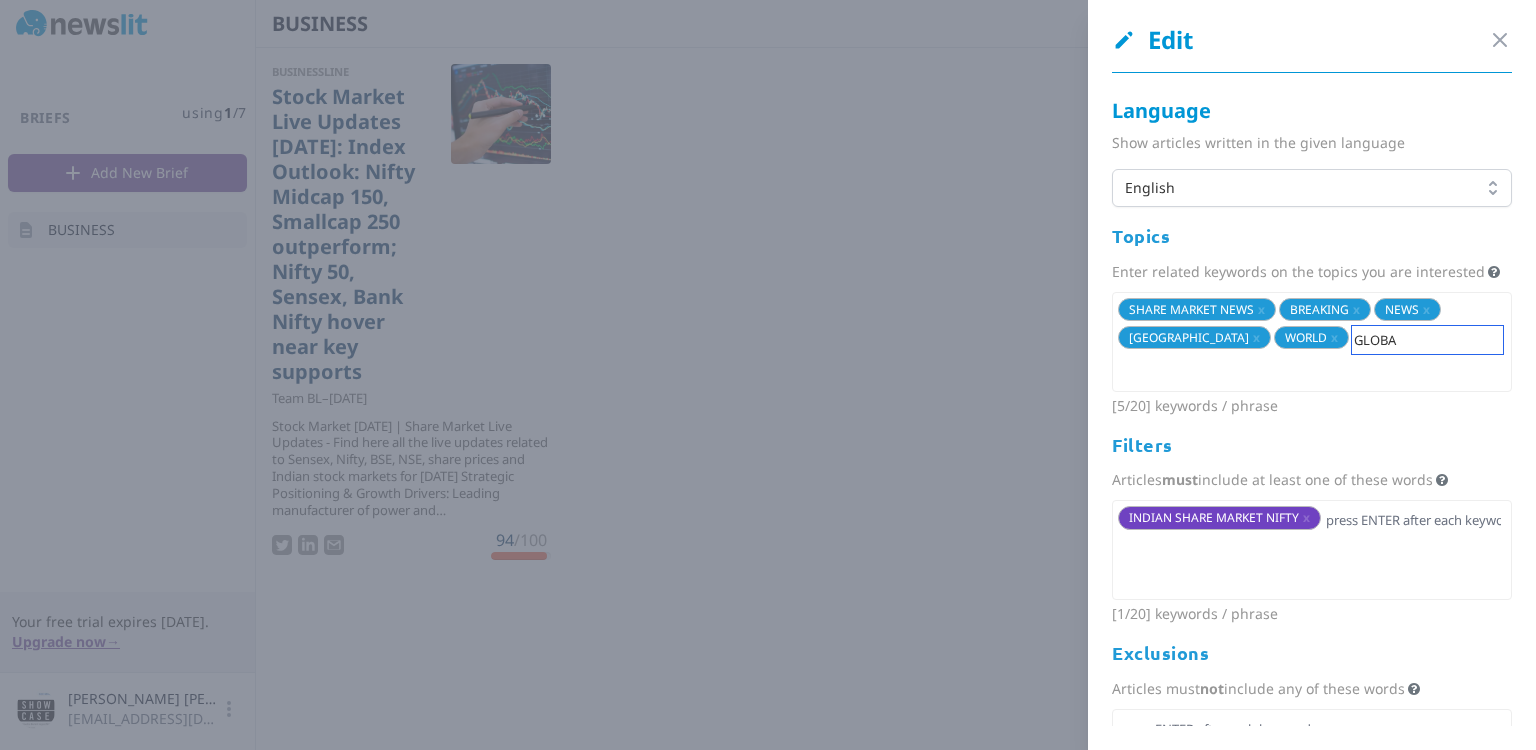 type on "GLOBAL" 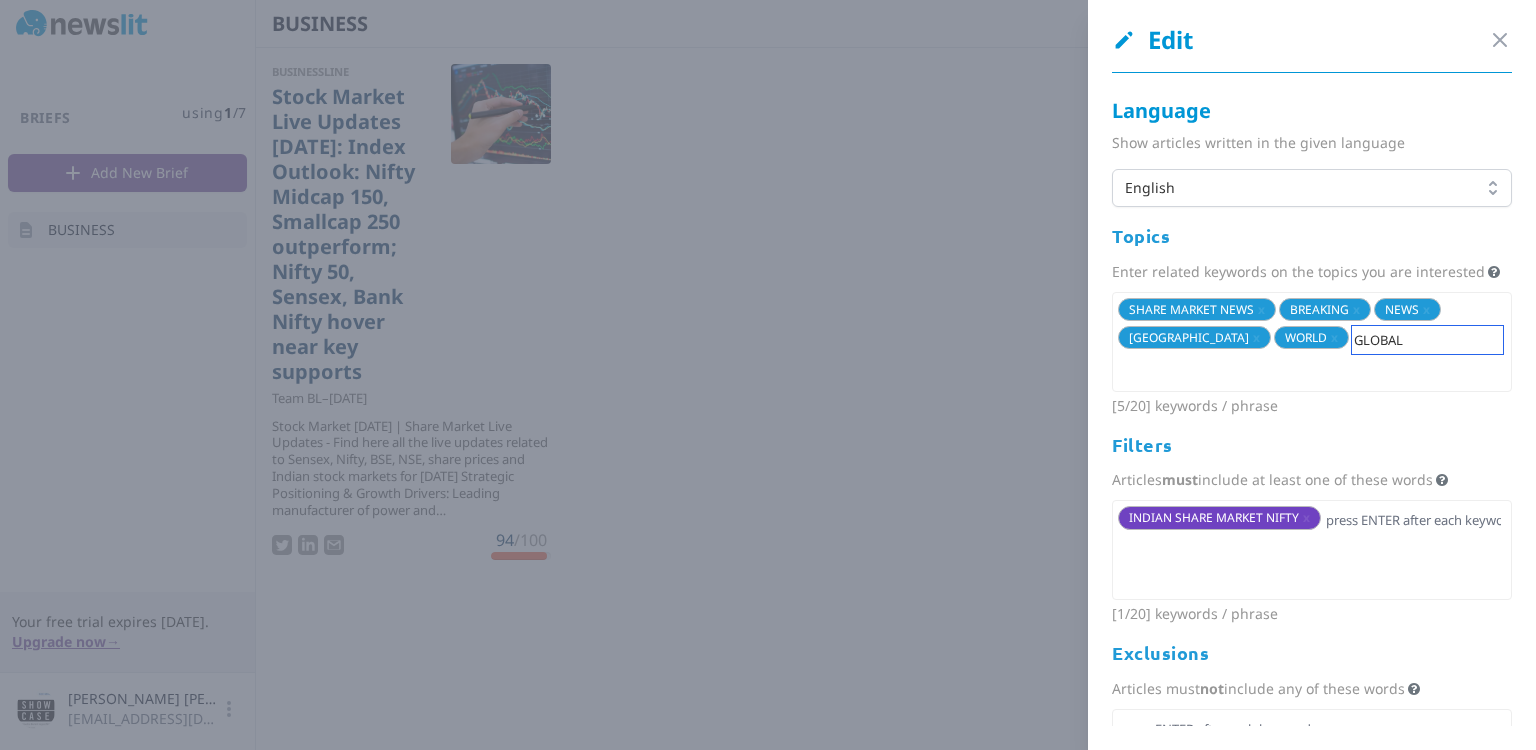 type 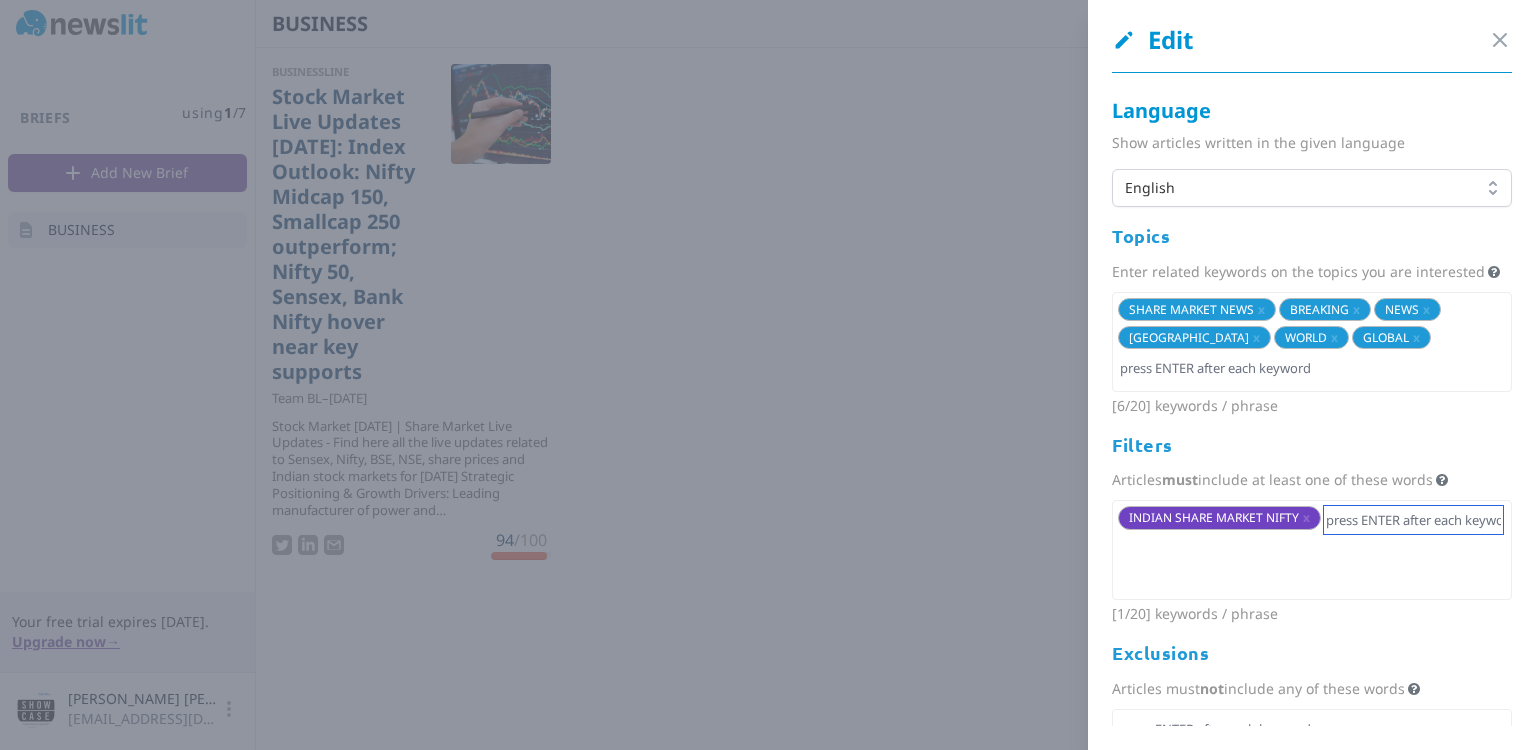 click at bounding box center [1413, 520] 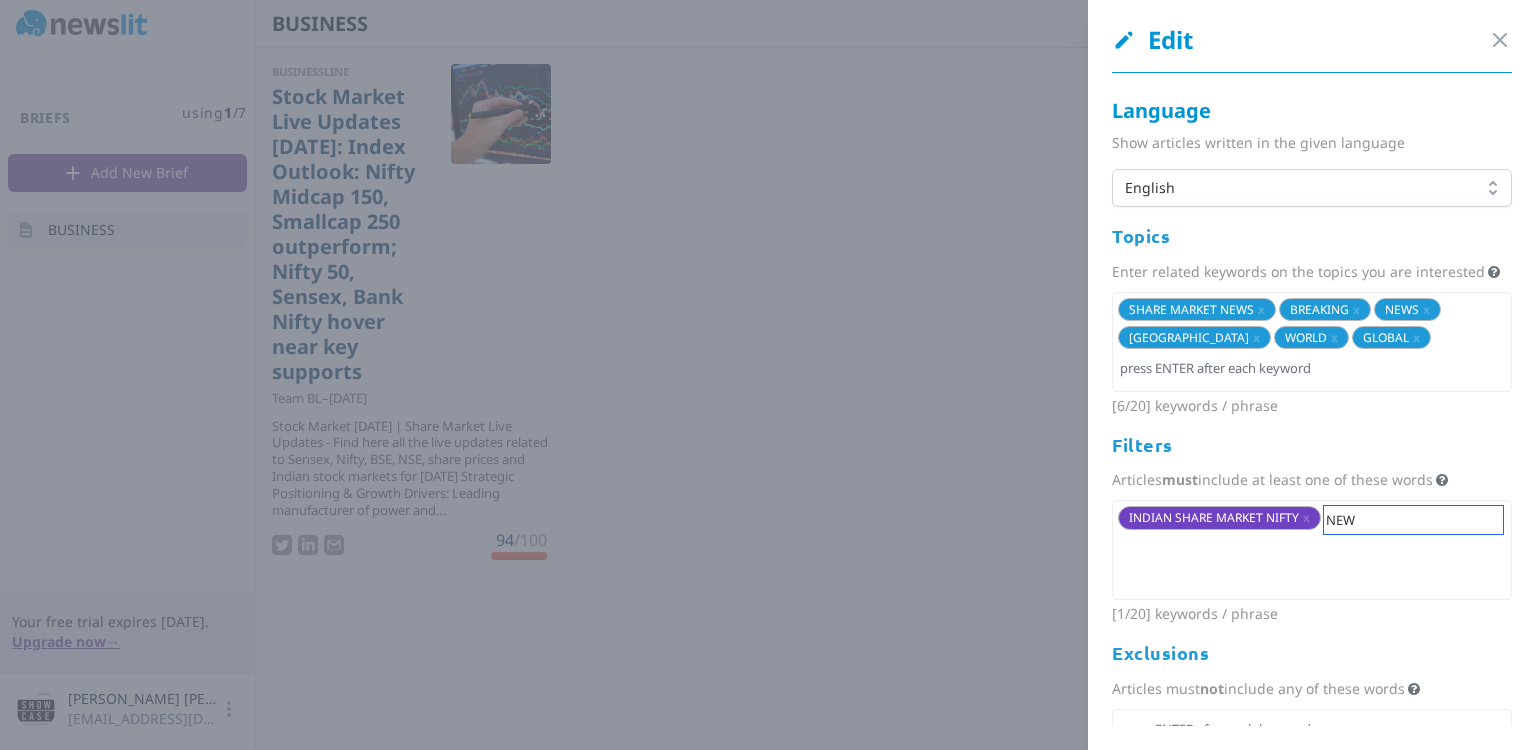 type on "NEWS" 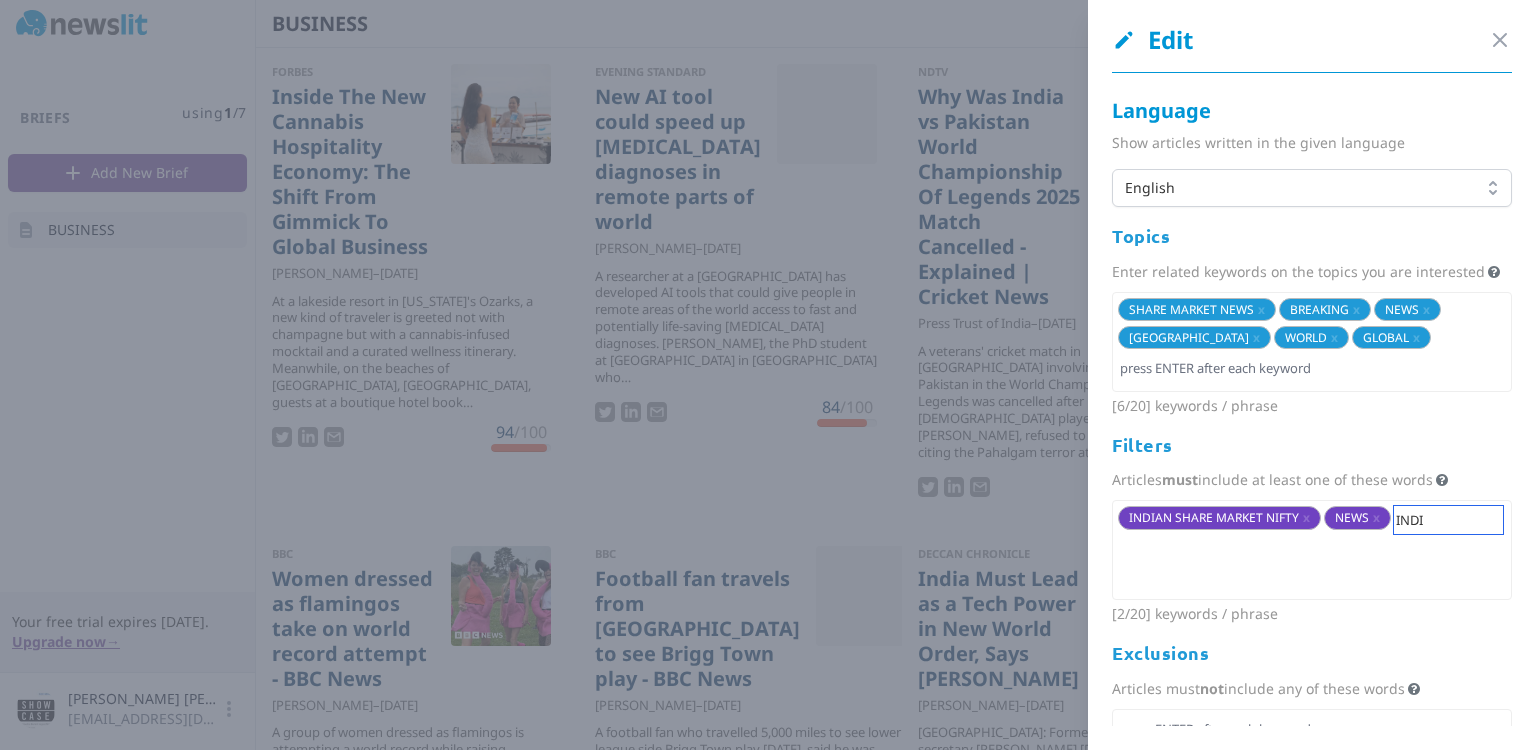 type on "[GEOGRAPHIC_DATA]" 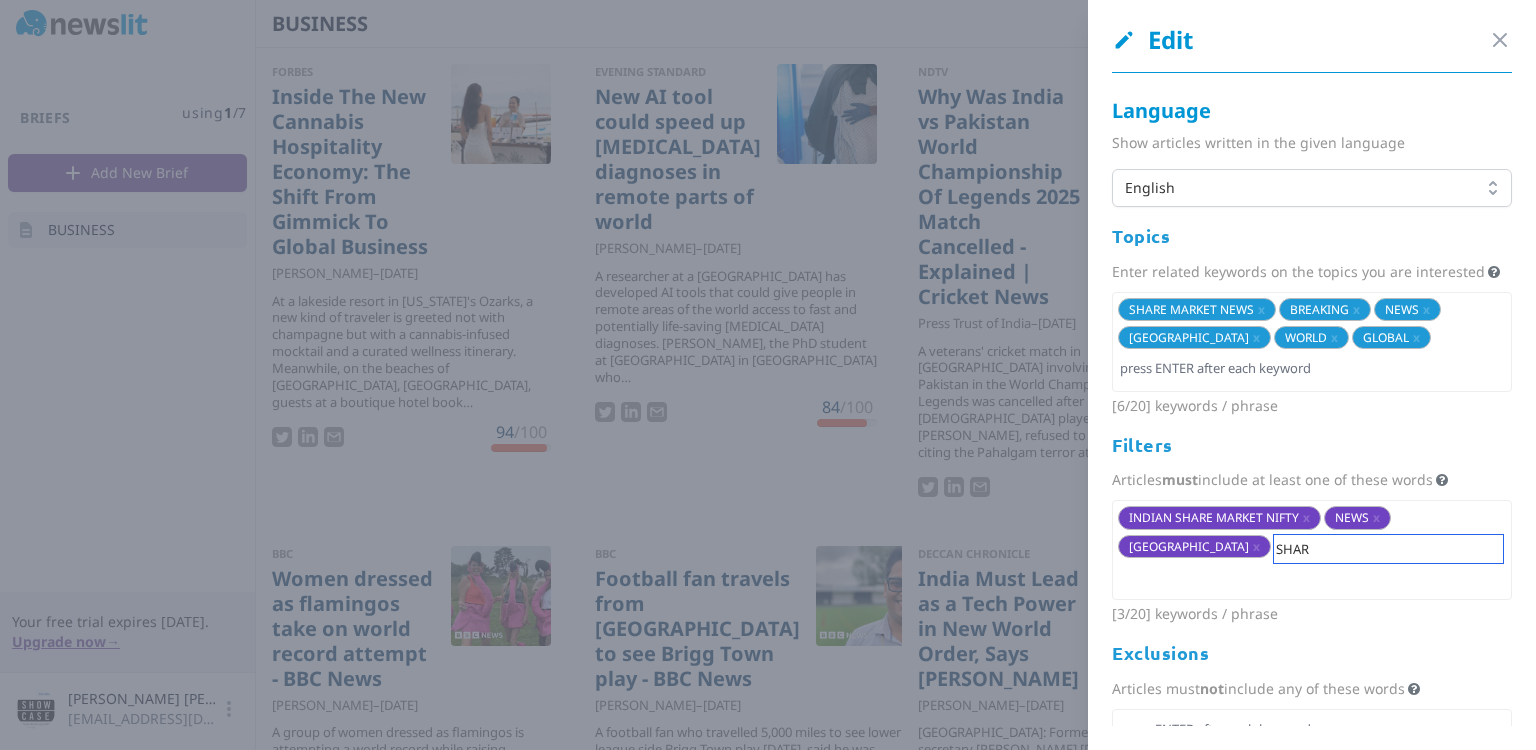 type on "SHARE" 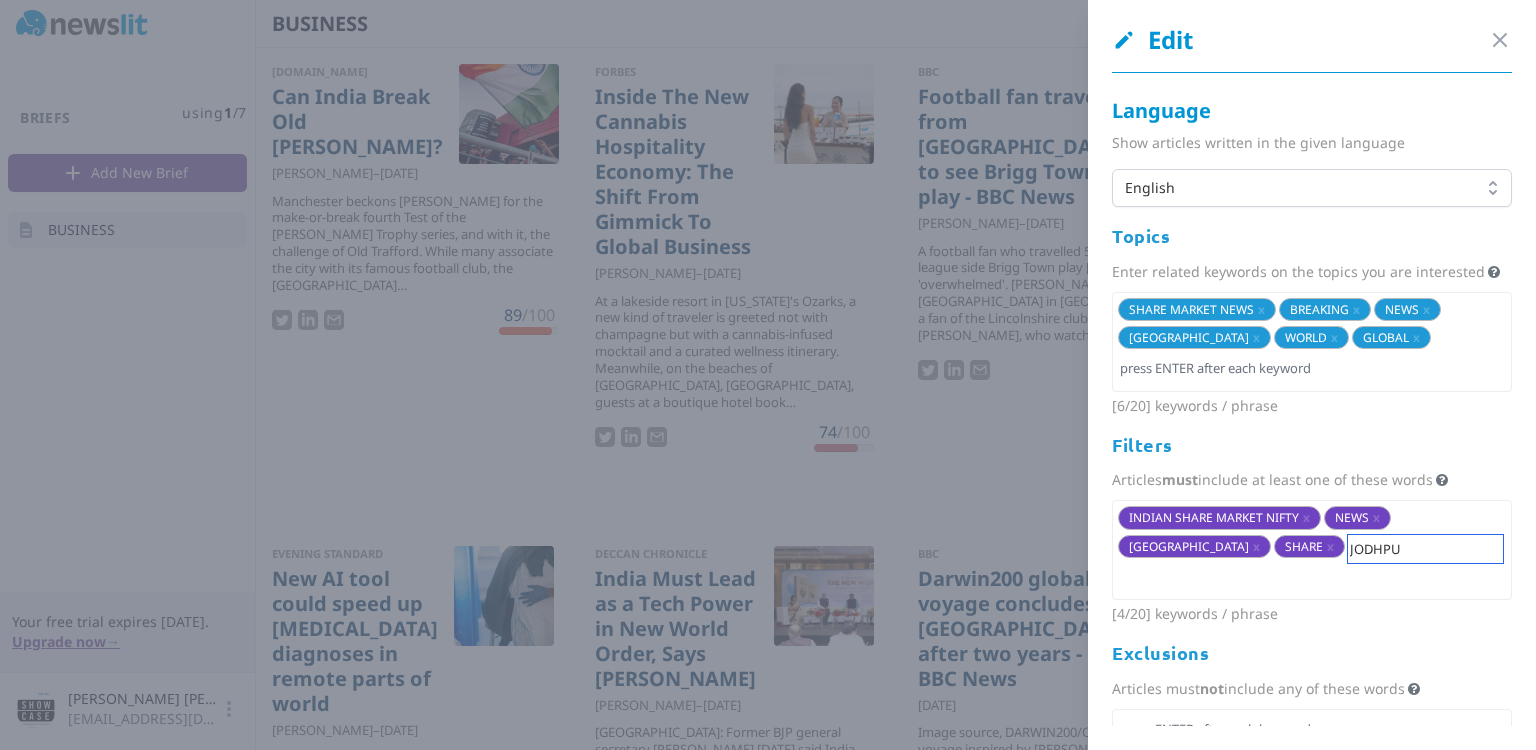 type on "[GEOGRAPHIC_DATA]" 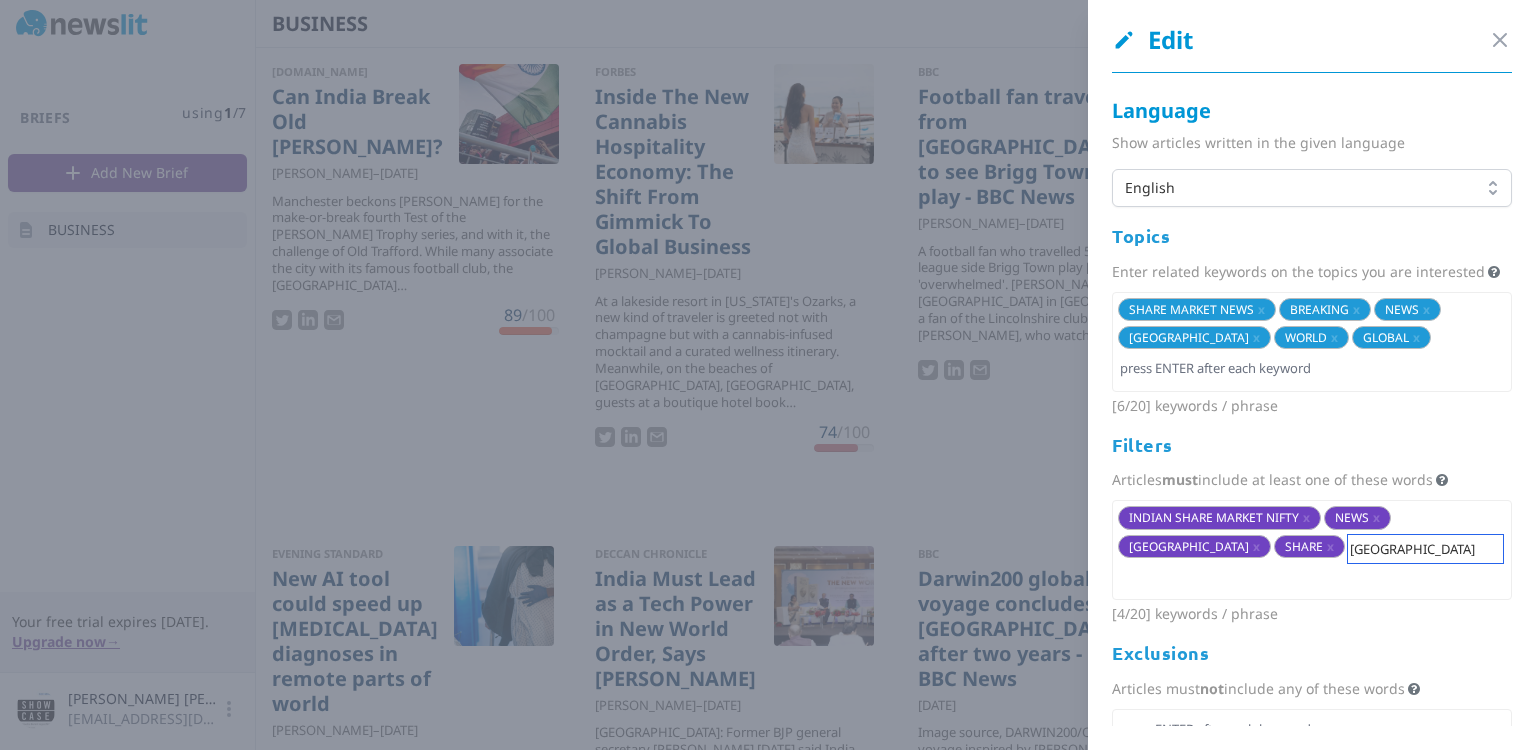 type 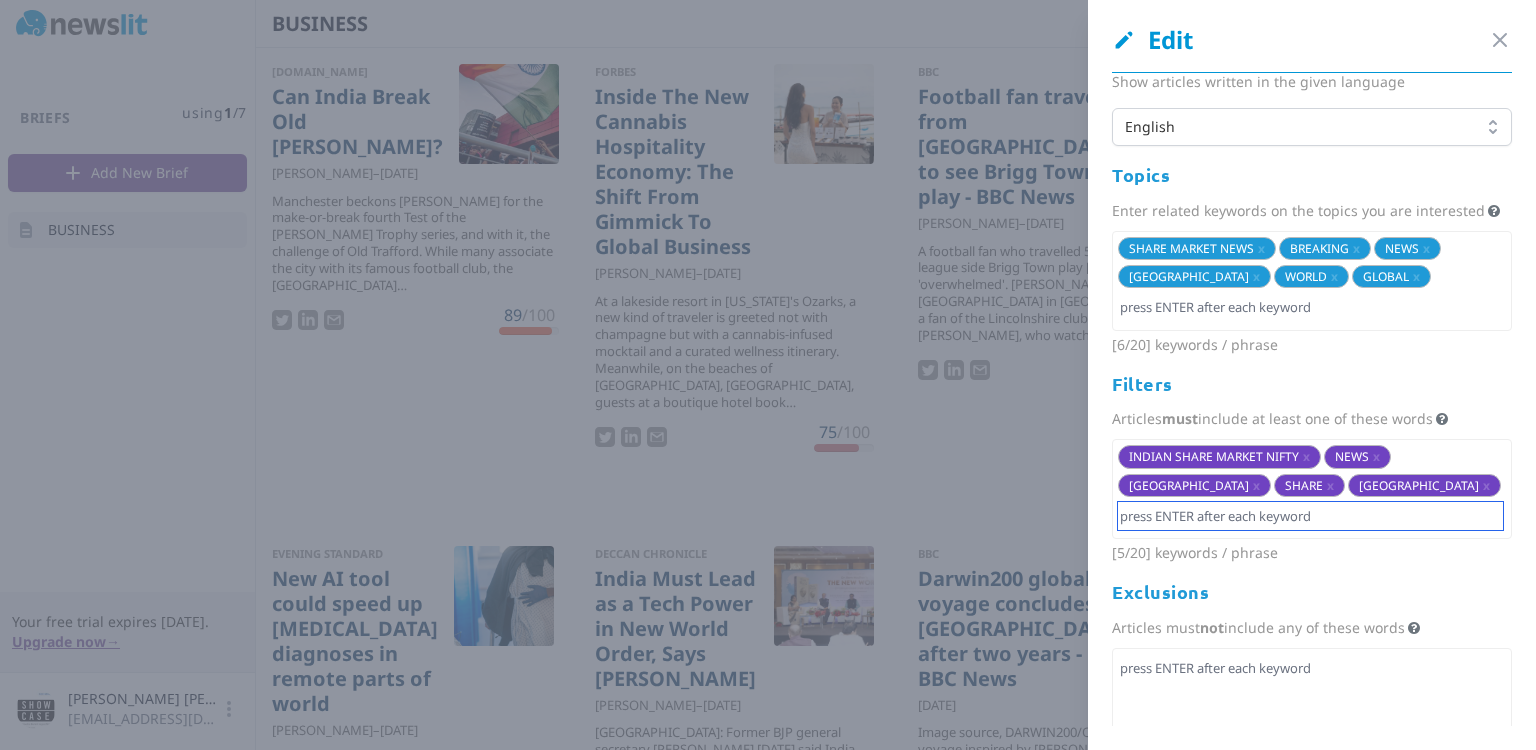 scroll, scrollTop: 0, scrollLeft: 0, axis: both 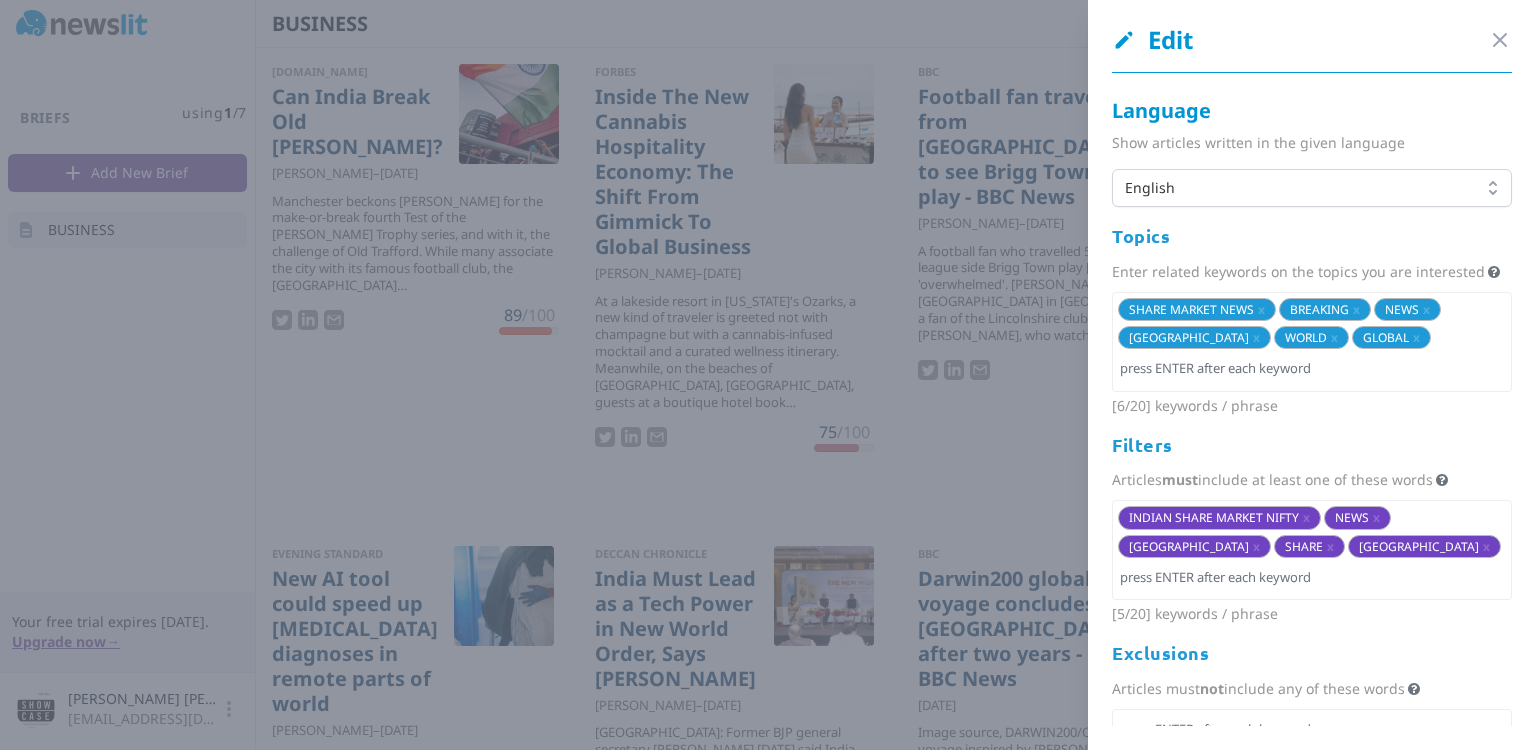 click at bounding box center [768, 375] 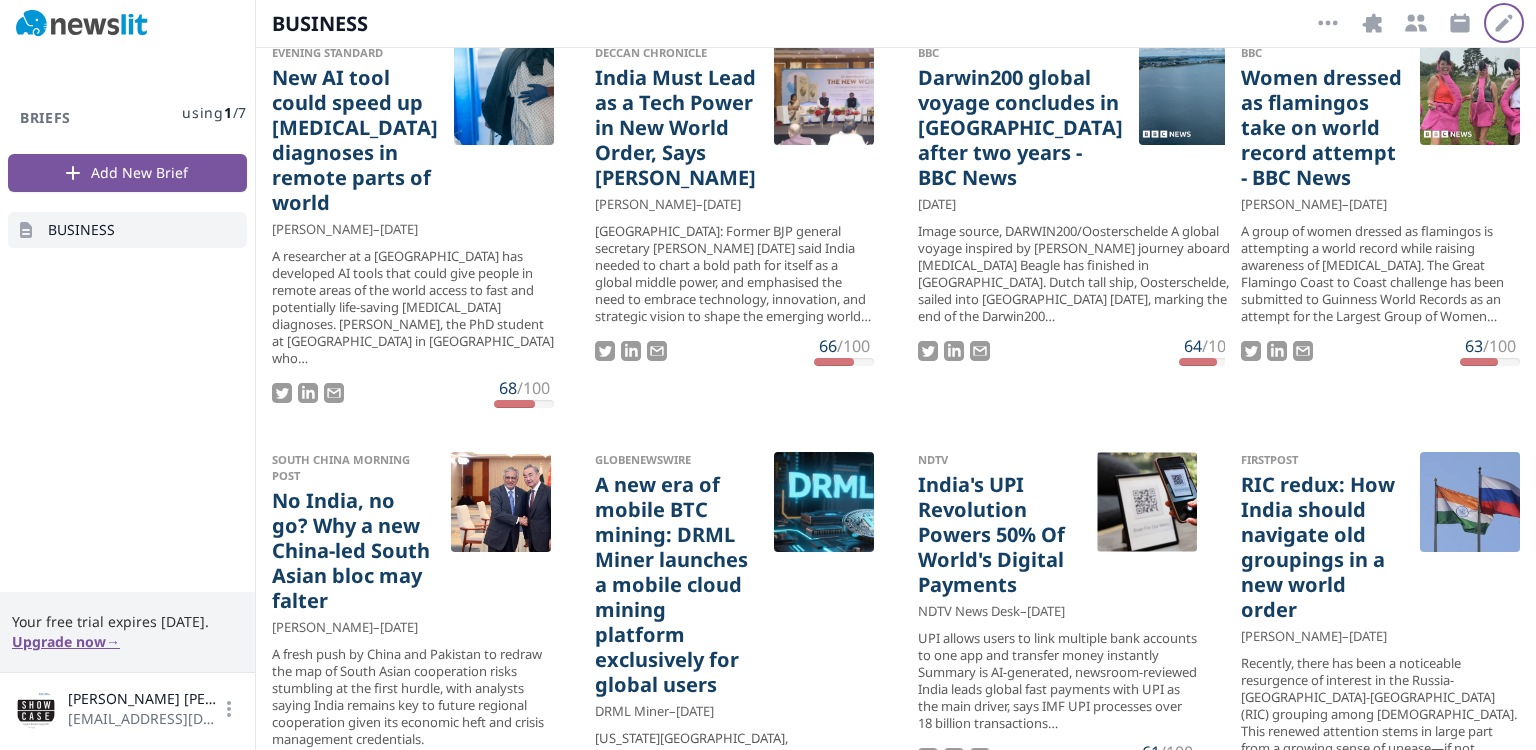 scroll, scrollTop: 0, scrollLeft: 0, axis: both 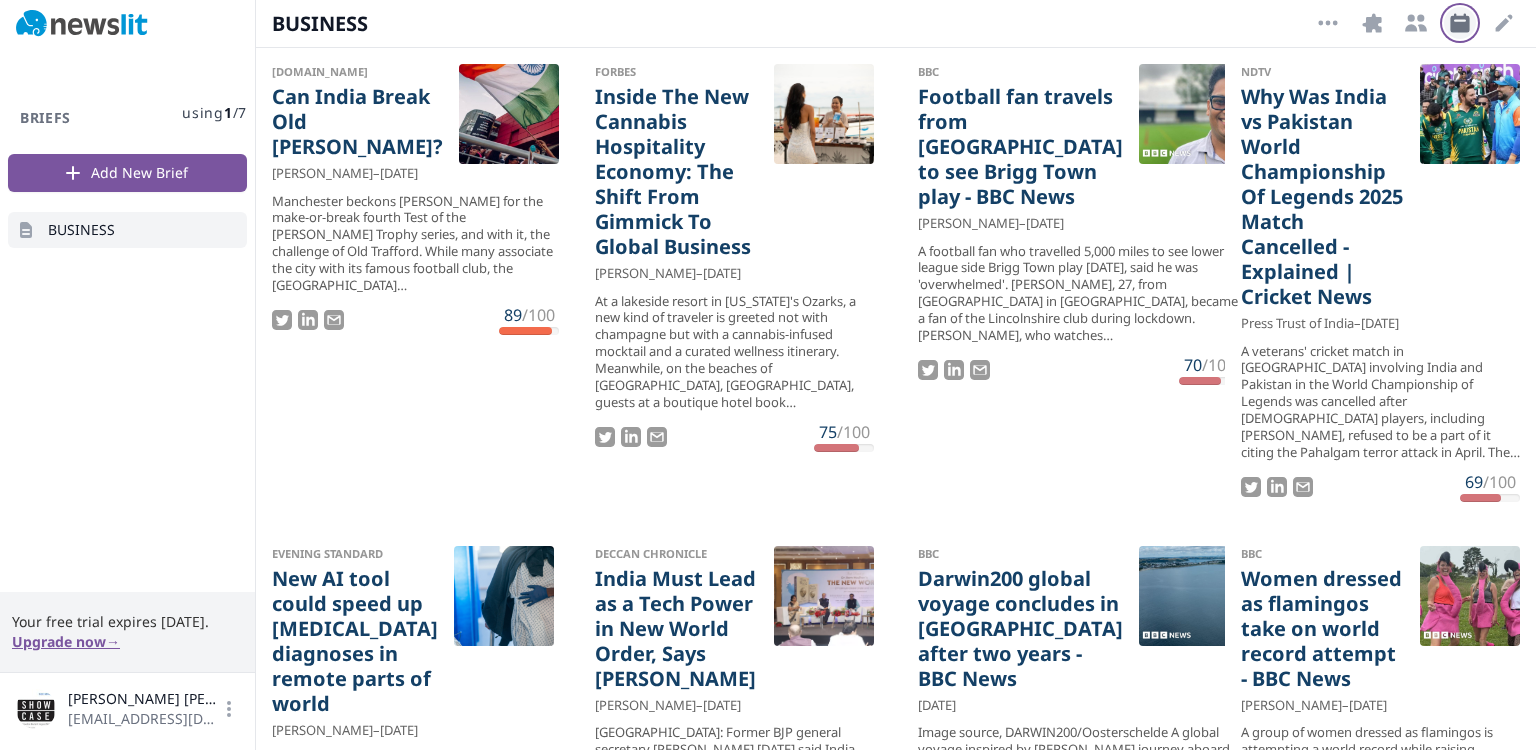 click 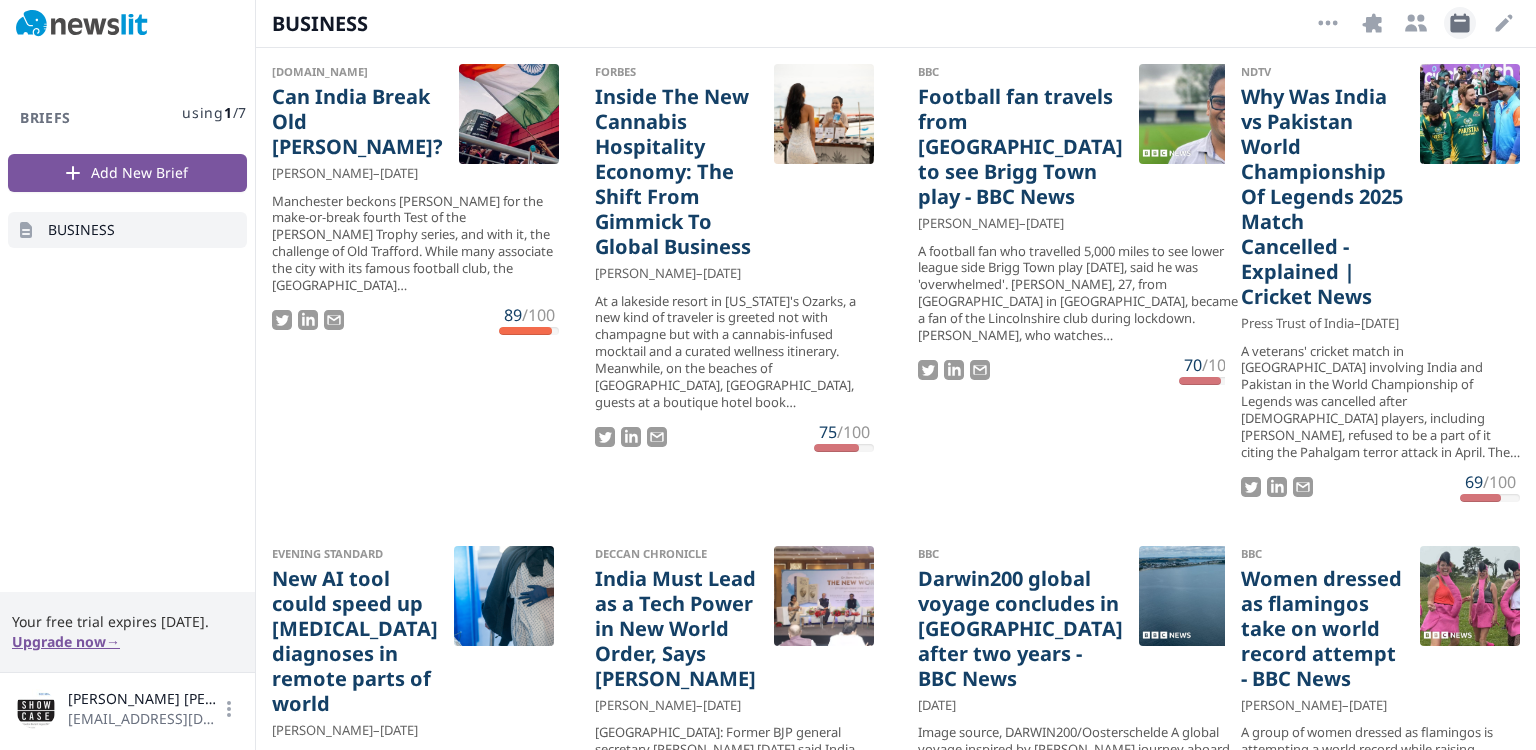 select on "8" 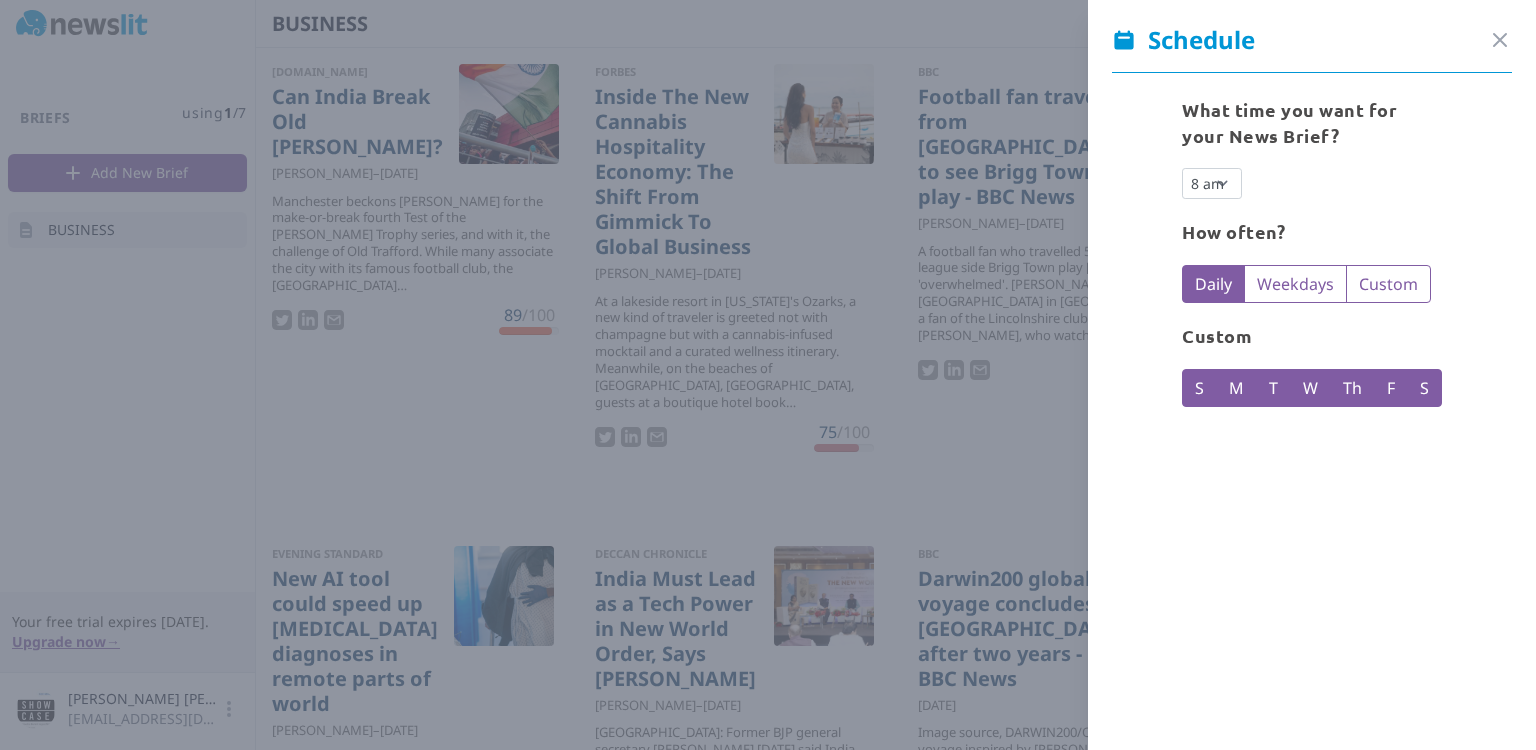 click at bounding box center (768, 375) 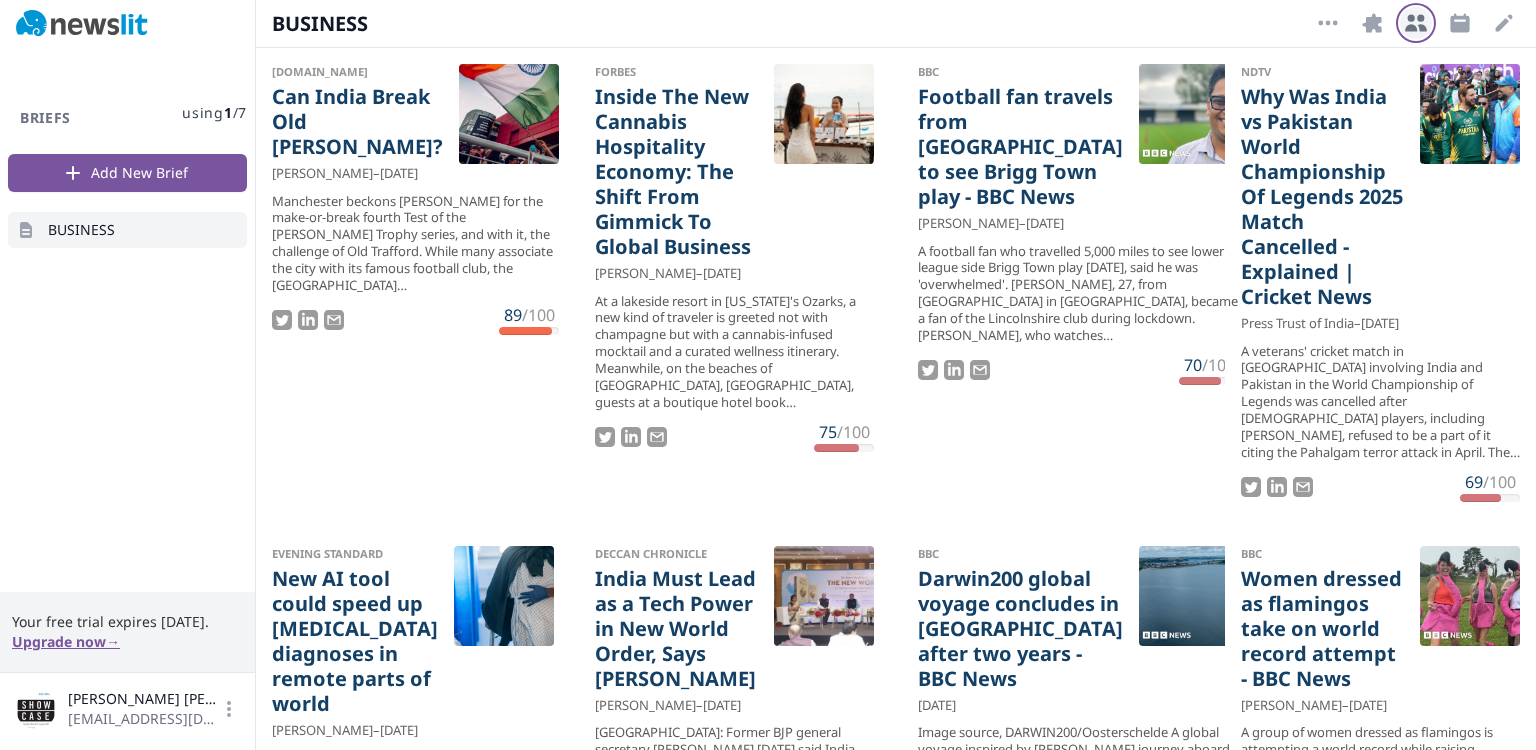 click 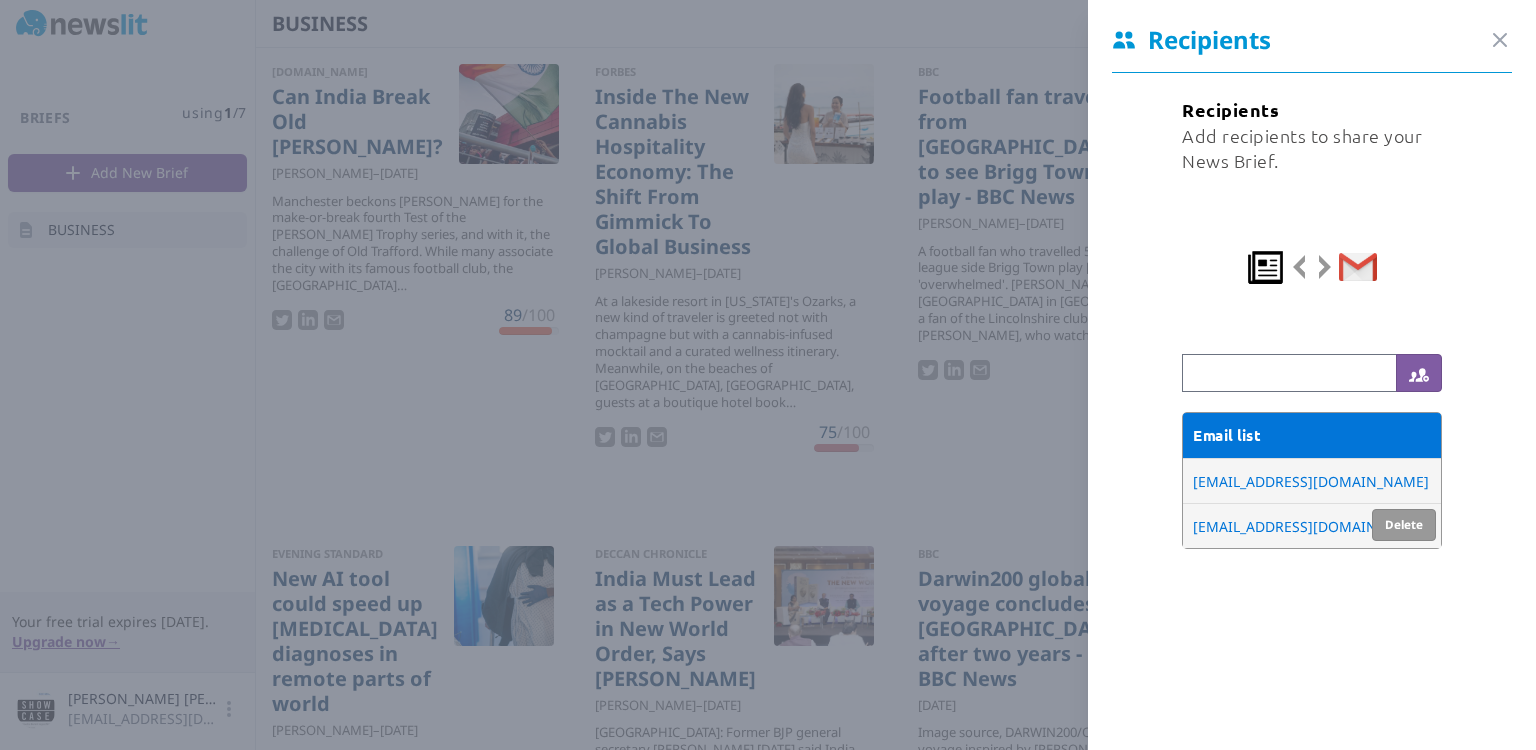click on "[EMAIL_ADDRESS][DOMAIN_NAME]" at bounding box center [1311, 526] 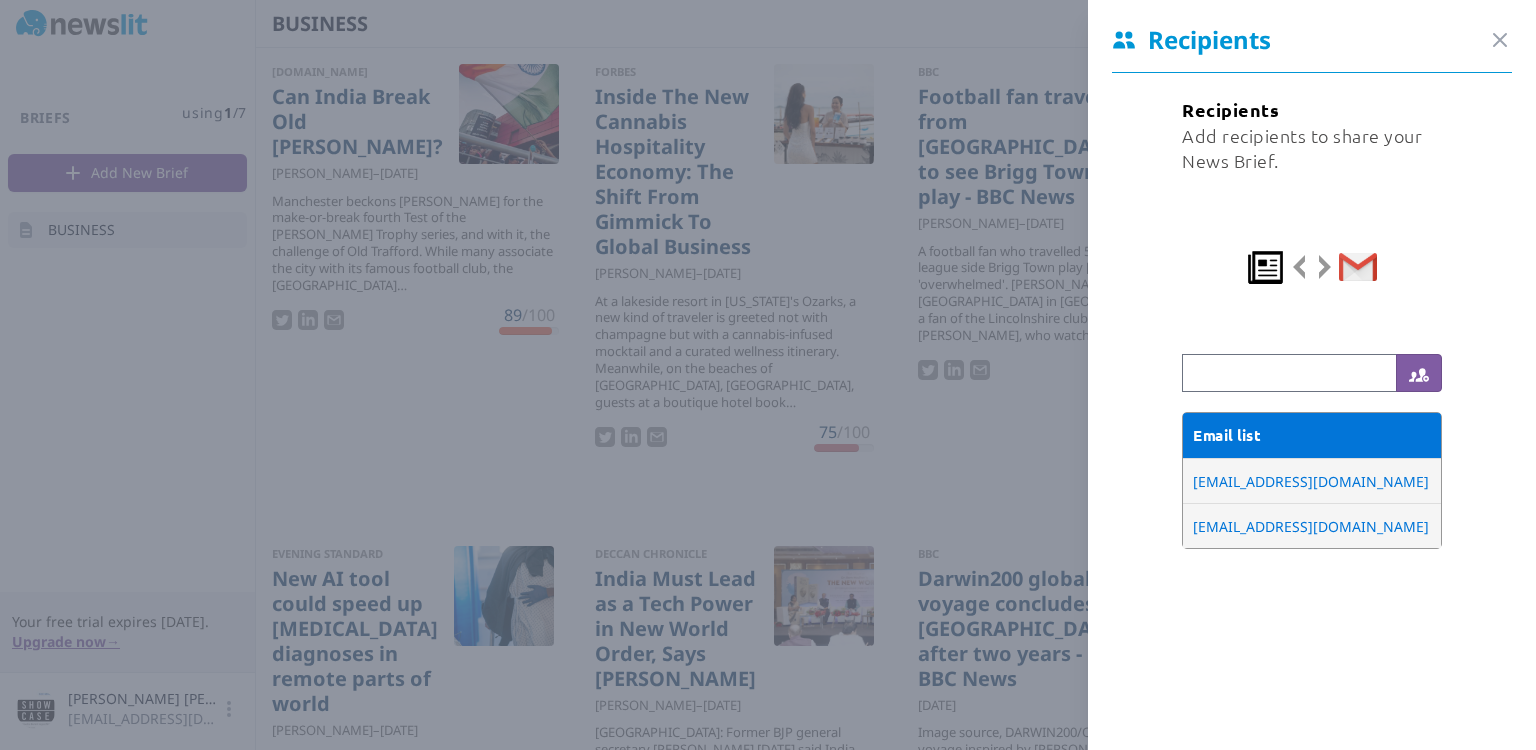 click at bounding box center [1312, 264] 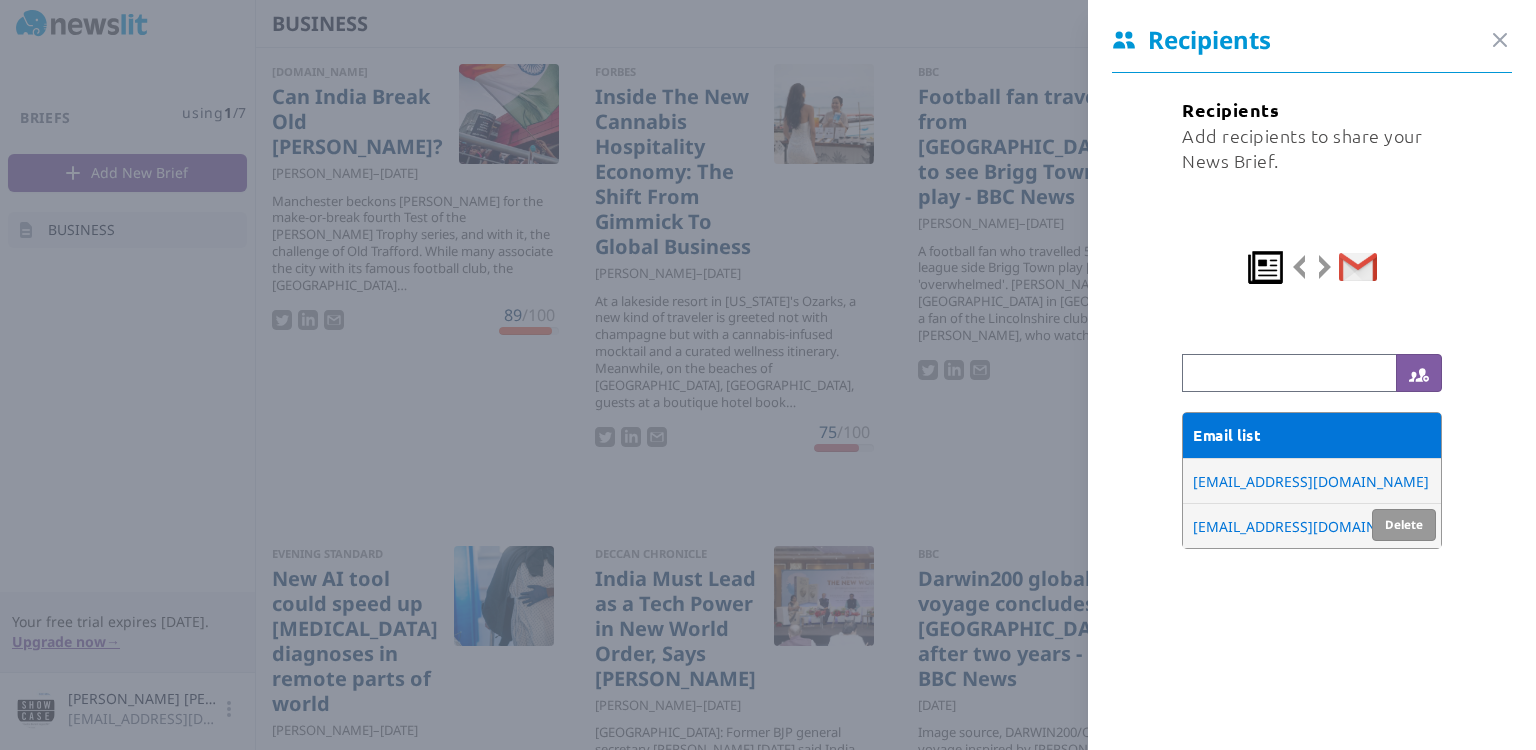 click on "[EMAIL_ADDRESS][DOMAIN_NAME] Delete" at bounding box center (1312, 525) 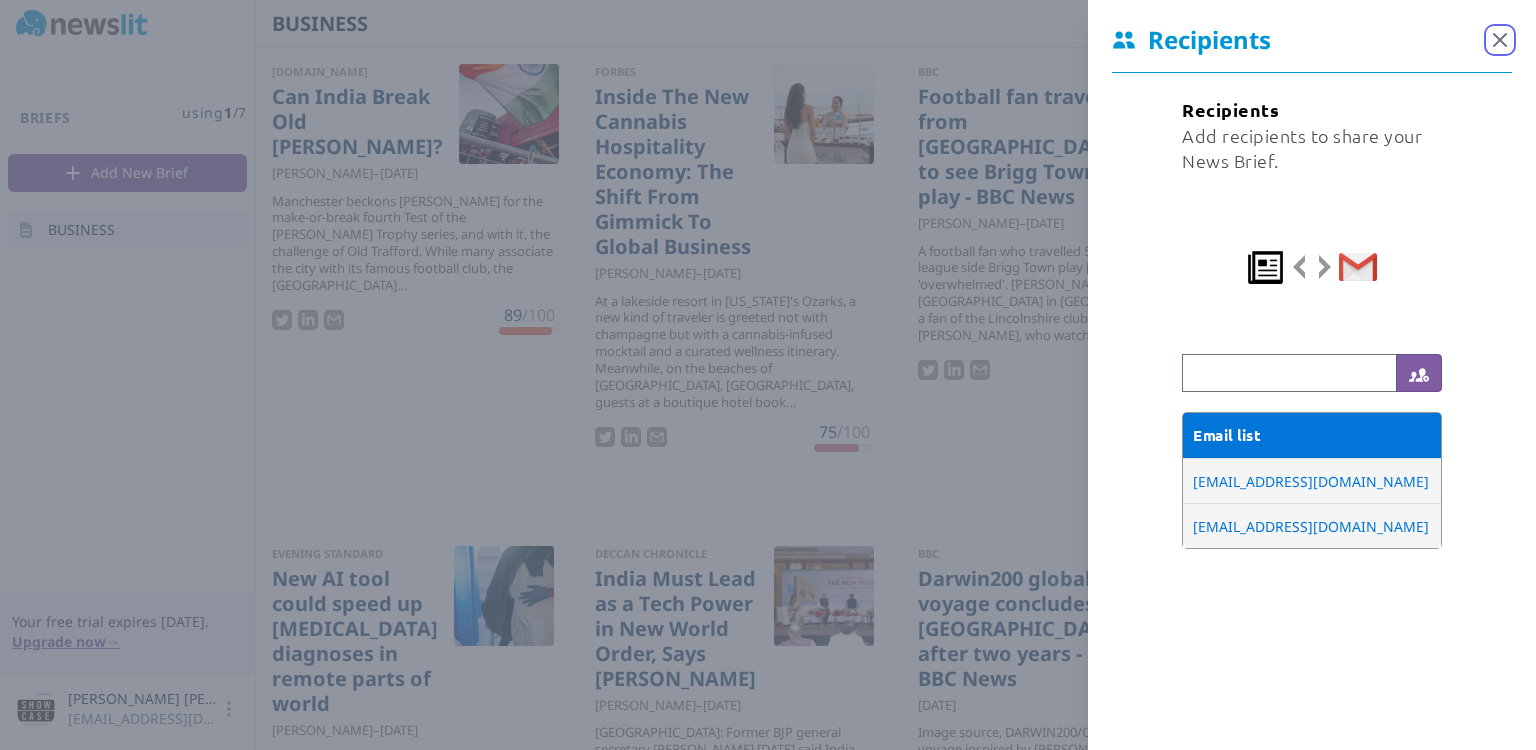 click 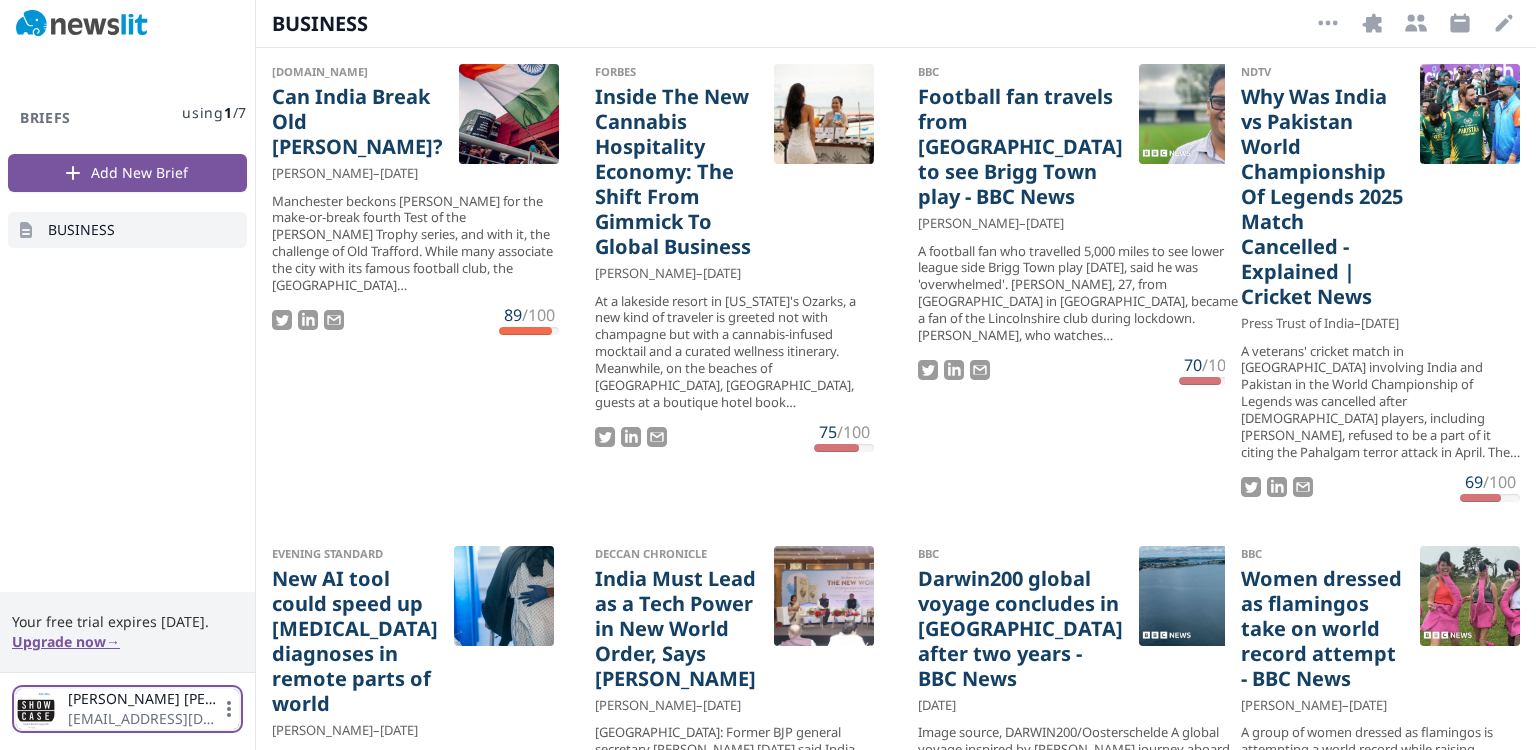 click 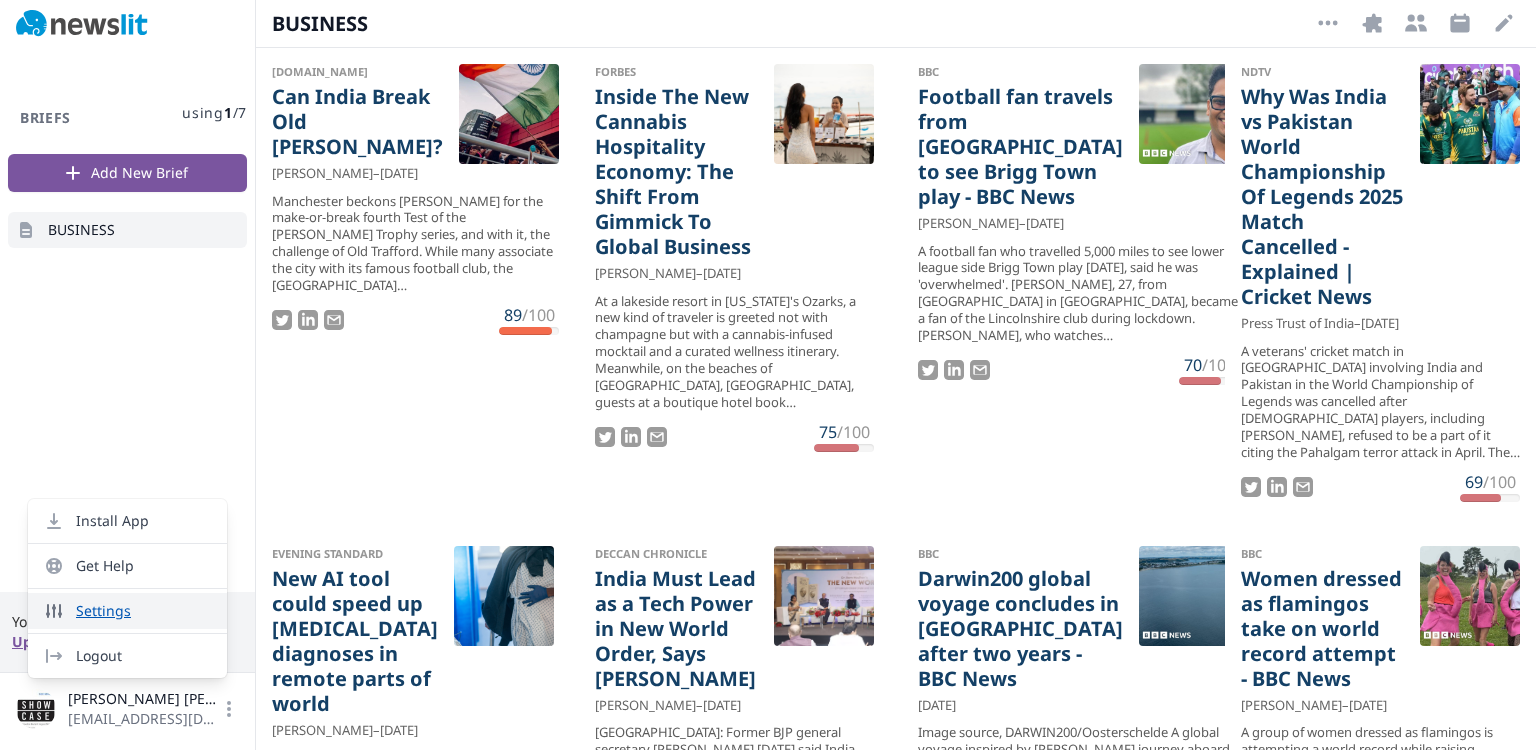 click on "Settings" at bounding box center (127, 611) 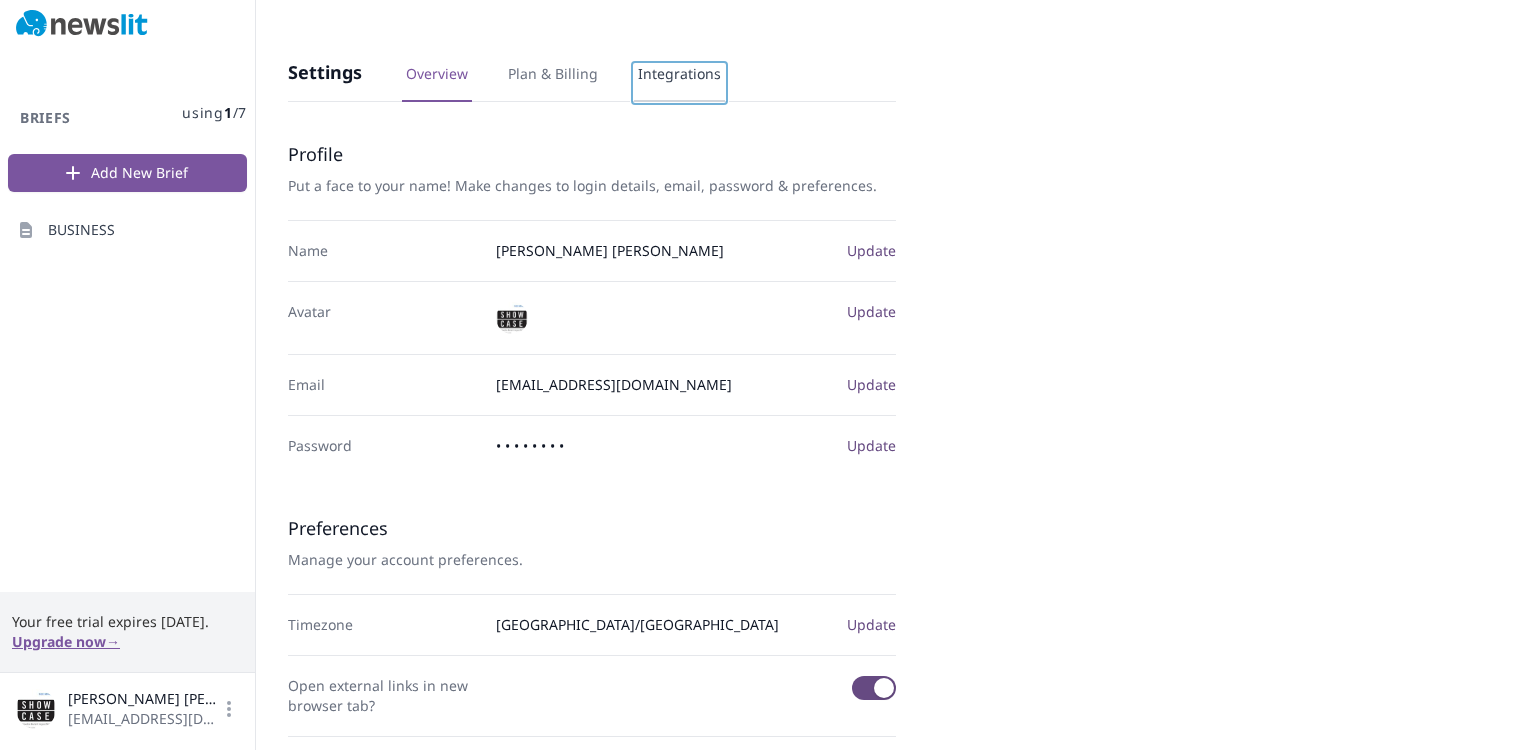 click on "Integrations" at bounding box center (679, 83) 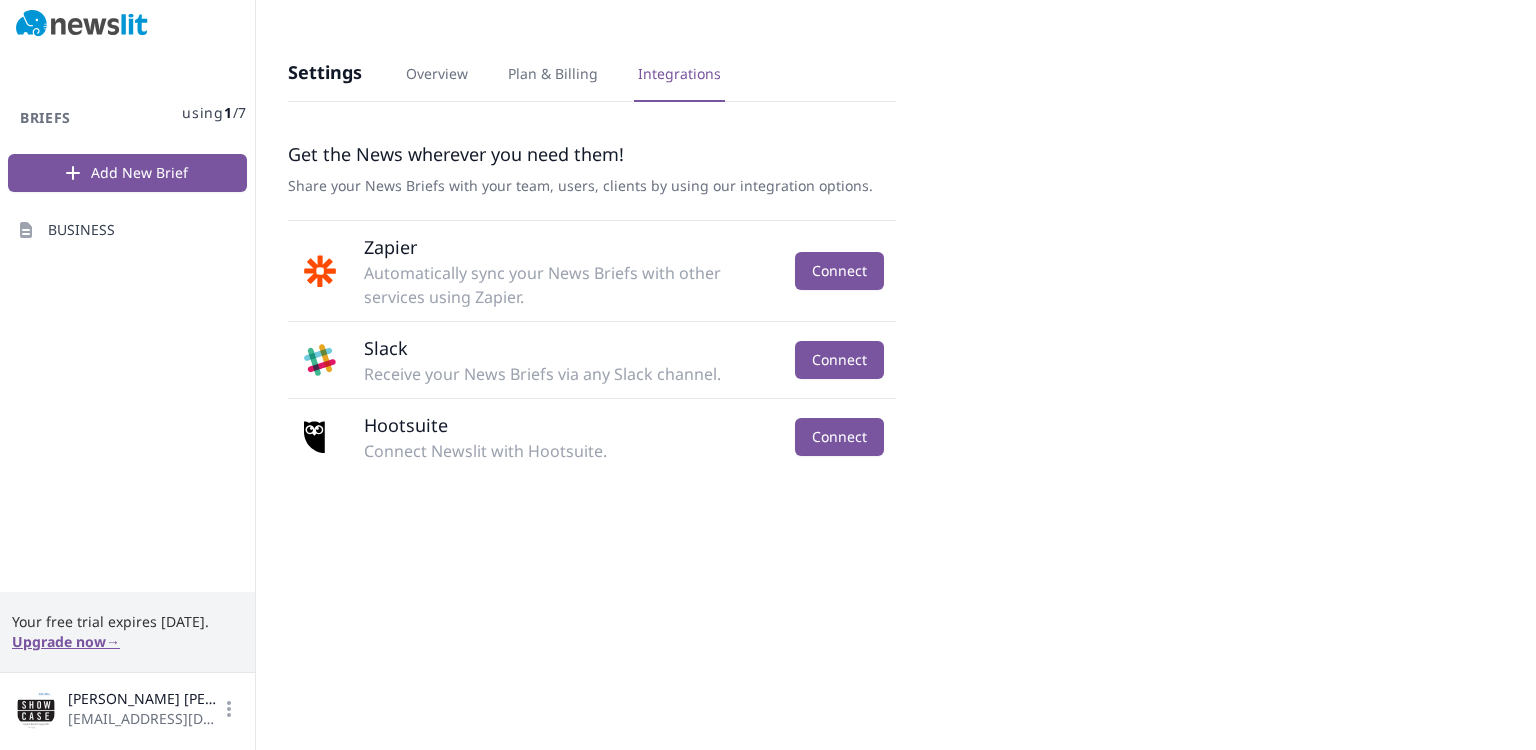 click on "Settings Overview Plan & Billing Integrations Get the News wherever you need them! Share your News Briefs with your team, users, clients by using our integration options. Zapier Automatically sync your News Briefs with other services using Zapier. Connect Slack Receive your News Briefs via any Slack channel. Connect Hootsuite Connect Newslit with Hootsuite. Connect" at bounding box center [896, 375] 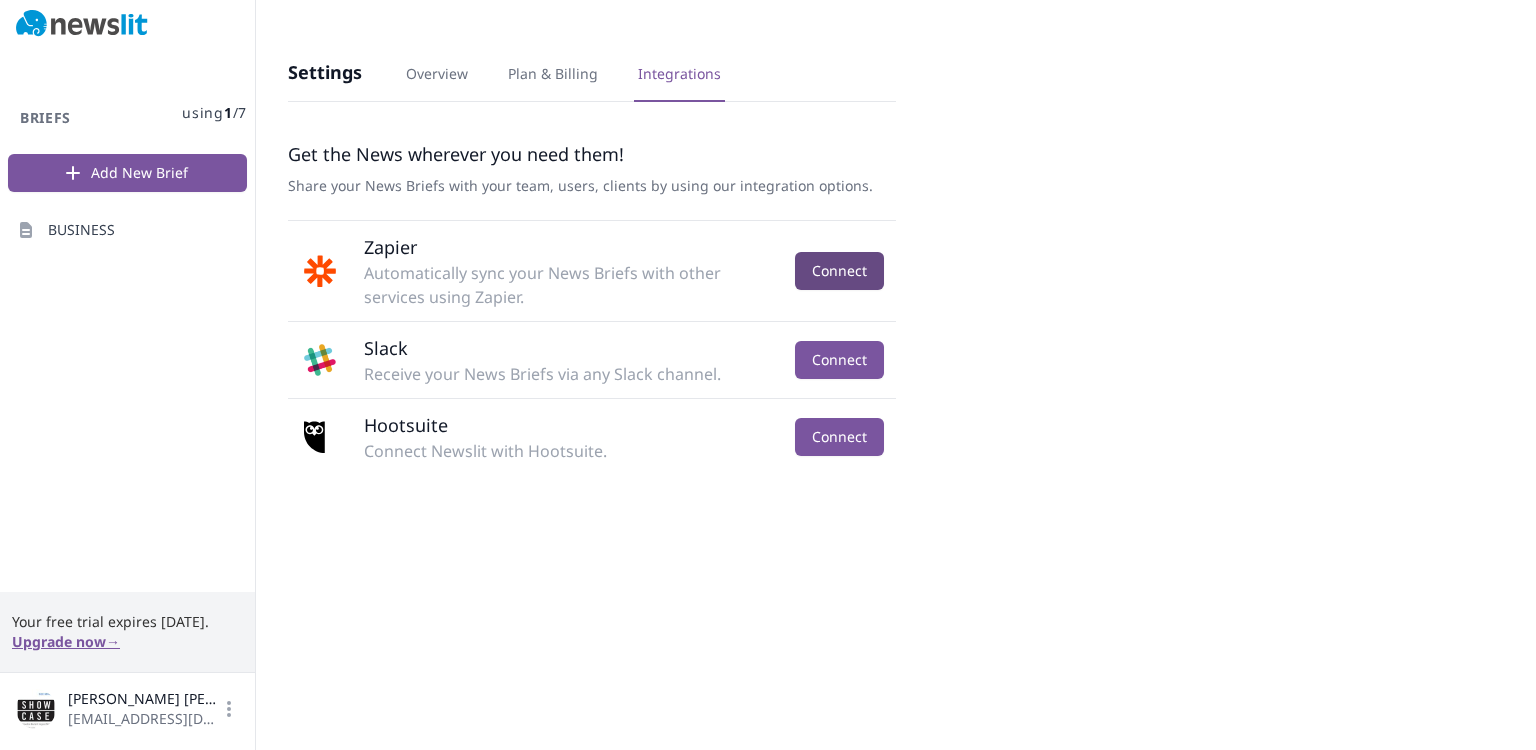 click on "Connect" at bounding box center (839, 271) 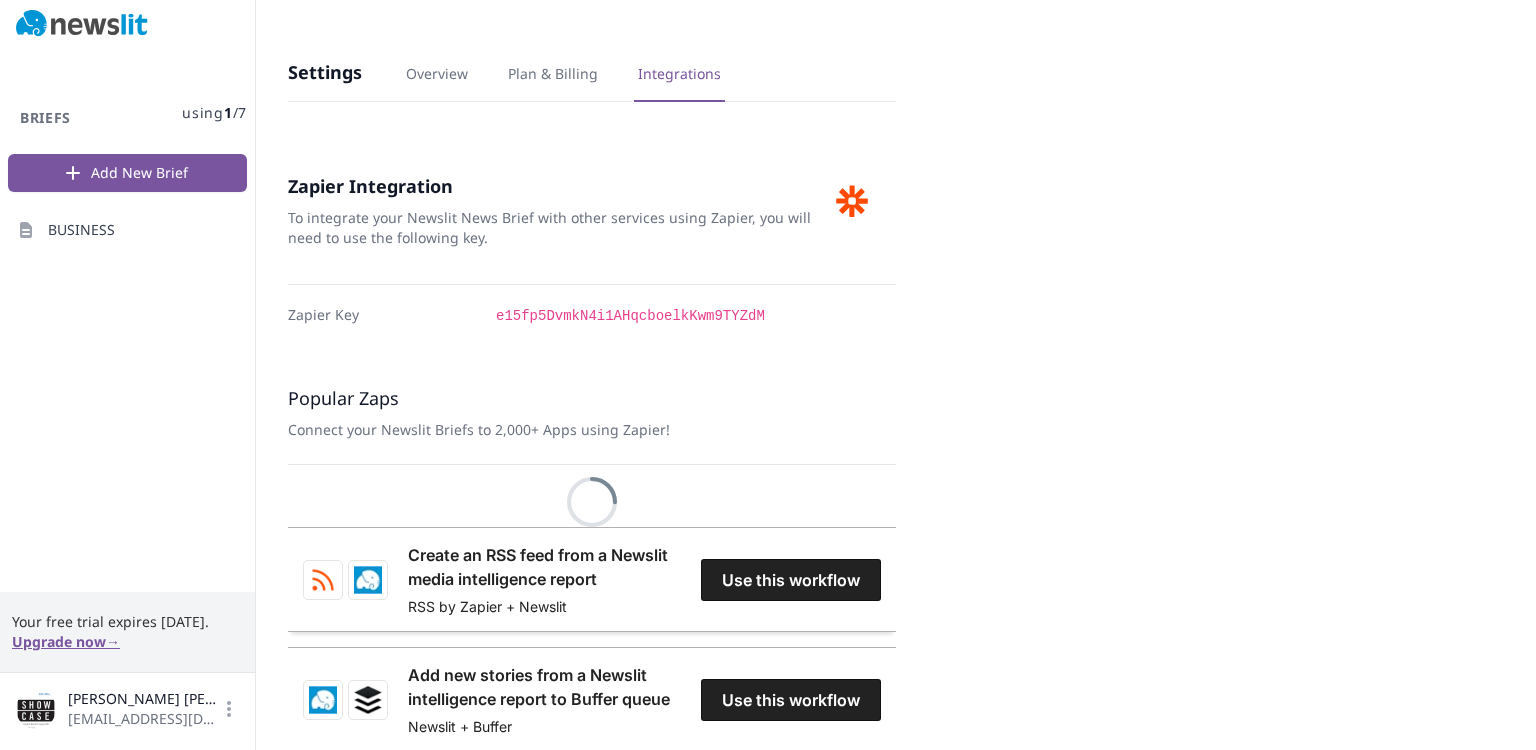 scroll, scrollTop: 0, scrollLeft: 0, axis: both 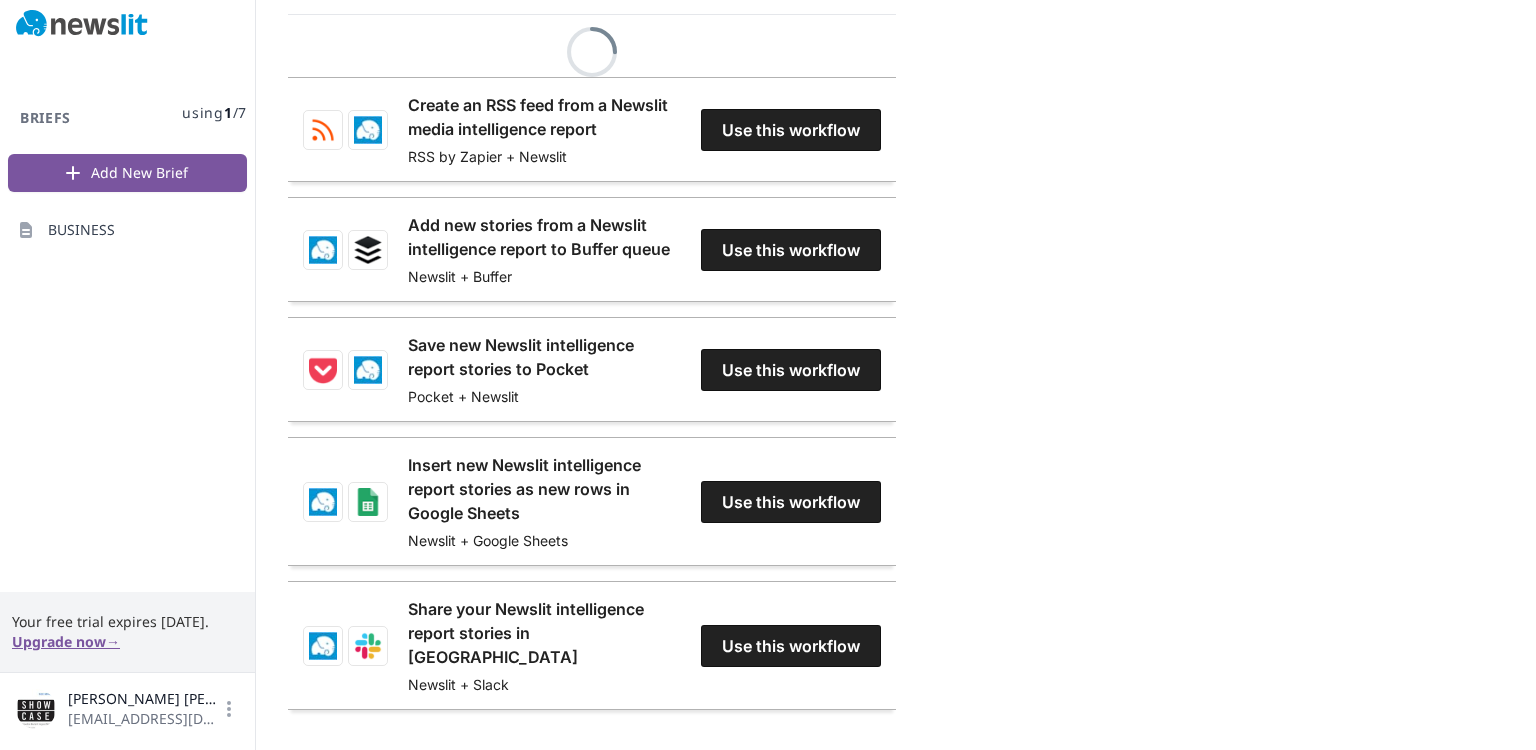 click on "Briefs using  1 / 7  Add New Brief BUSINESS" at bounding box center (127, 320) 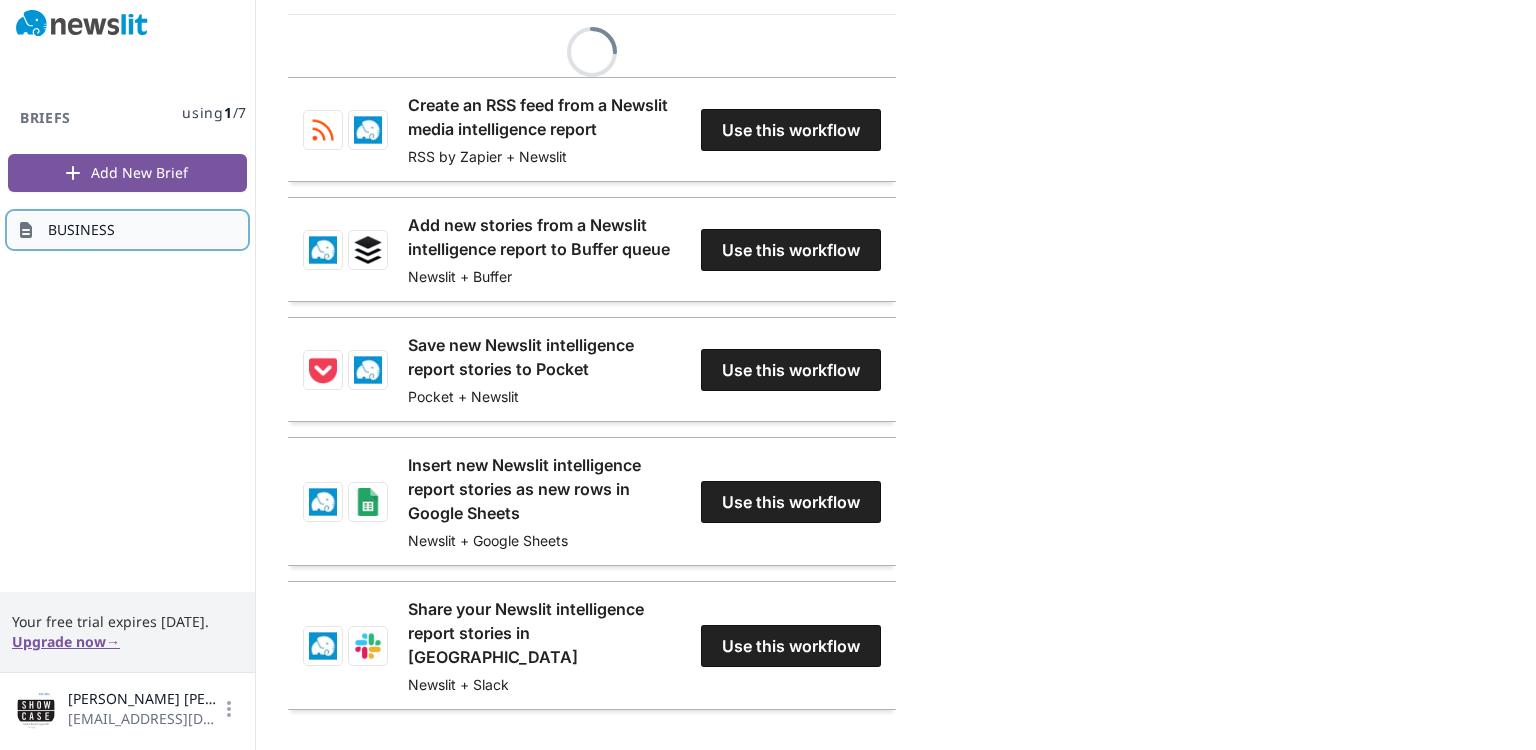click on "BUSINESS" at bounding box center [81, 230] 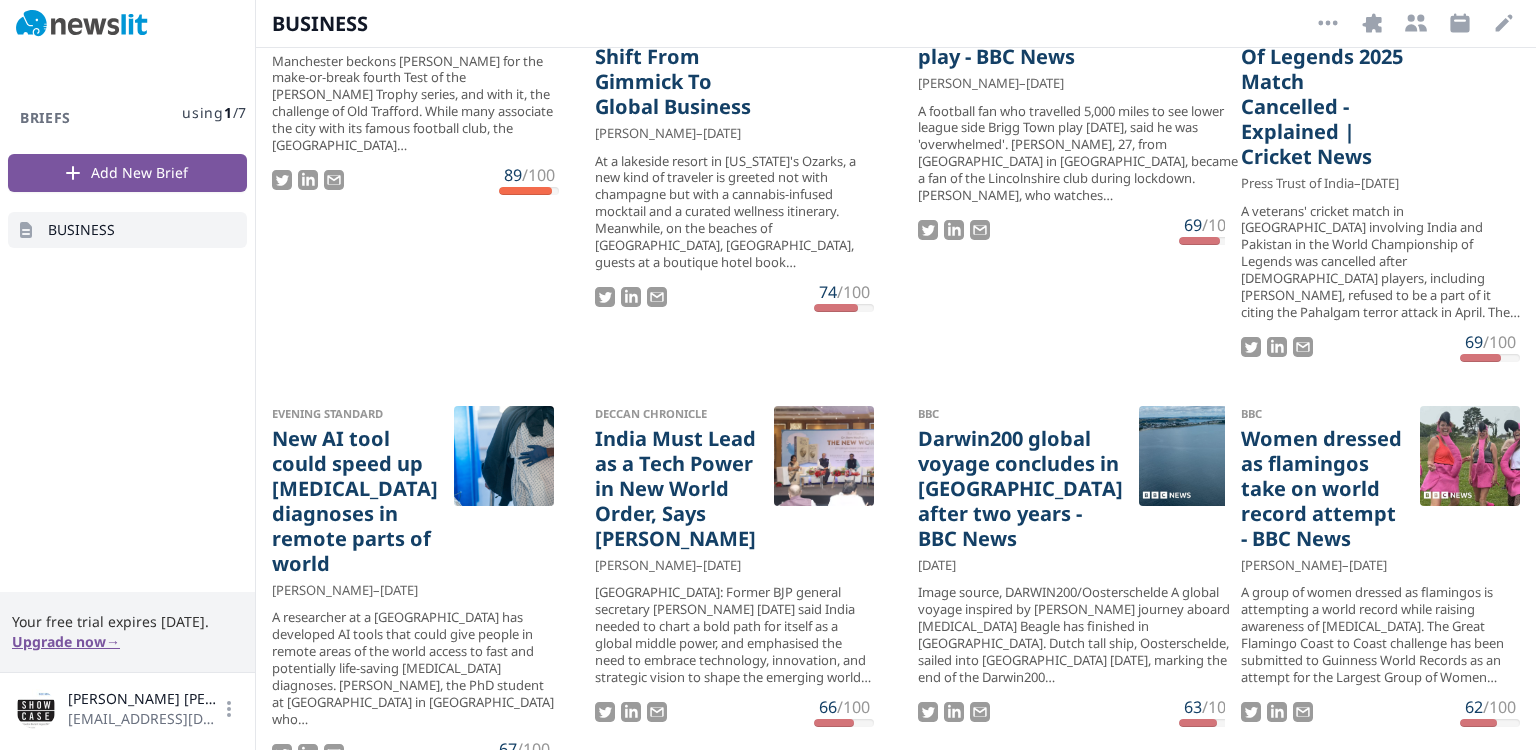 scroll, scrollTop: 300, scrollLeft: 0, axis: vertical 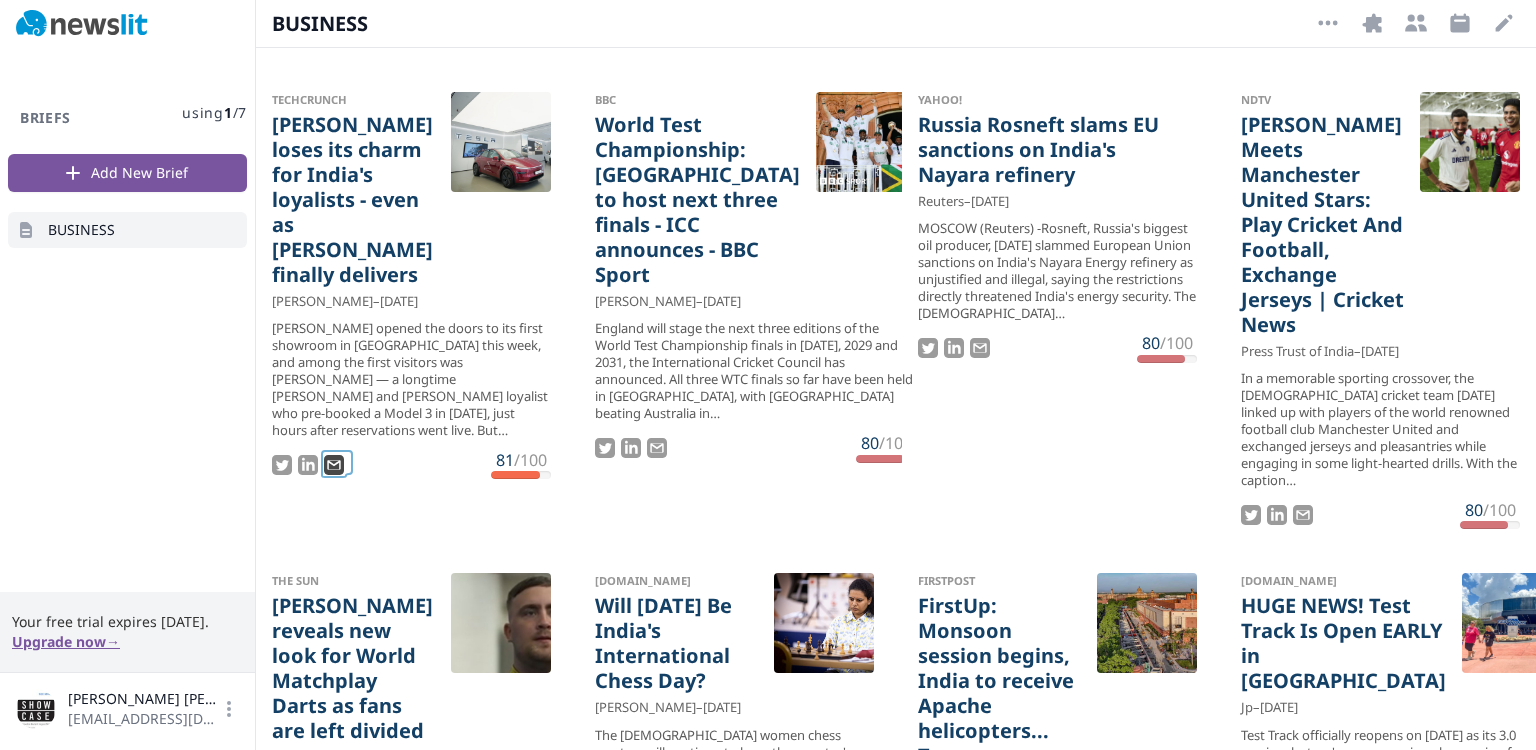 click at bounding box center [334, 465] 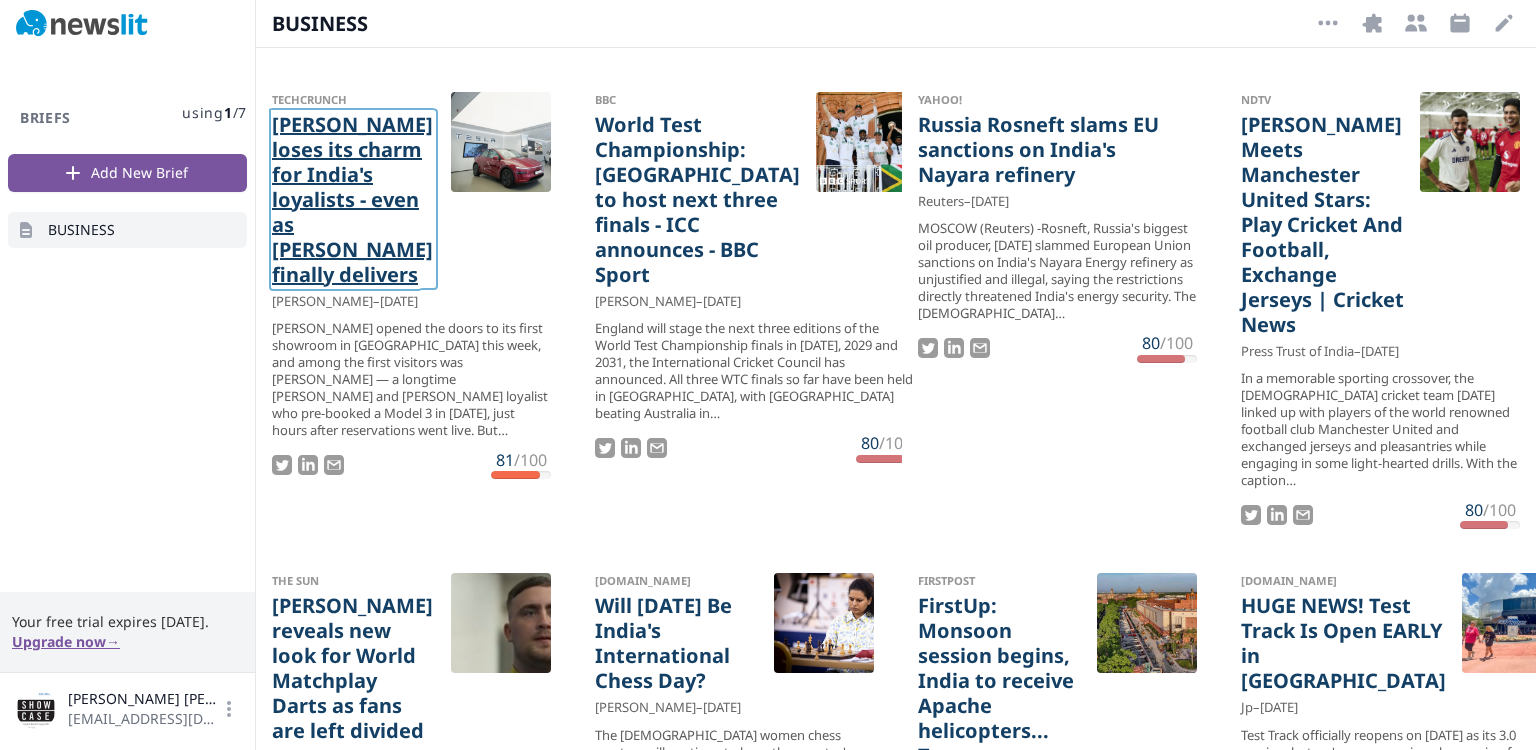 click on "[PERSON_NAME] loses its charm for India's loyalists - even as [PERSON_NAME] finally delivers" at bounding box center (353, 199) 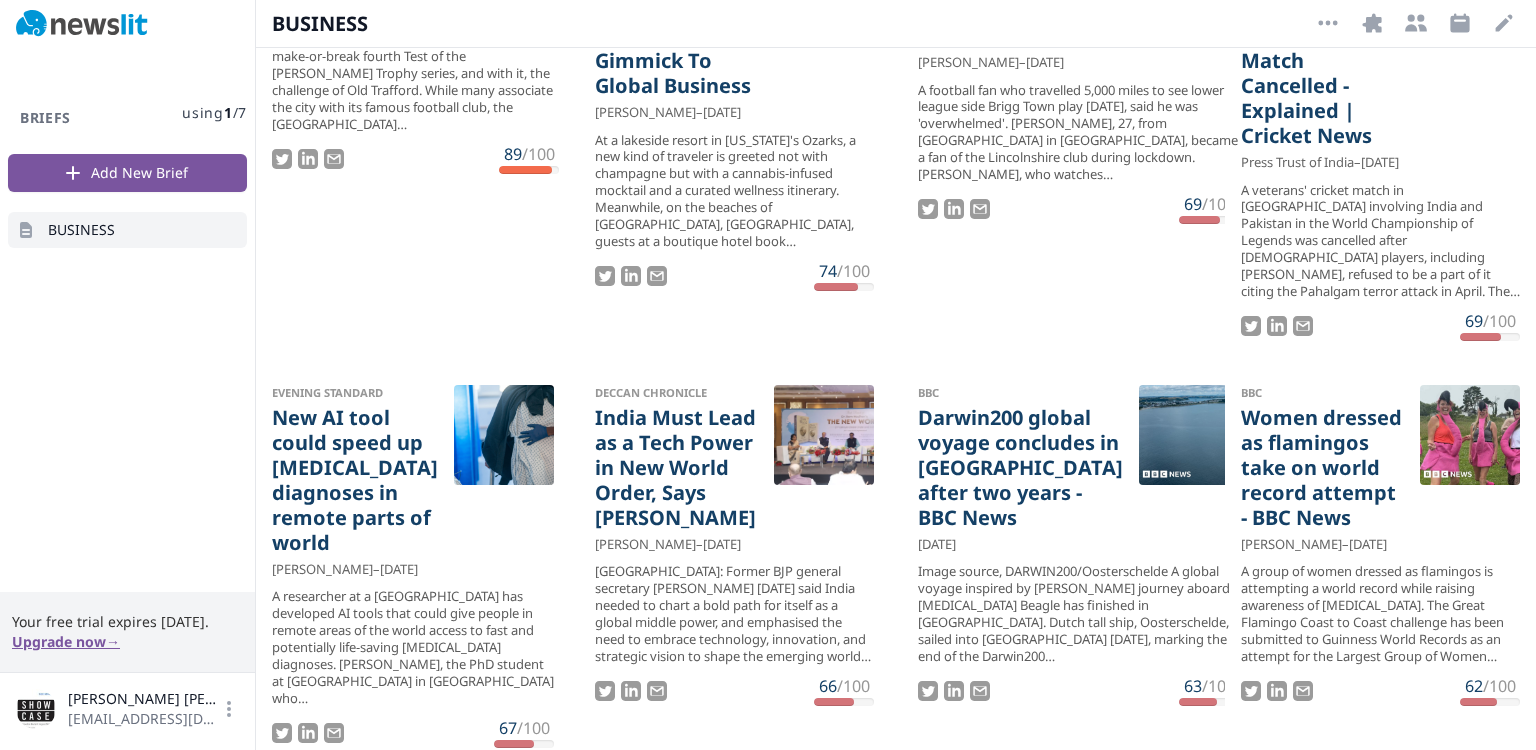 scroll, scrollTop: 0, scrollLeft: 0, axis: both 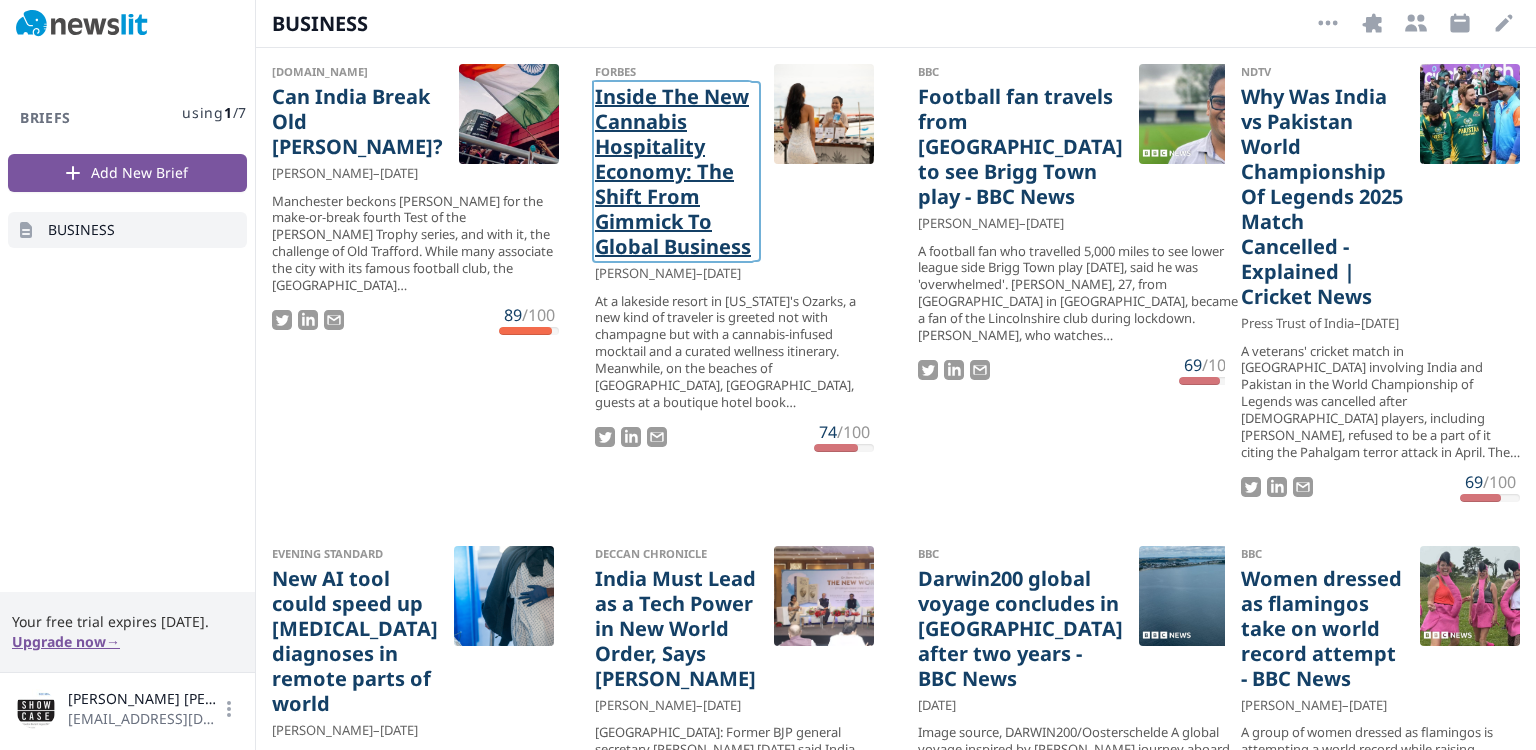 click on "Inside The New Cannabis Hospitality Economy: The Shift From Gimmick To Global Business" at bounding box center [676, 171] 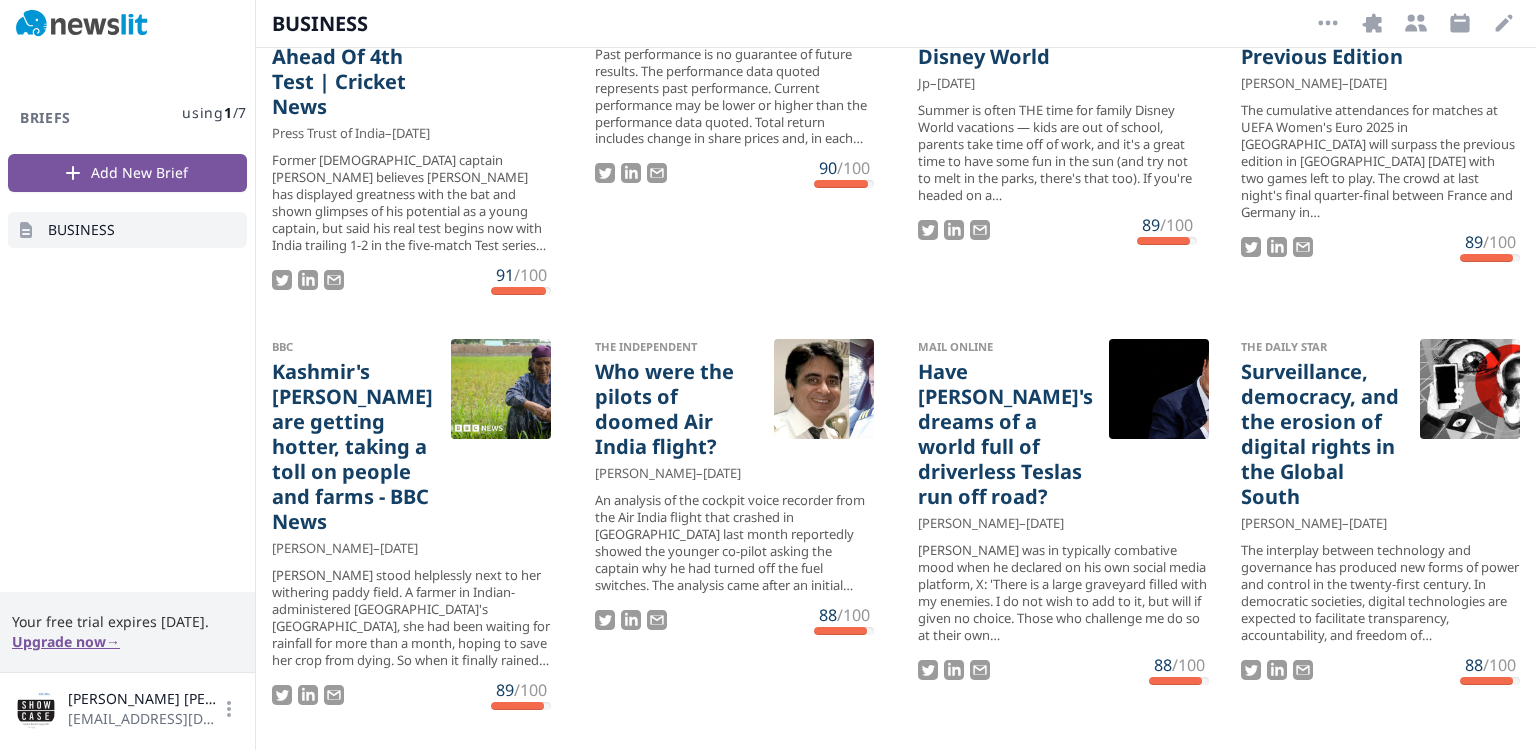 scroll, scrollTop: 7526, scrollLeft: 0, axis: vertical 